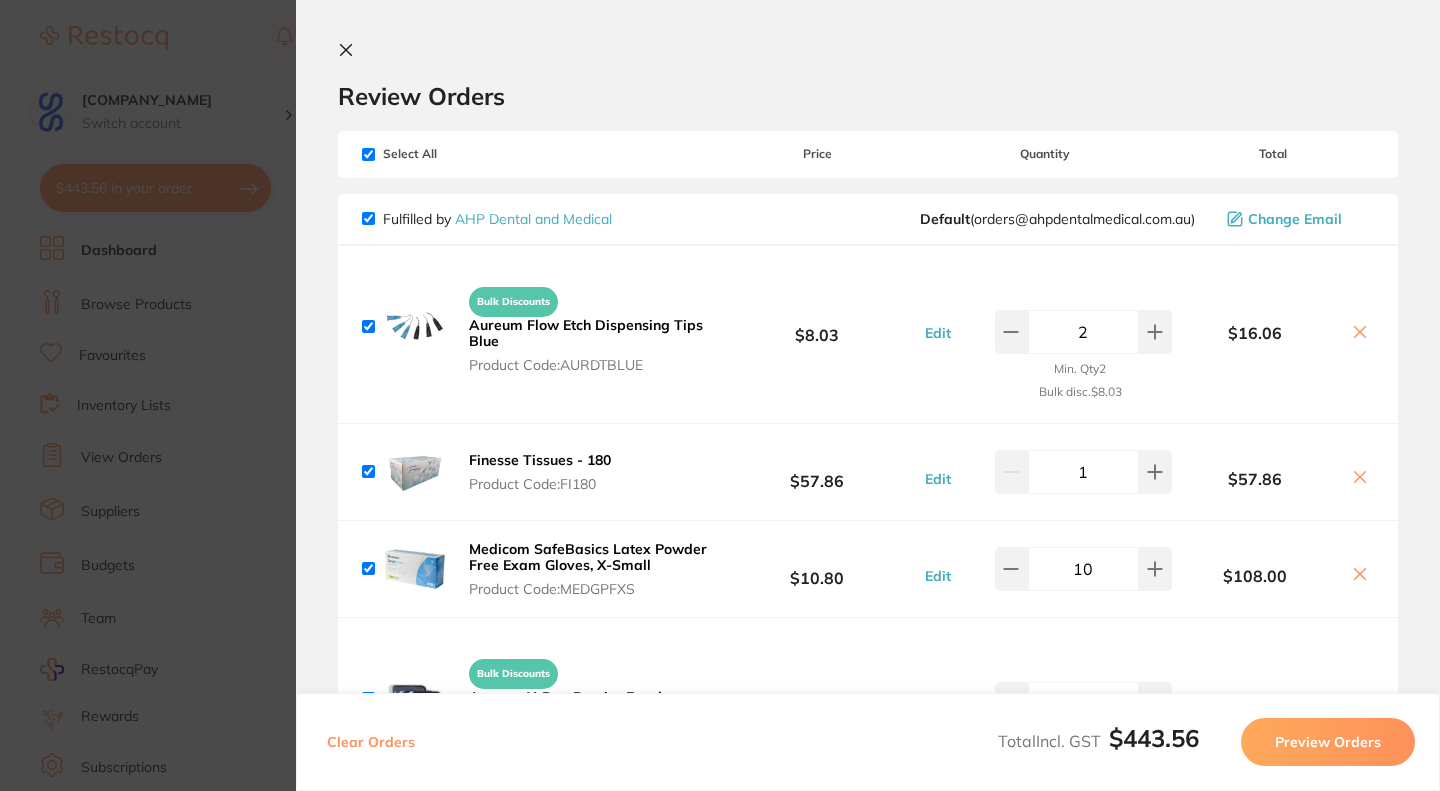 scroll, scrollTop: 0, scrollLeft: 0, axis: both 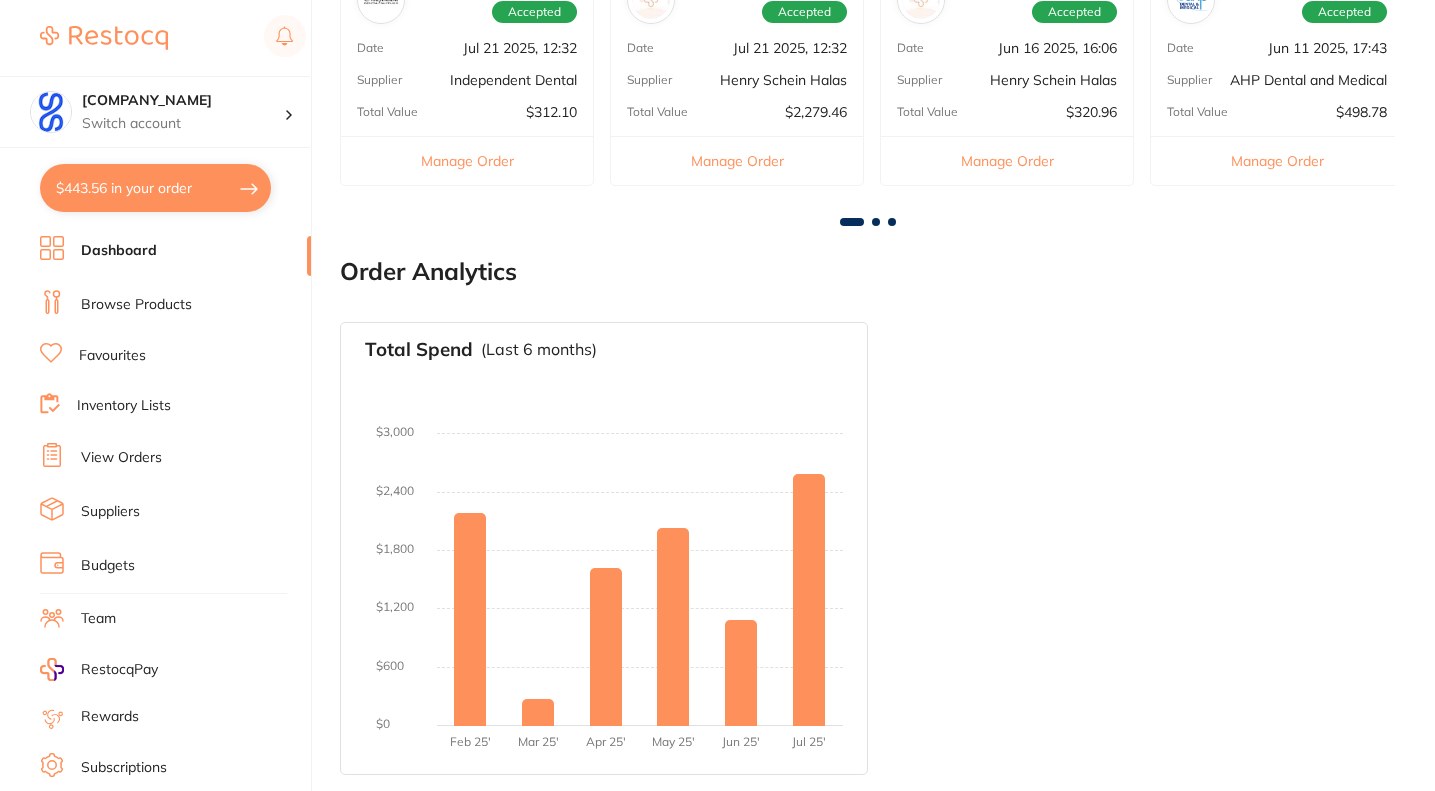 click at bounding box center (173, 38) 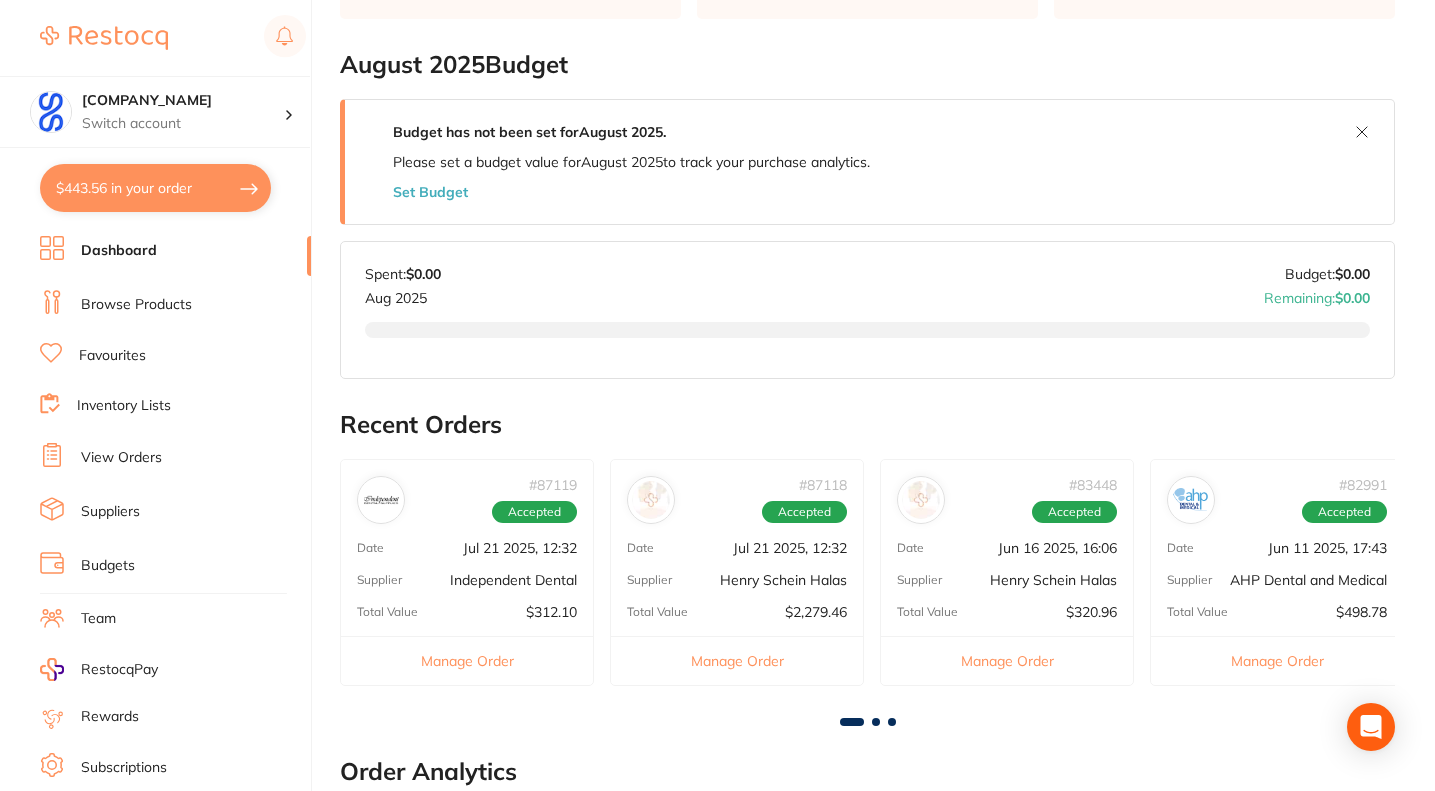scroll, scrollTop: 452, scrollLeft: 0, axis: vertical 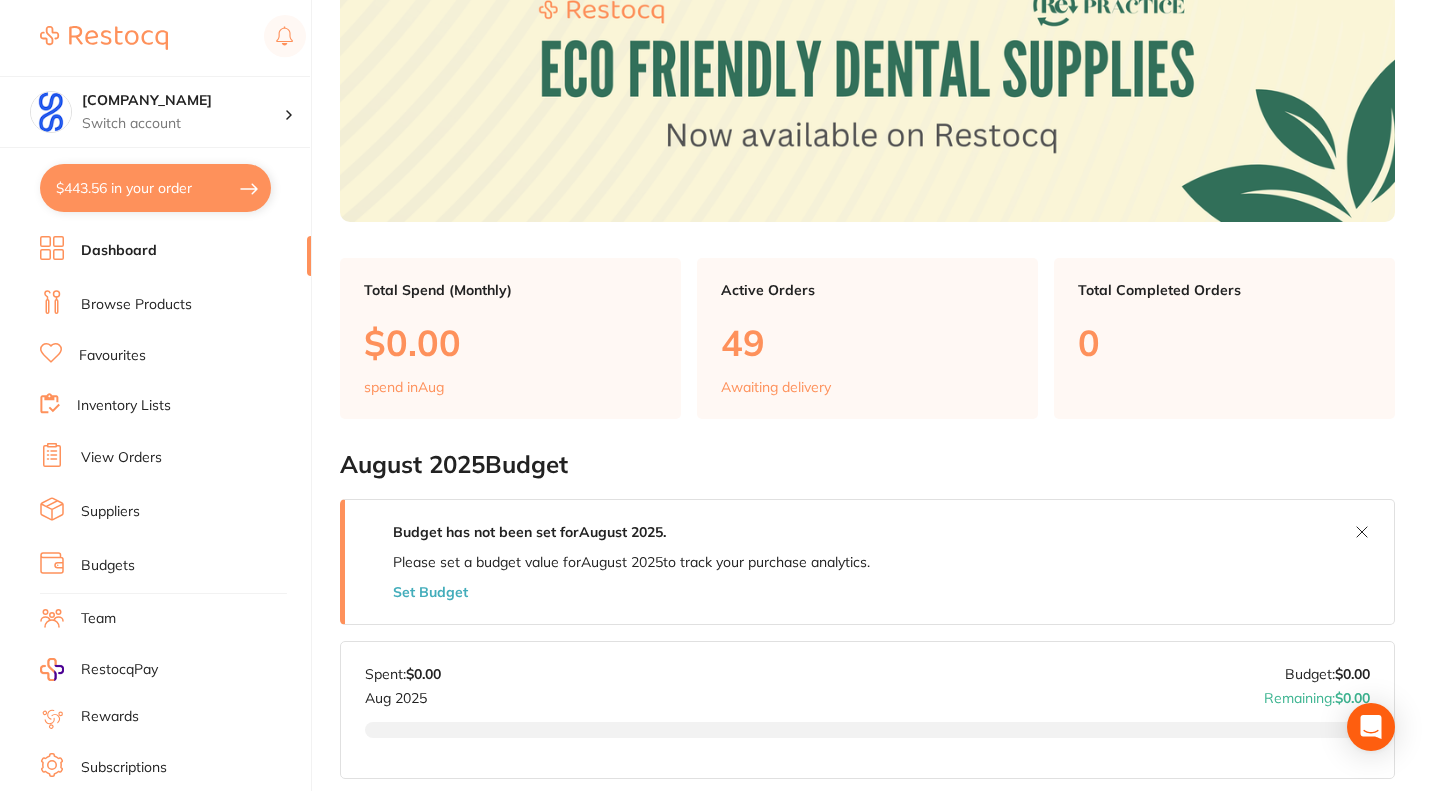 click on "Browse Products" at bounding box center (136, 305) 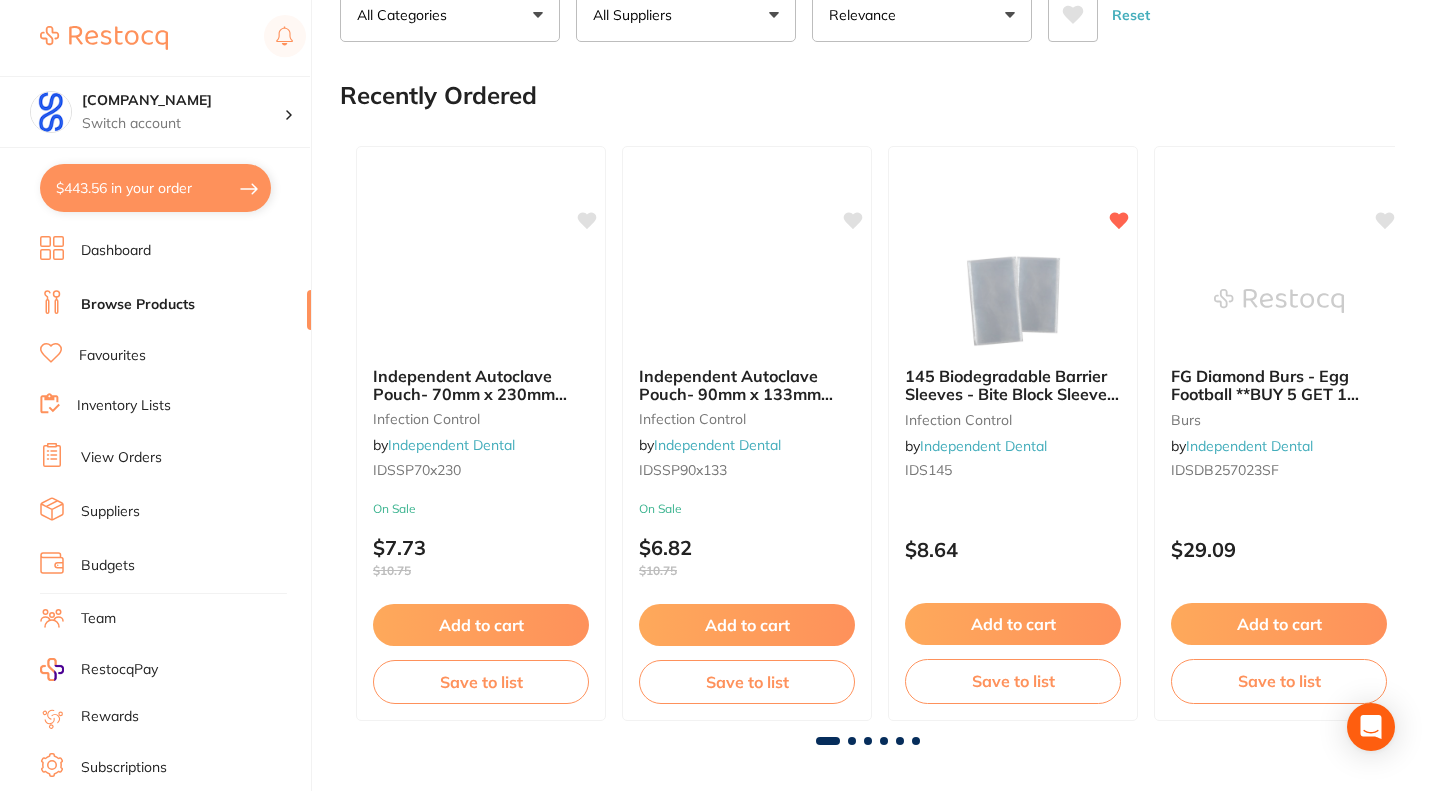 scroll, scrollTop: 0, scrollLeft: 0, axis: both 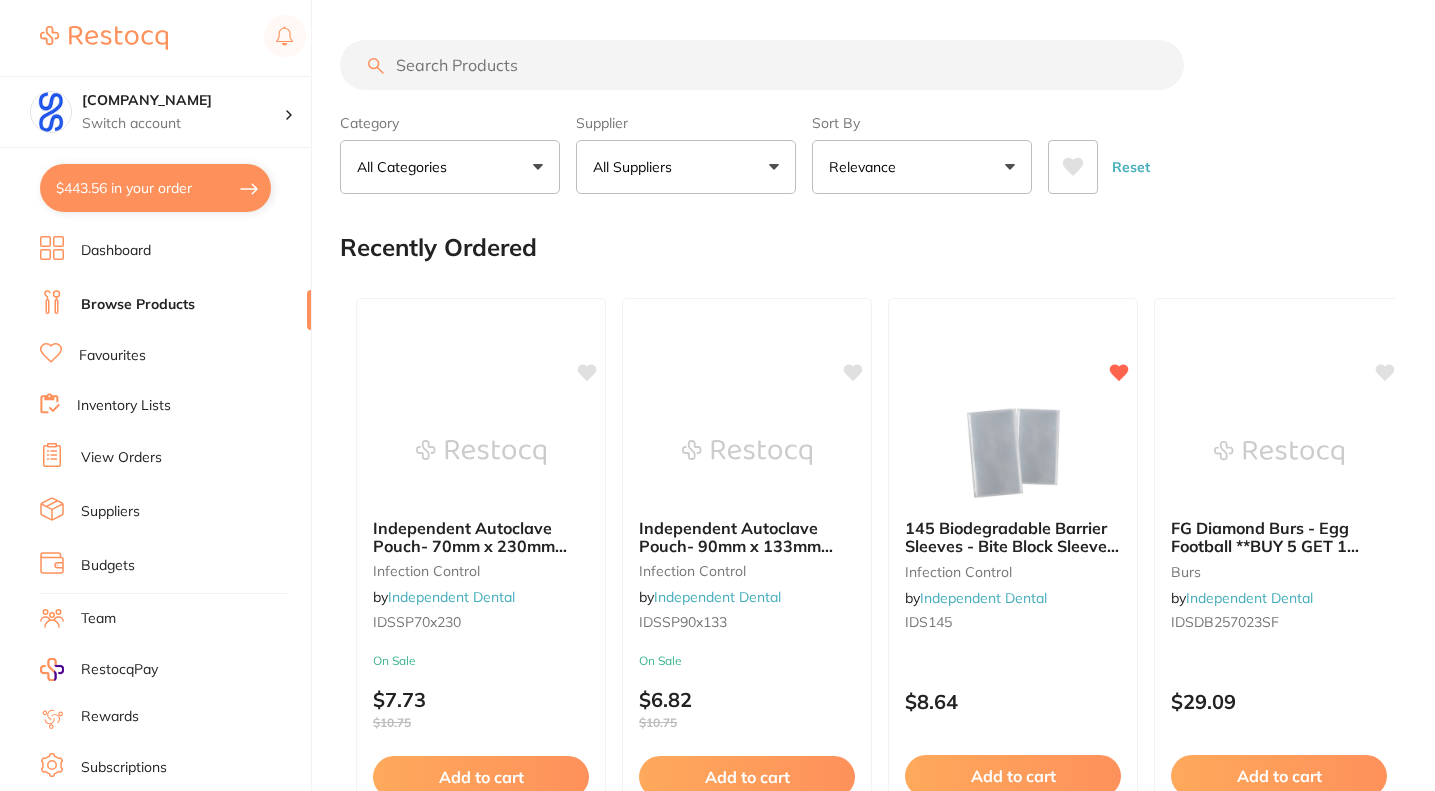 click at bounding box center (762, 65) 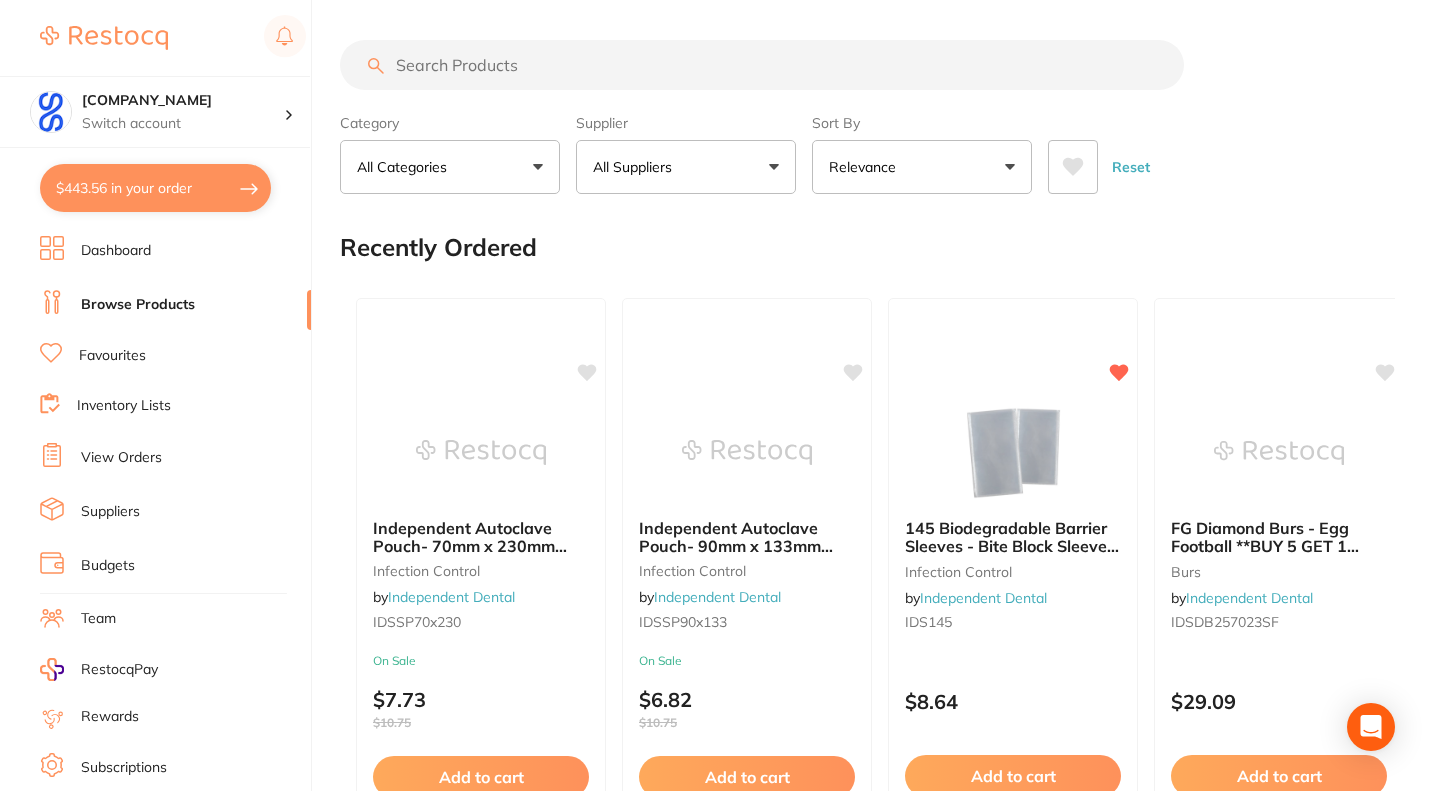 paste on "EPIP" 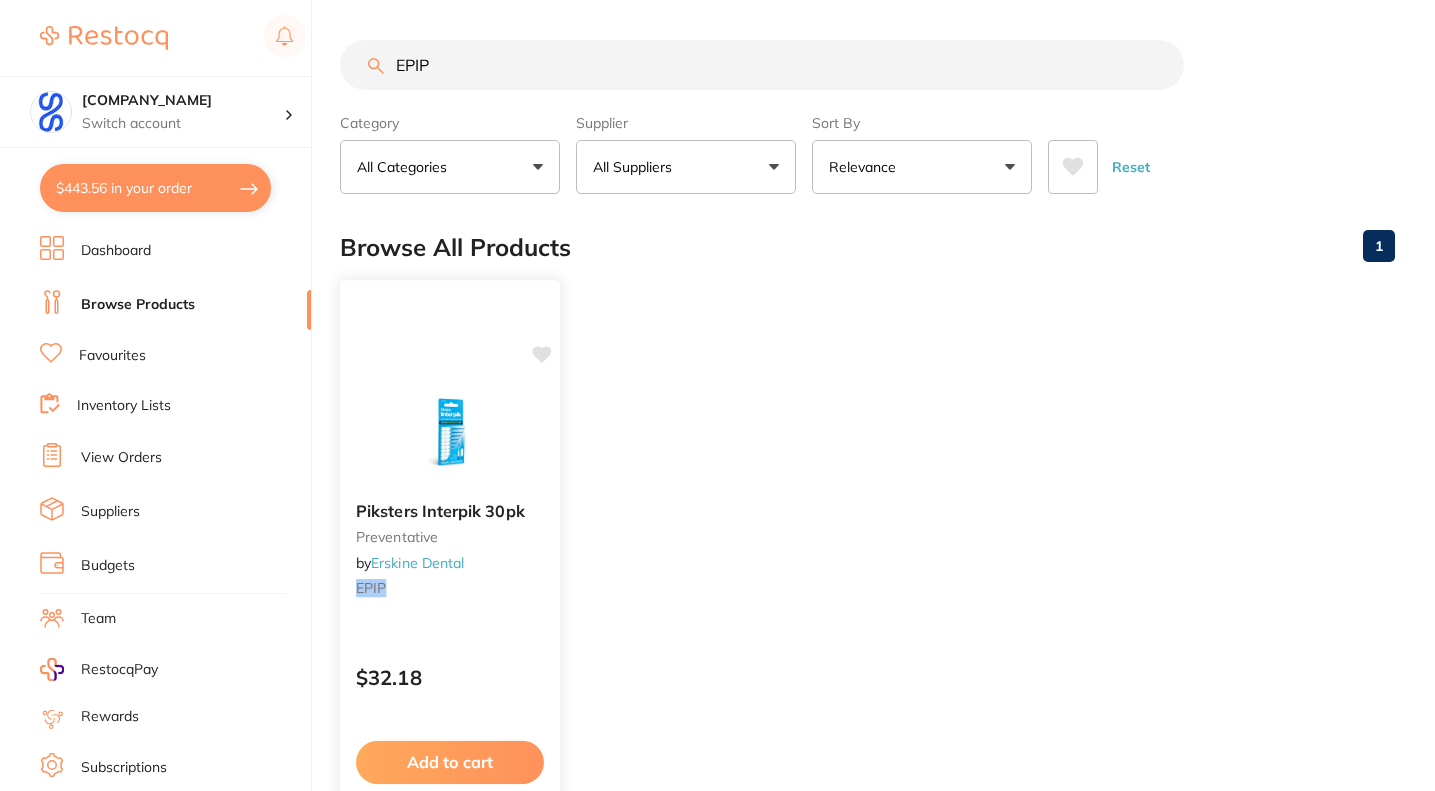 type on "EPIP" 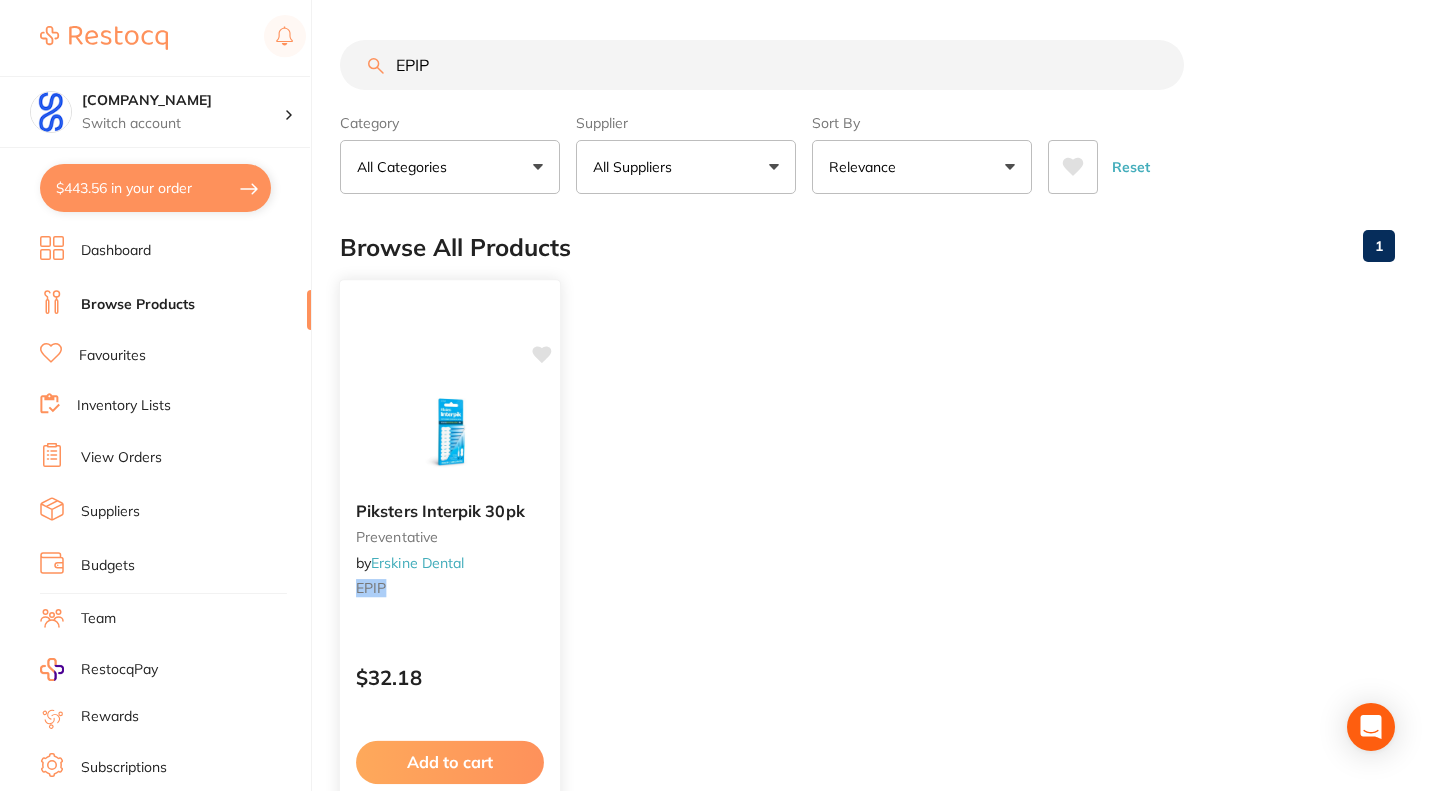 click 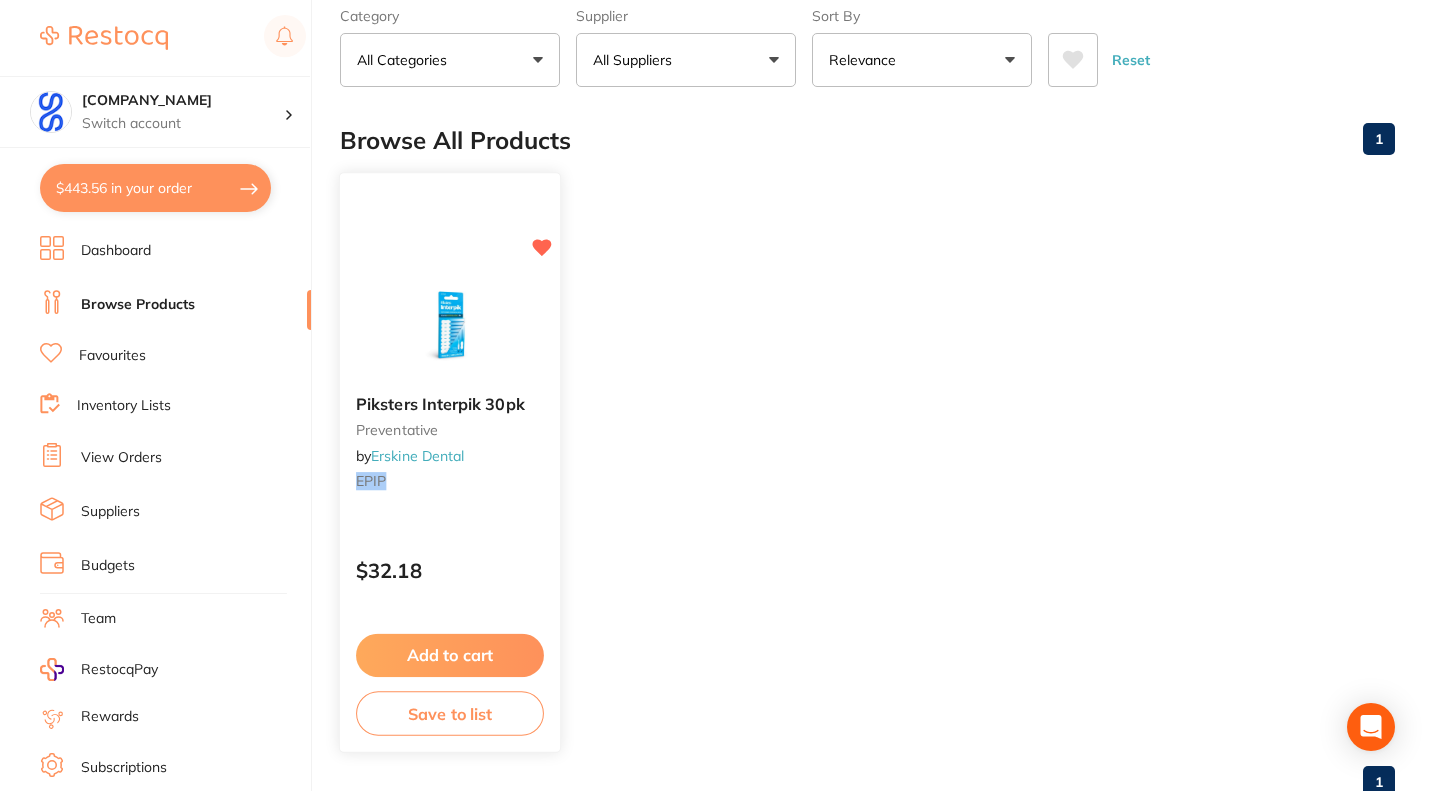 scroll, scrollTop: 170, scrollLeft: 0, axis: vertical 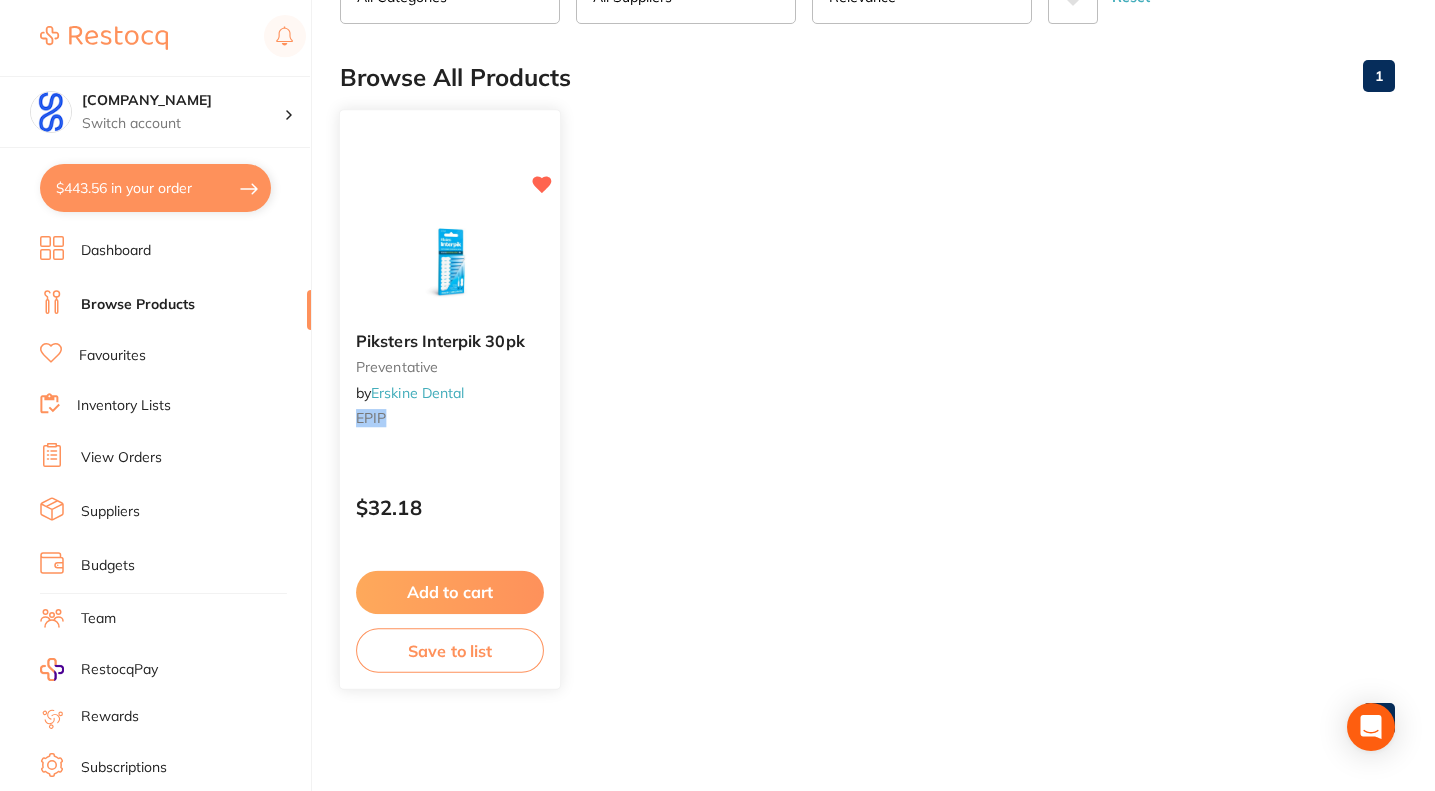 click on "Add to cart" at bounding box center [450, 592] 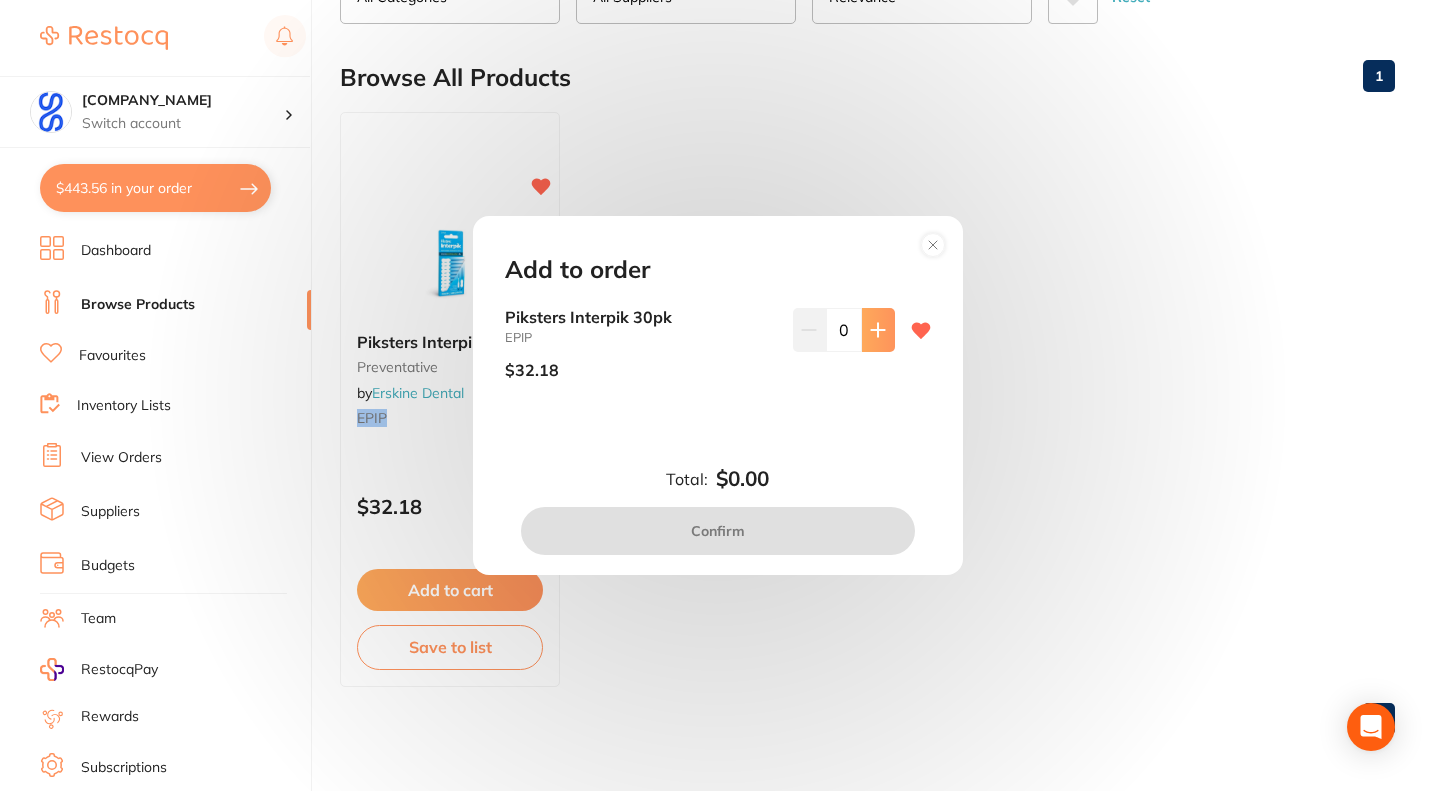 click 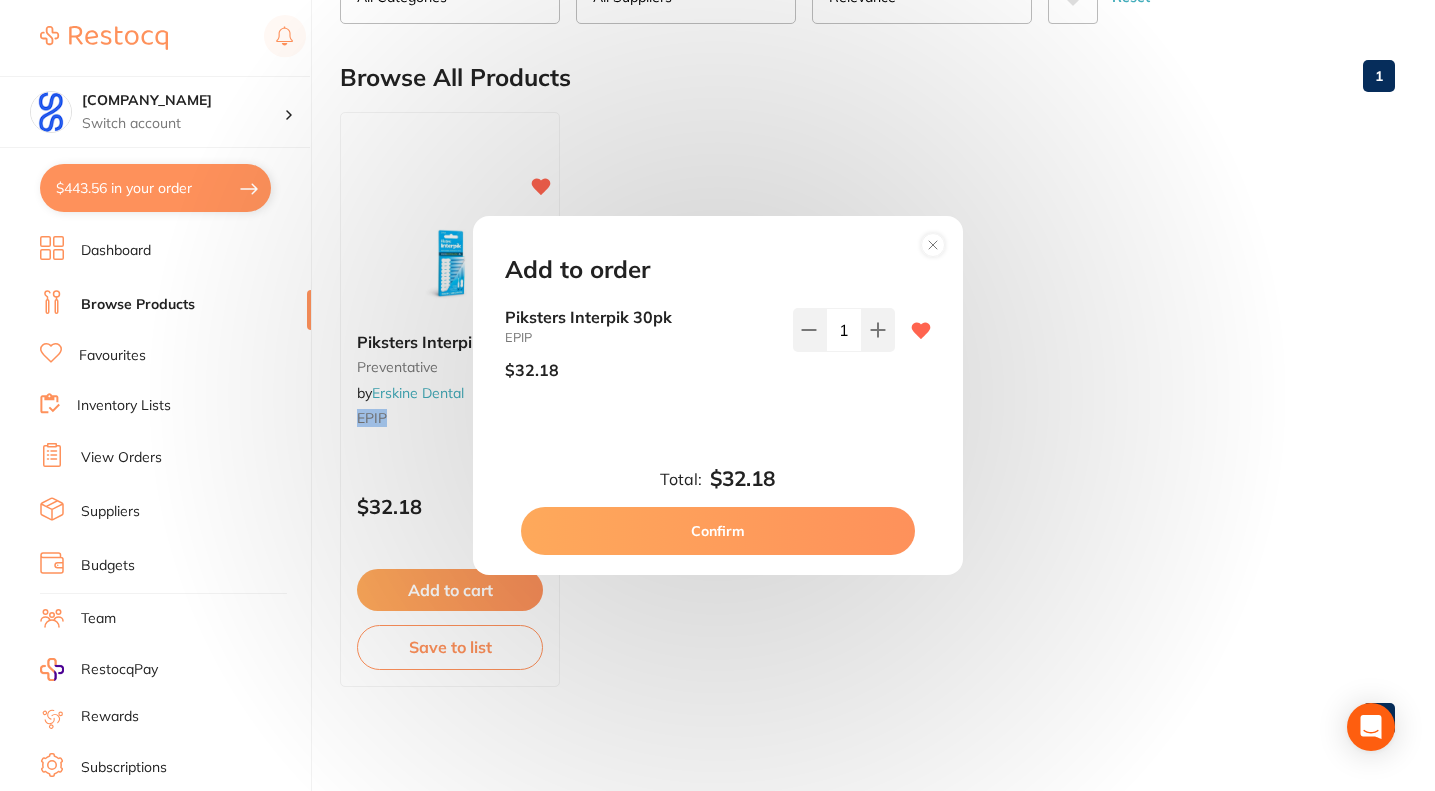 click on "Confirm" at bounding box center [718, 531] 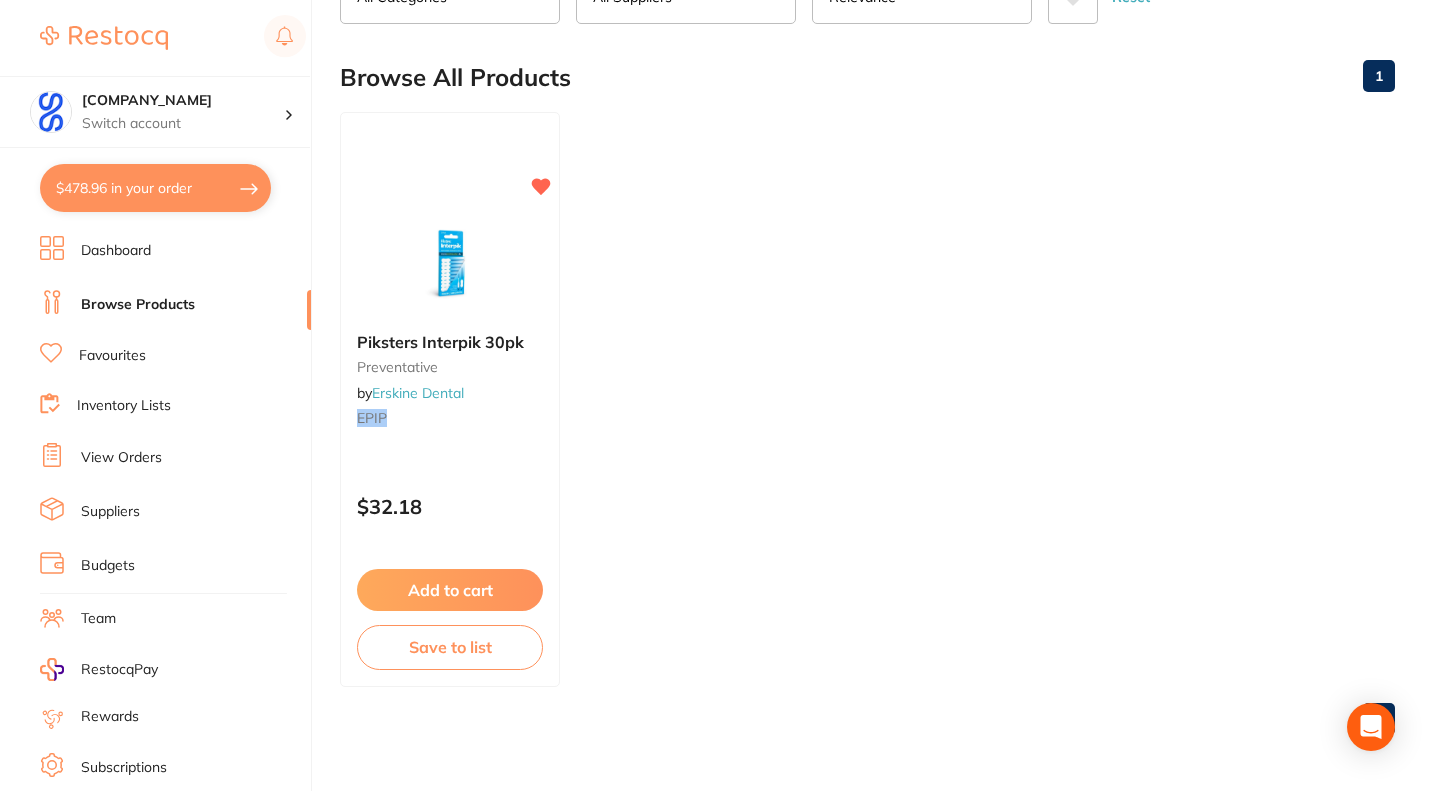 click on "[COMPANY_NAME] Switch account [COMPANY_NAME] $478.96   in your order Dashboard Browse Products Favourites Inventory Lists View Orders Suppliers Budgets Team RestocqPay Rewards Subscriptions Account Support Log Out EPIP Category All Categories All Categories preventative Clear Category   false    All Categories Category All Categories preventative Supplier All Suppliers All Suppliers Erskine Dental Clear Supplier   false    All Suppliers Supplier Erskine Dental Sort By Relevance Highest Price Lowest Price On Sale Relevance Clear Sort By   false    Relevance Sort By Highest Price Lowest Price On Sale Relevance Reset Filters Reset Filter By Category All Categories All Categories preventative Clear Filter By Category   false    All Categories Filter By Category All Categories preventative Filter By Supplier All Suppliers All Suppliers Erskine Dental Clear Filter By Supplier   false    All Suppliers Filter By Supplier All Suppliers Erskine Dental Sort By Relevance Highest Price Lowest Price On Sale Relevance" at bounding box center (717, 225) 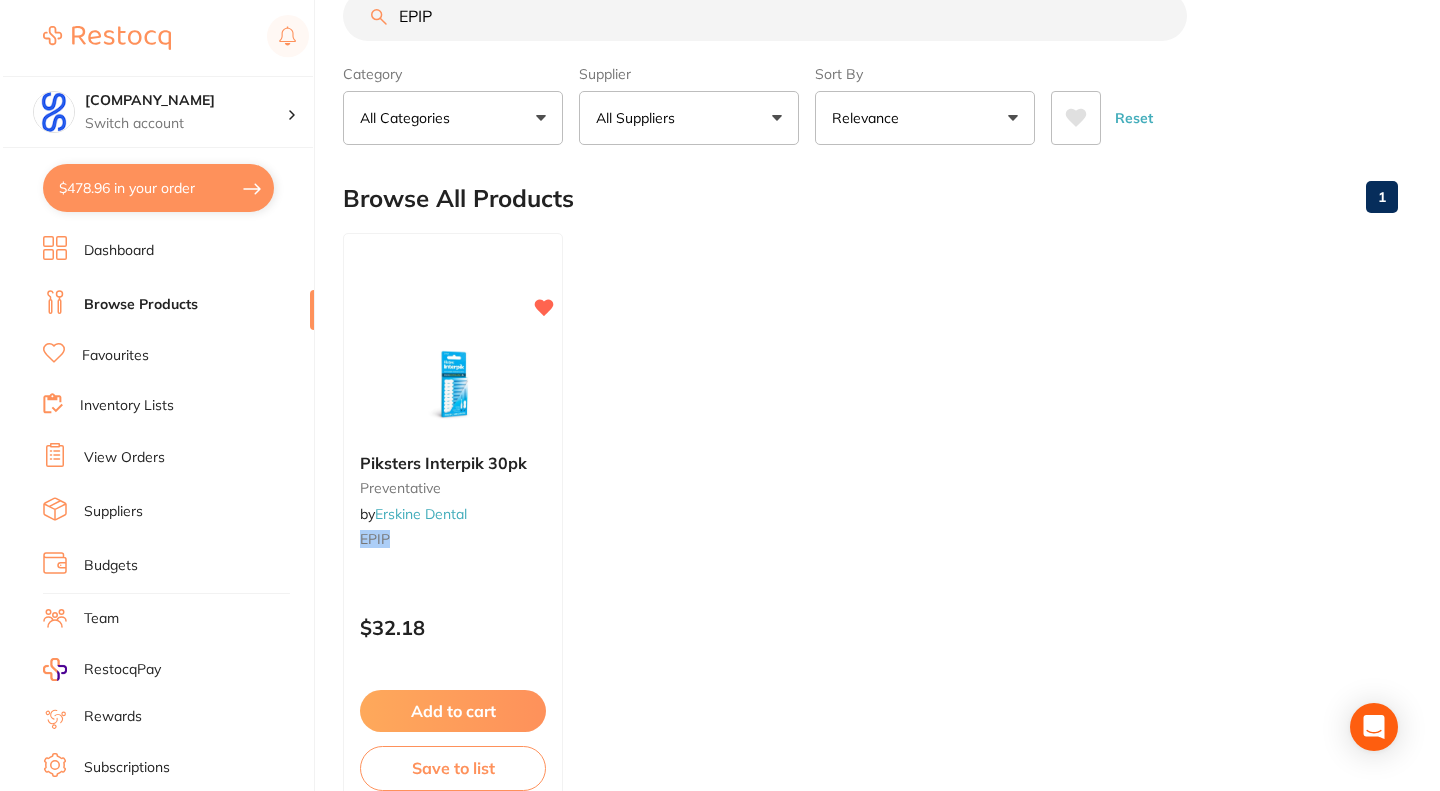 scroll, scrollTop: 0, scrollLeft: 0, axis: both 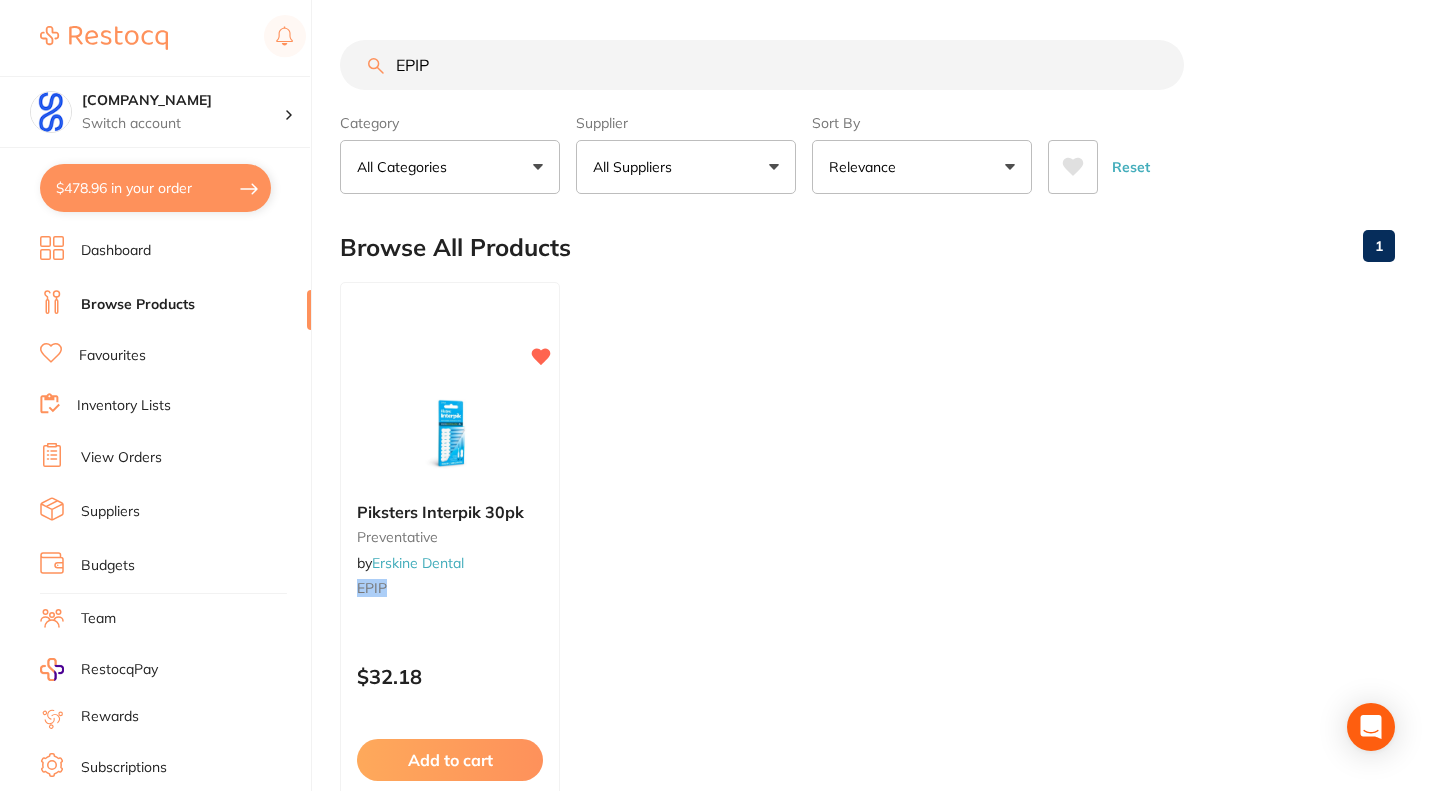 click on "$478.96   in your order" at bounding box center [155, 188] 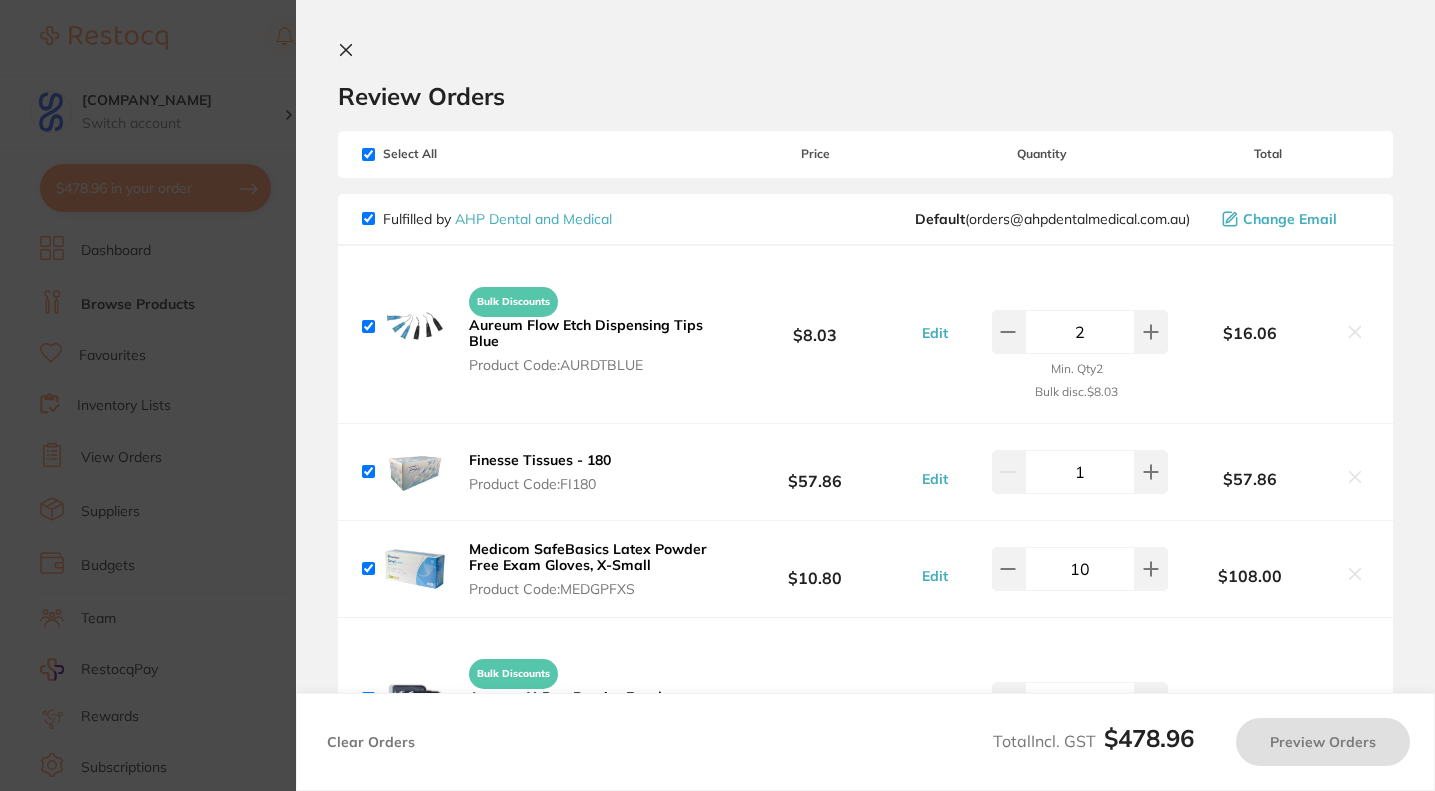 checkbox on "true" 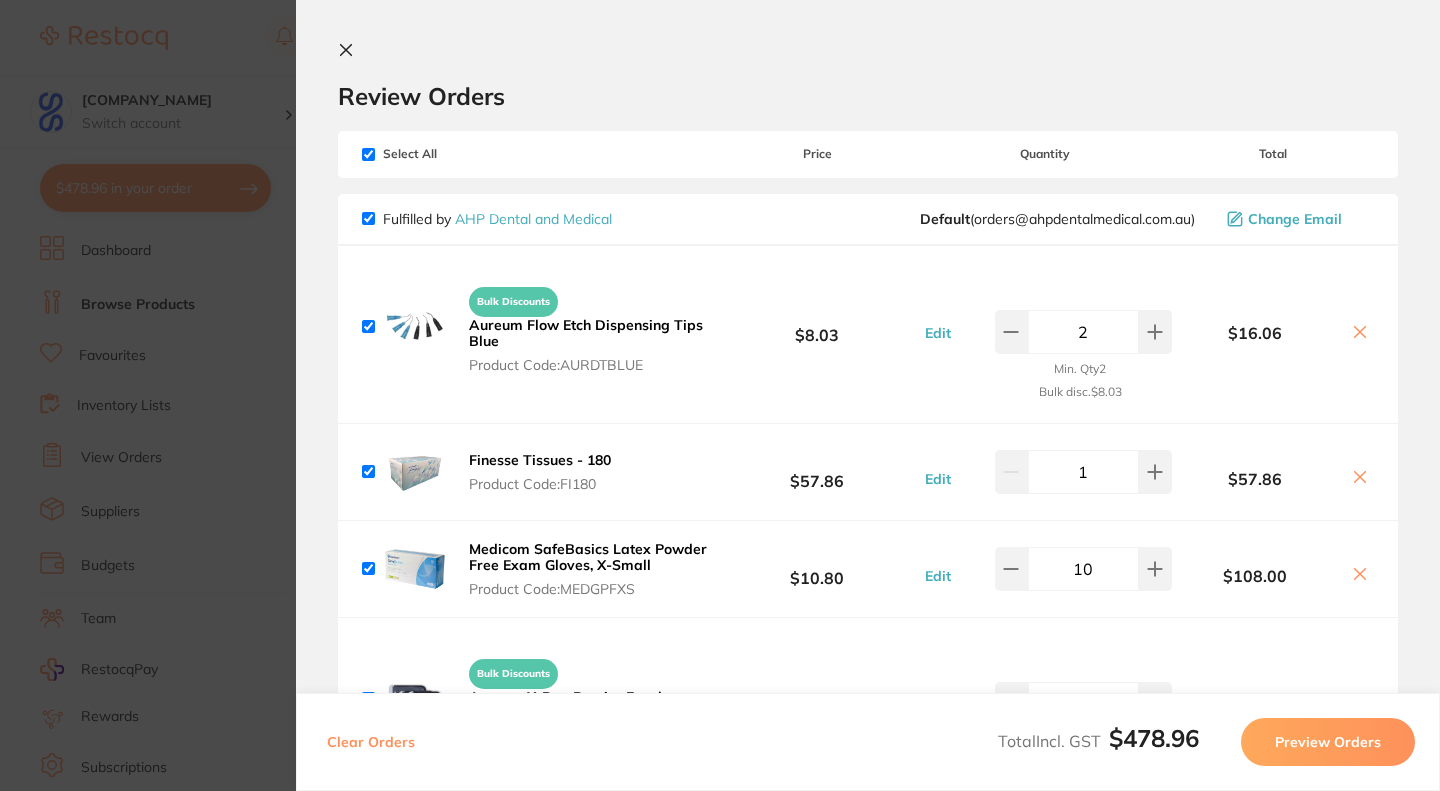 click 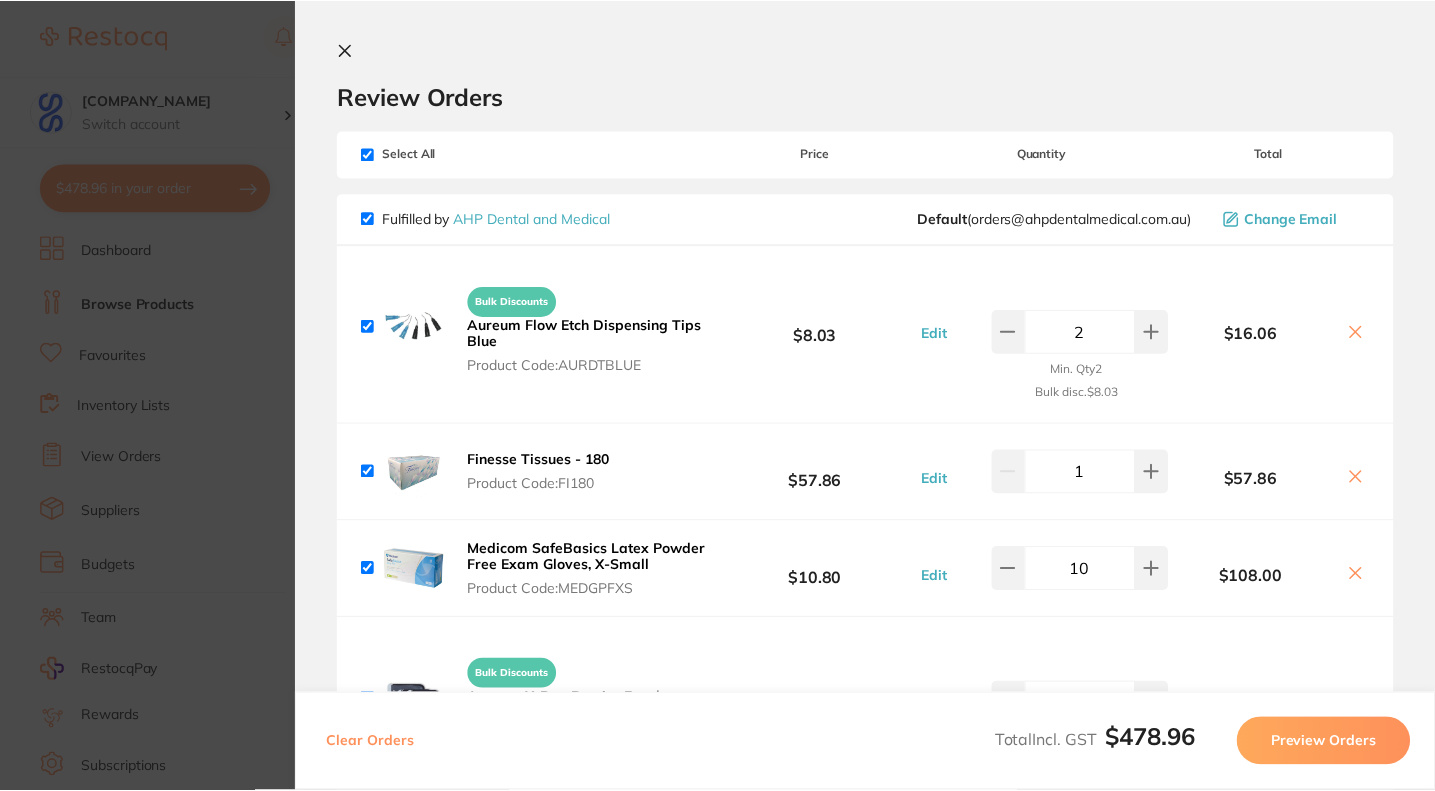 scroll, scrollTop: 1, scrollLeft: 0, axis: vertical 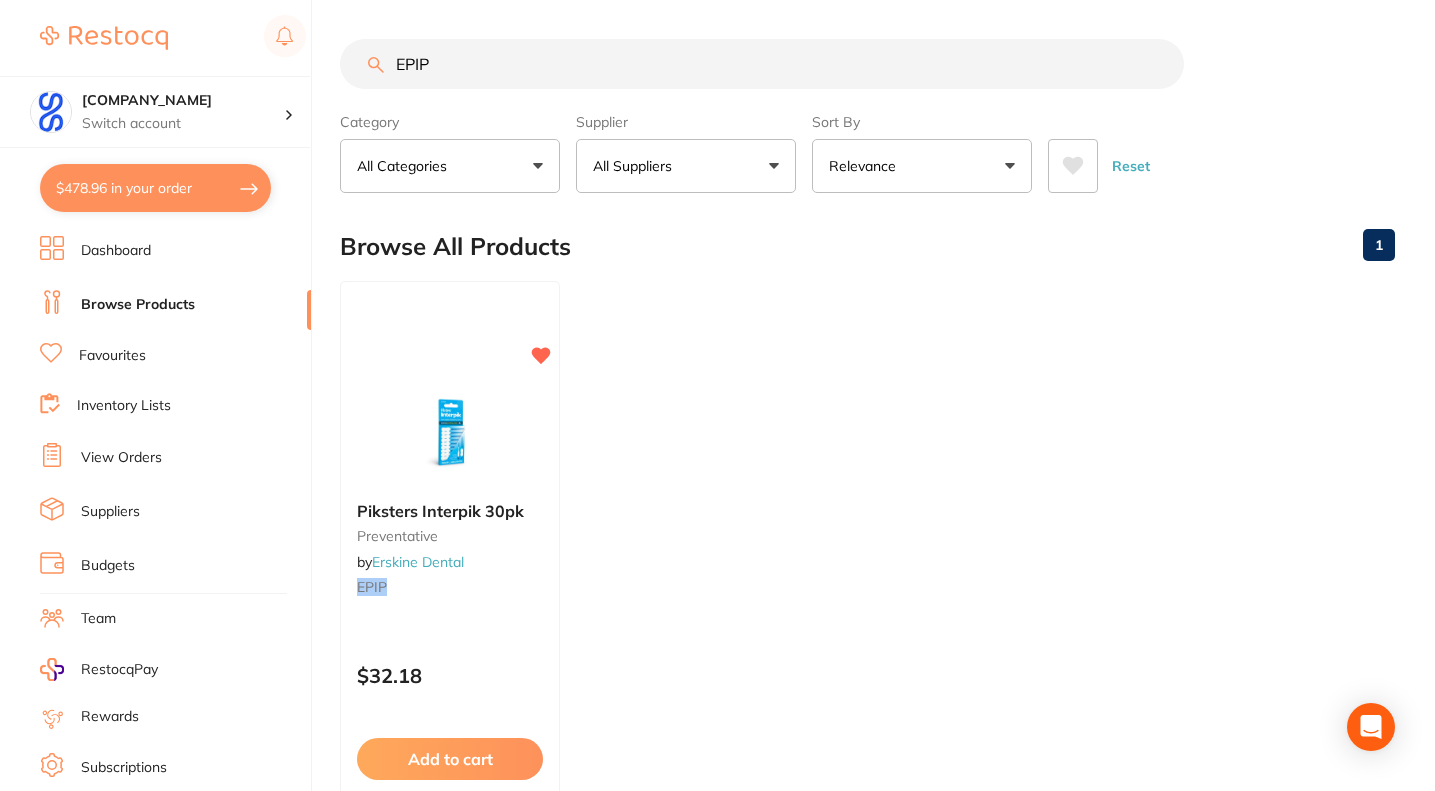 click on "Favourites" at bounding box center (112, 356) 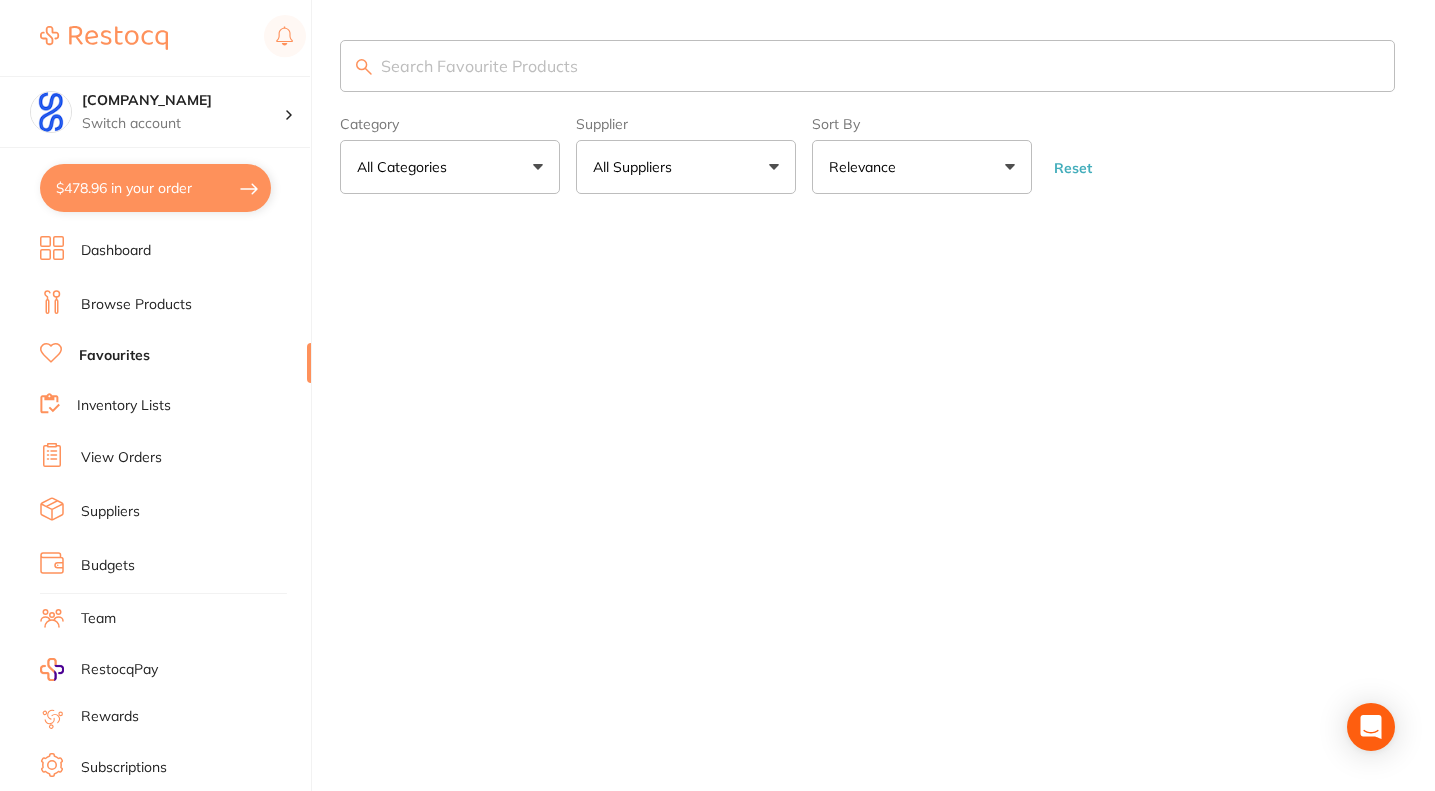 scroll, scrollTop: 0, scrollLeft: 0, axis: both 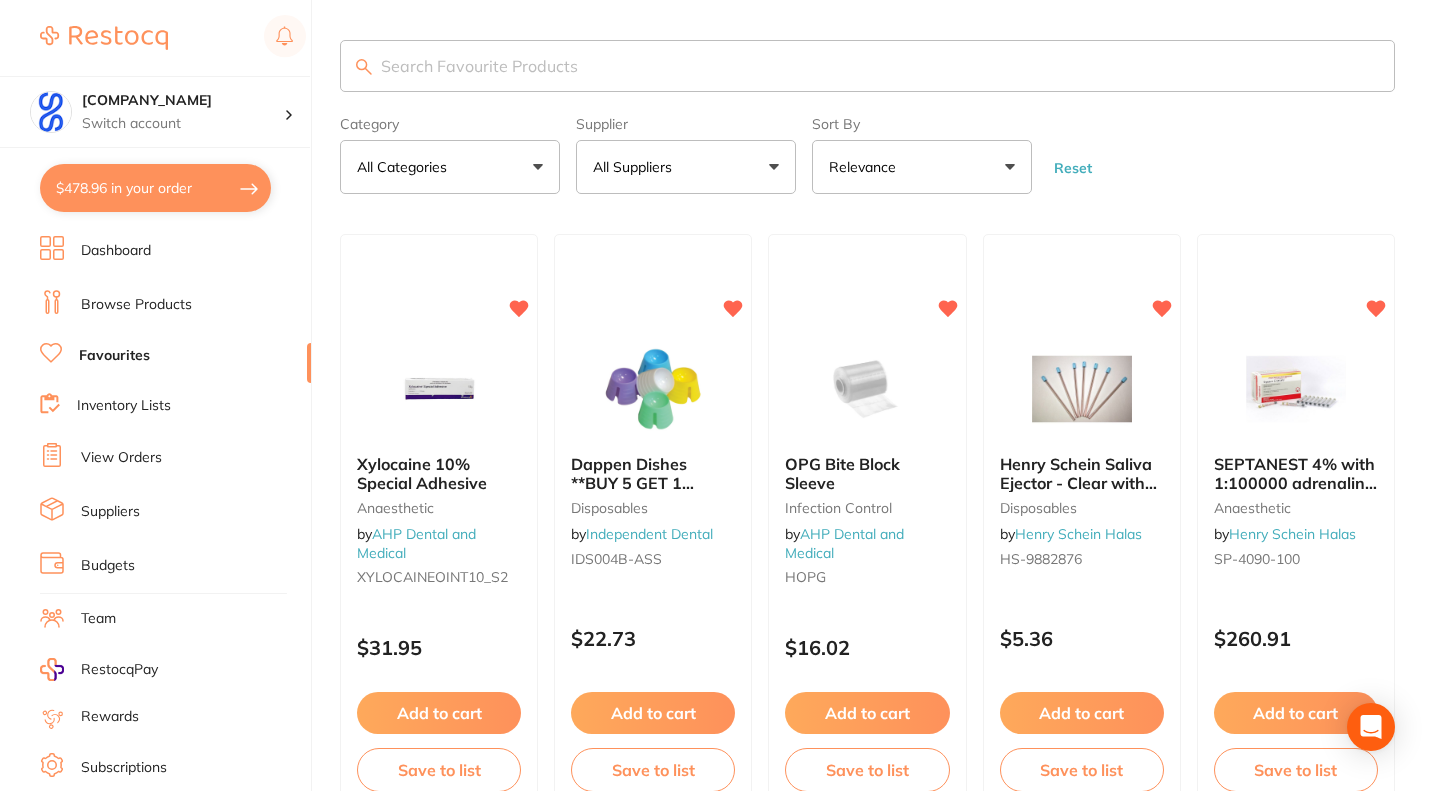 click on "All Suppliers" at bounding box center [686, 167] 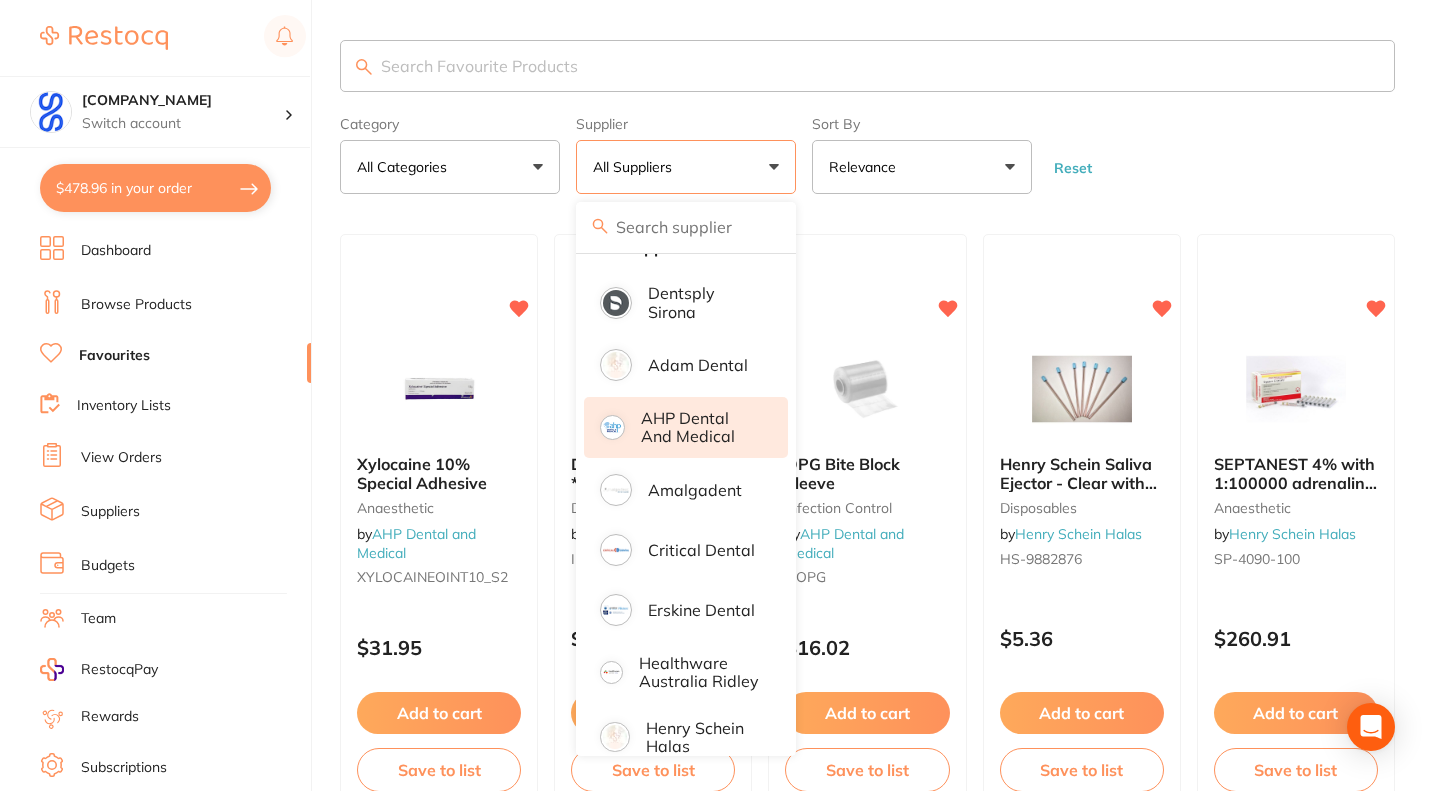 scroll, scrollTop: 200, scrollLeft: 0, axis: vertical 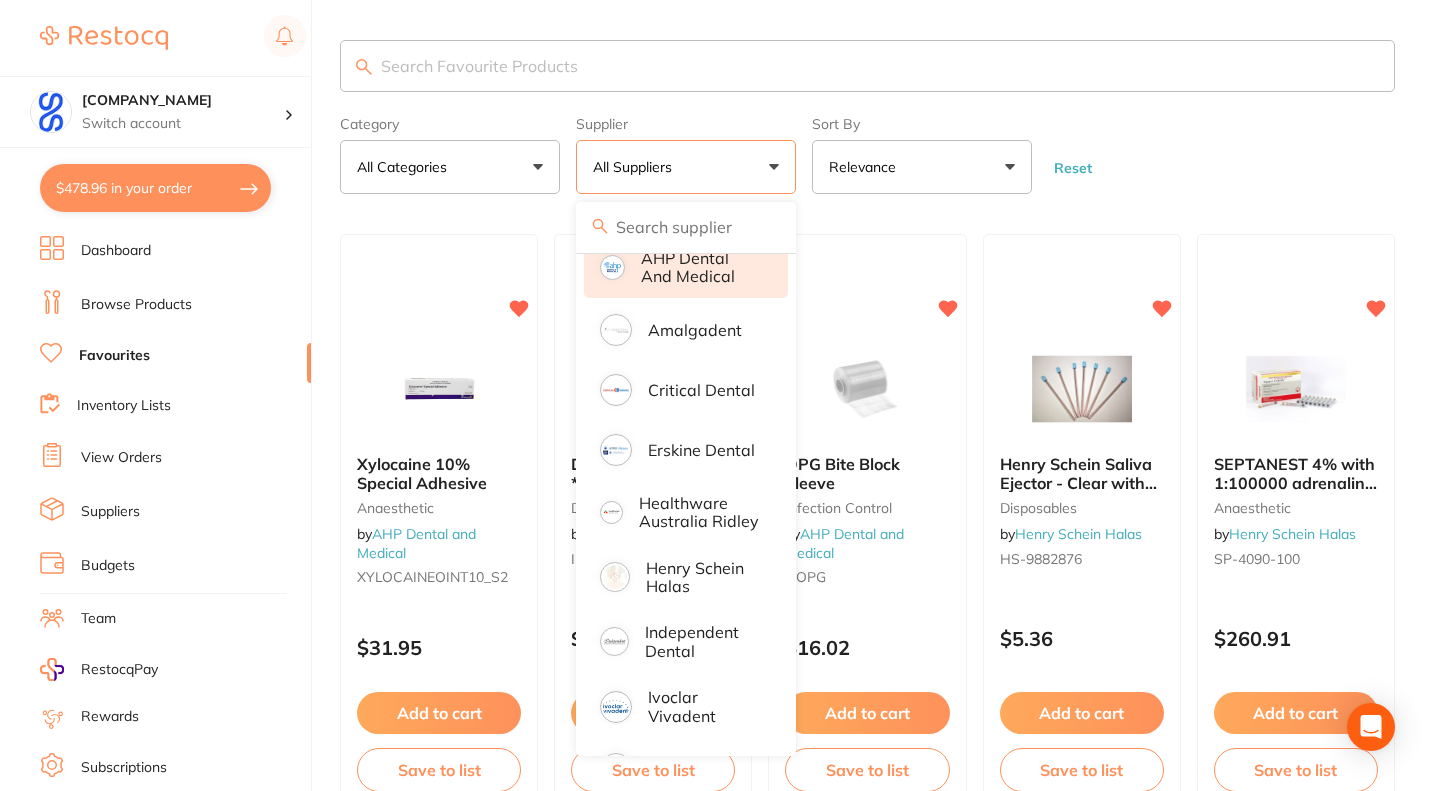 click on "AHP Dental and Medical" at bounding box center (700, 267) 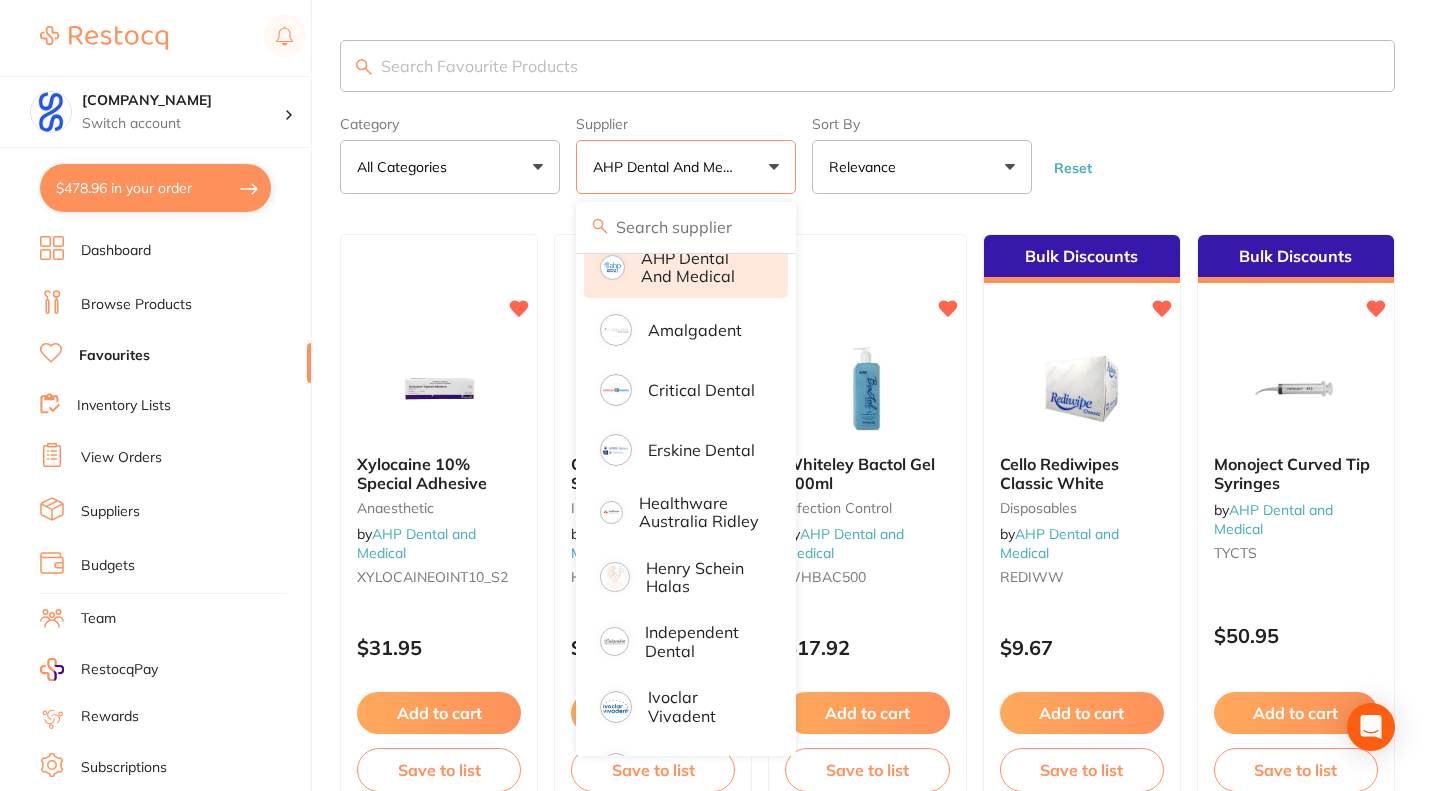 click on "Category All Categories All Categories anaesthetic articulating burs disposables endodontics impression infection control instruments laboratory preventative restorative & cosmetic xrays/imaging Clear Category   false    All Categories Category All Categories anaesthetic articulating burs disposables endodontics impression infection control instruments laboratory preventative restorative & cosmetic xrays/imaging Supplier AHP Dental and Medical All Suppliers Dentsply Sirona Adam Dental AHP Dental and Medical Amalgadent Critical Dental Erskine Dental Healthware Australia Ridley Henry Schein Halas Independent Dental Ivoclar Vivadent Matrixdental Numedical Clear Supplier   true    AHP Dental and Medical Supplier All Suppliers Dentsply Sirona Adam Dental AHP Dental and Medical Amalgadent Critical Dental Erskine Dental Healthware Australia Ridley Henry Schein Halas Independent Dental Ivoclar Vivadent Matrixdental Numedical Sort By Relevance Highest Price Lowest Price On Sale Relevance Clear Sort By   false    Reset" at bounding box center (867, 151) 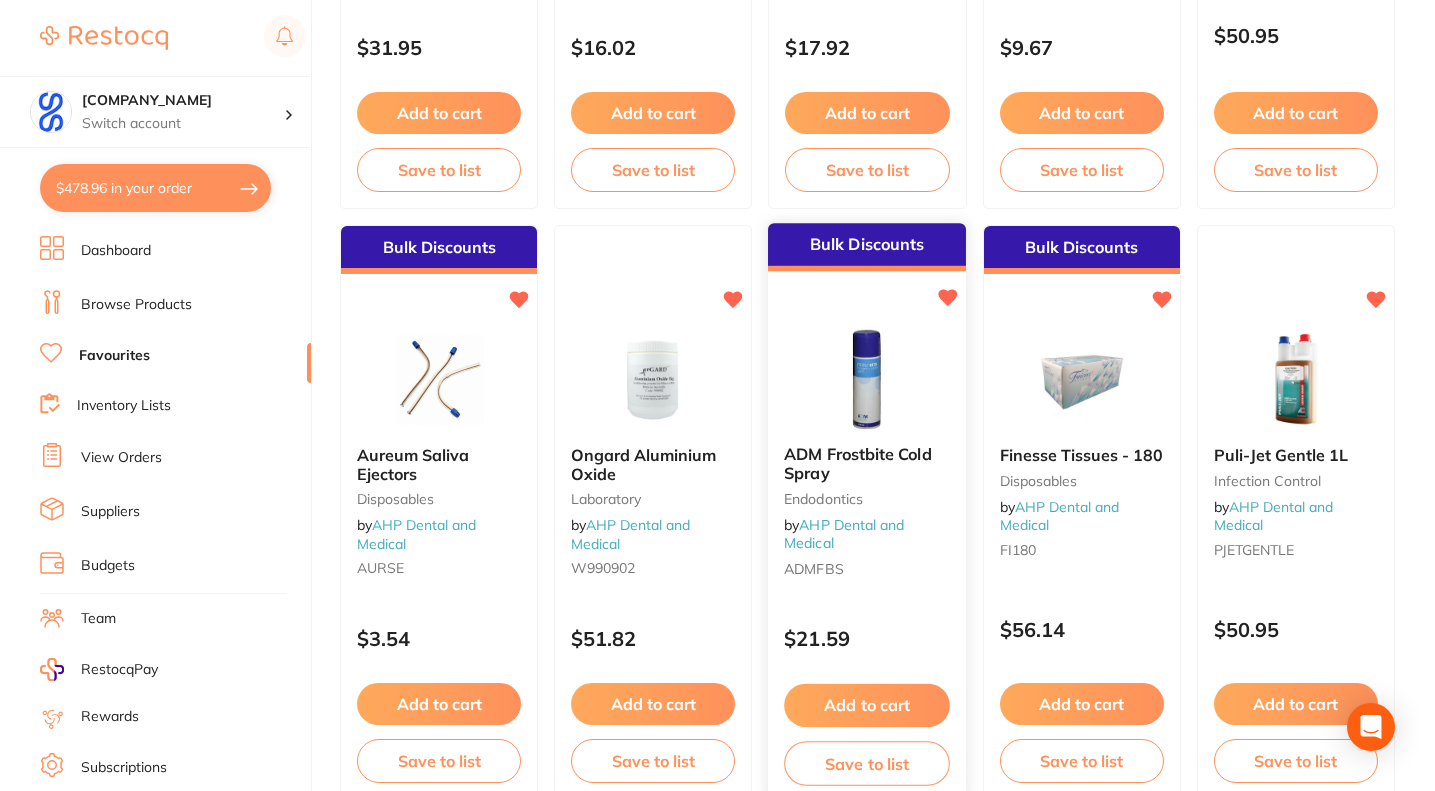 scroll, scrollTop: 800, scrollLeft: 0, axis: vertical 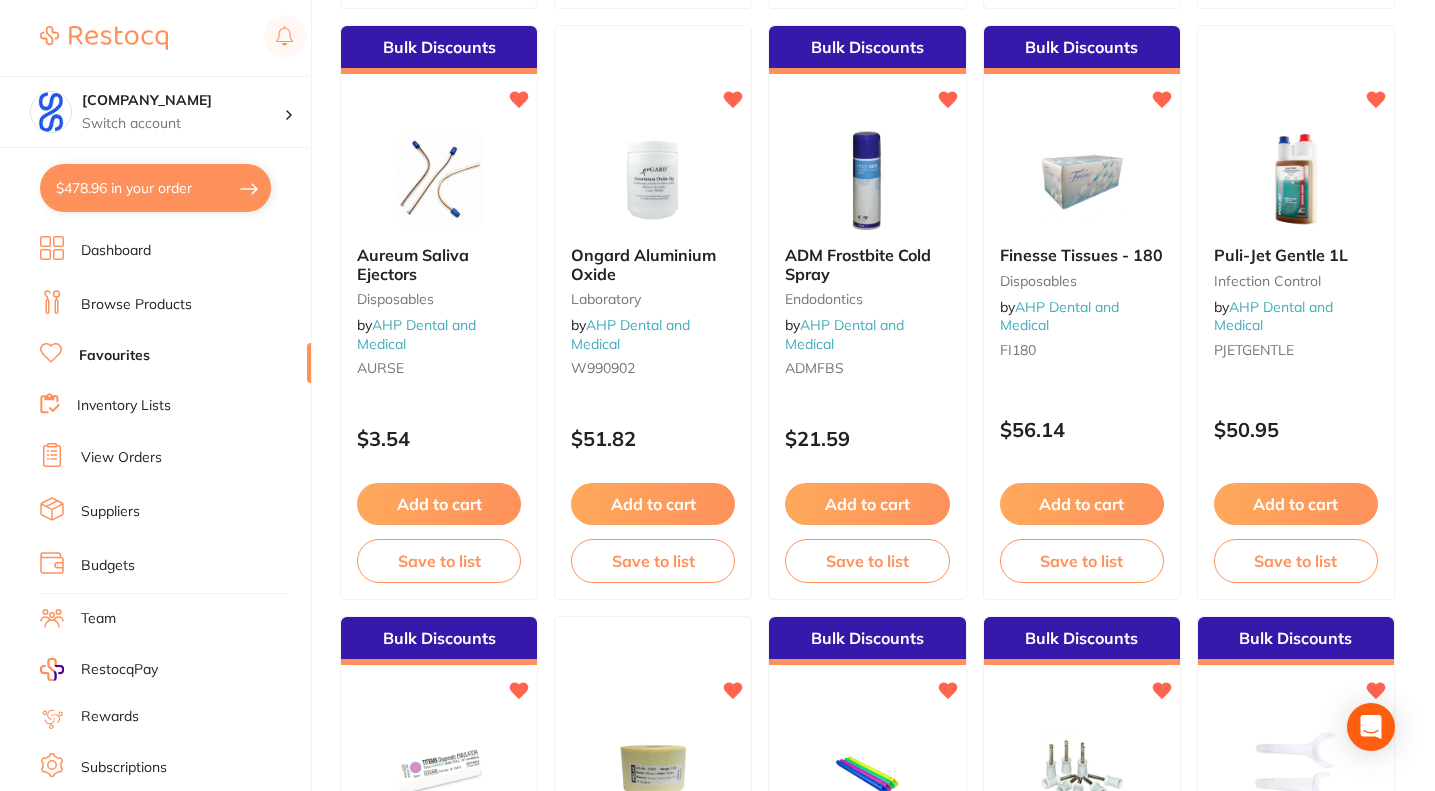 drag, startPoint x: 1273, startPoint y: 502, endPoint x: 1034, endPoint y: 512, distance: 239.2091 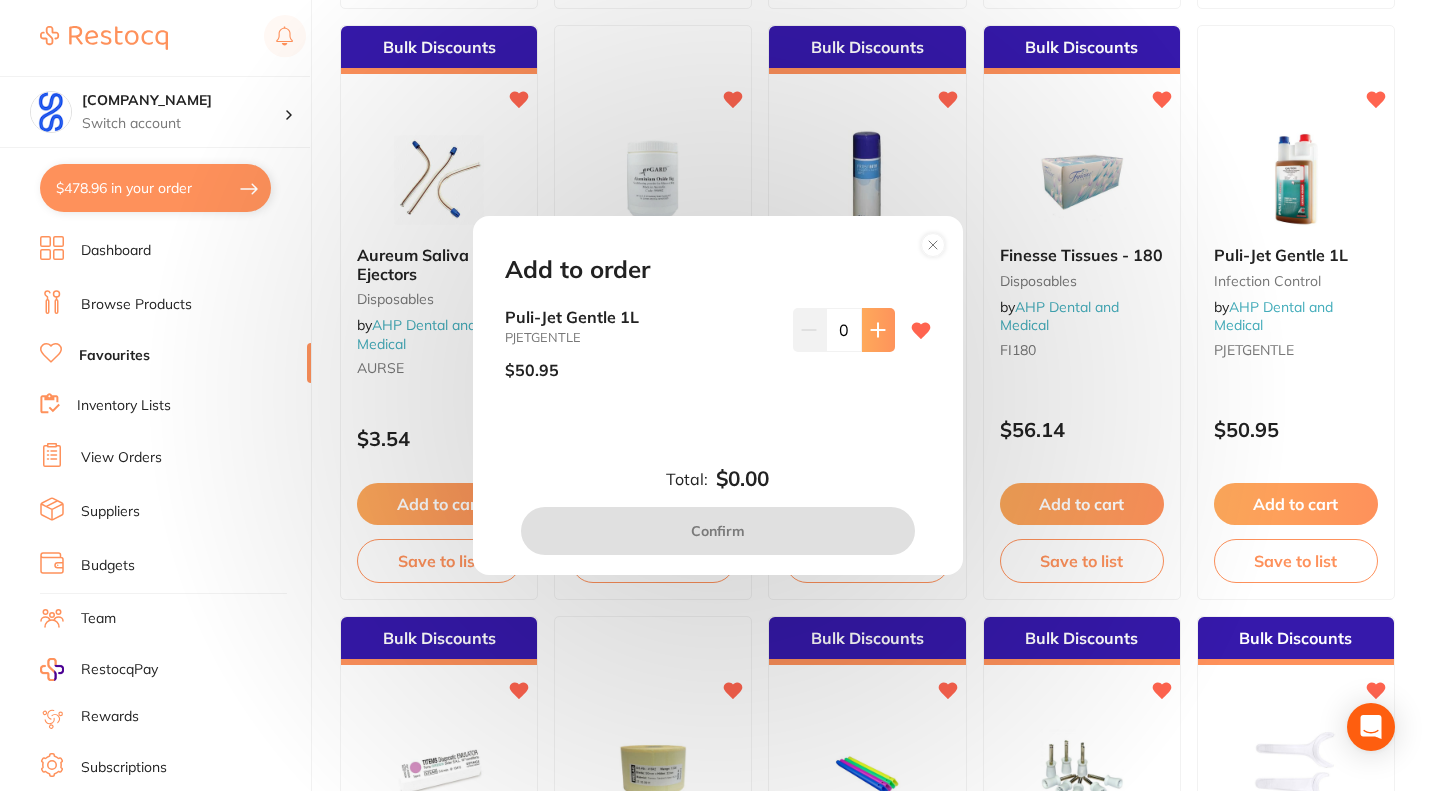 click 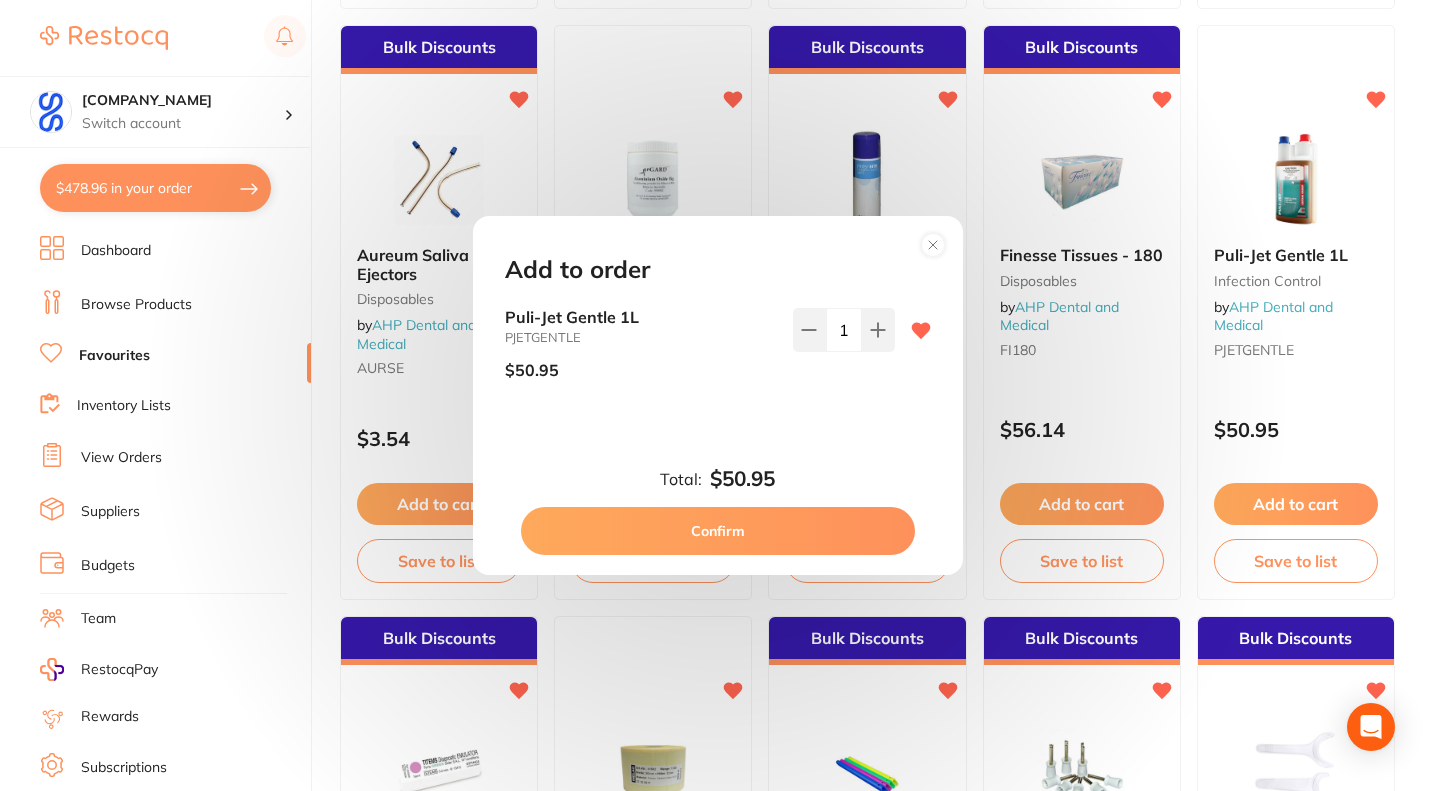 click on "Confirm" at bounding box center (718, 531) 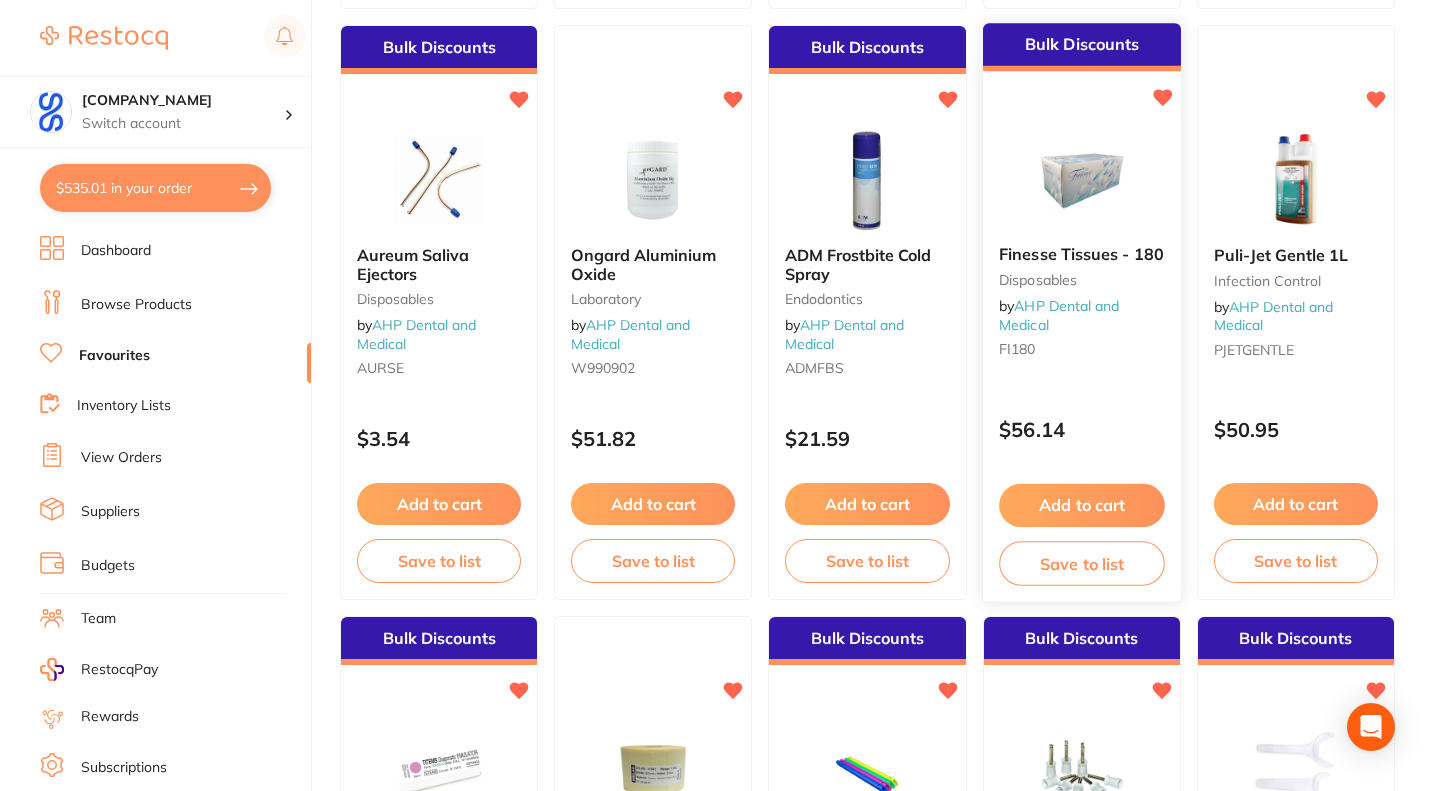 click on "Add to cart" at bounding box center (1082, 505) 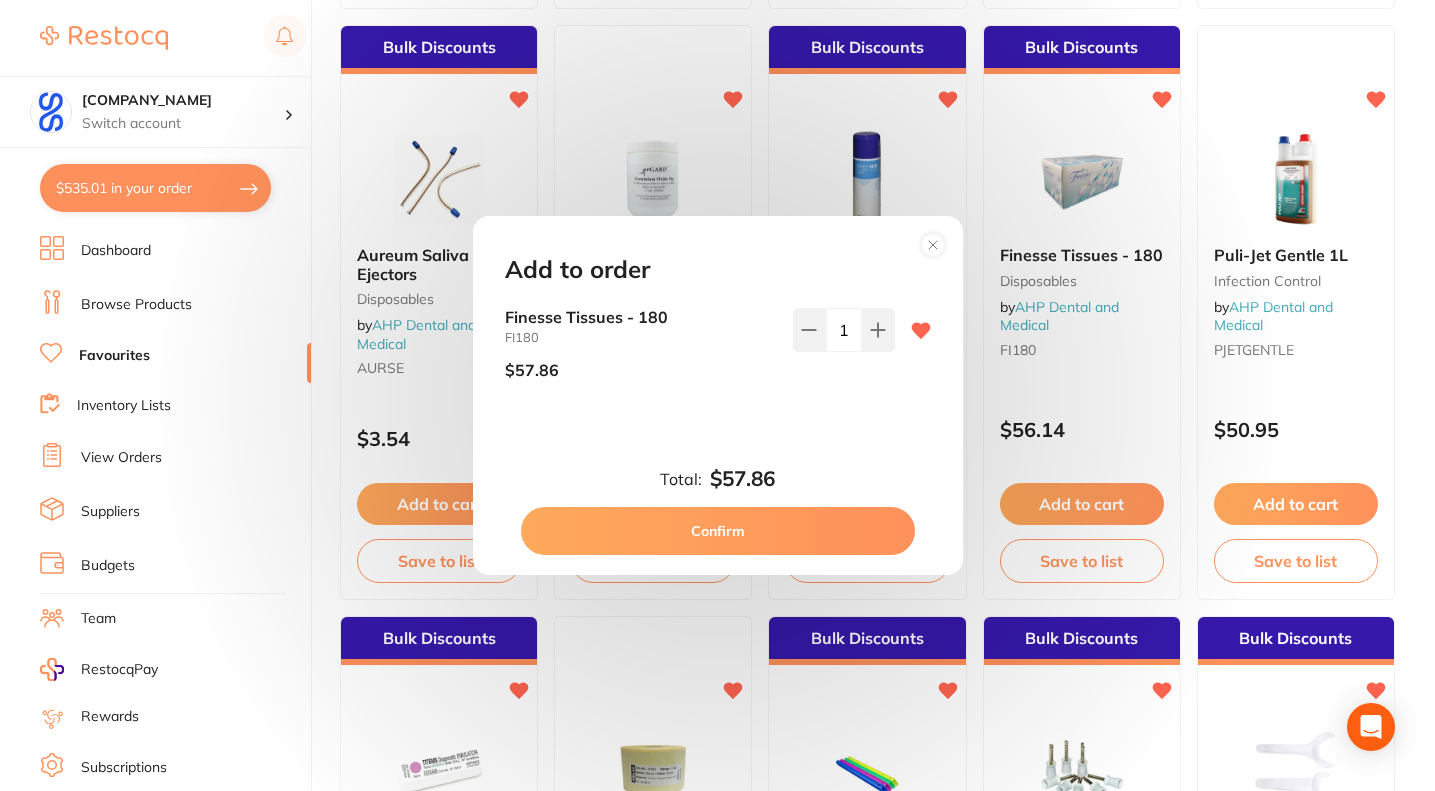 click on "Confirm" at bounding box center (718, 531) 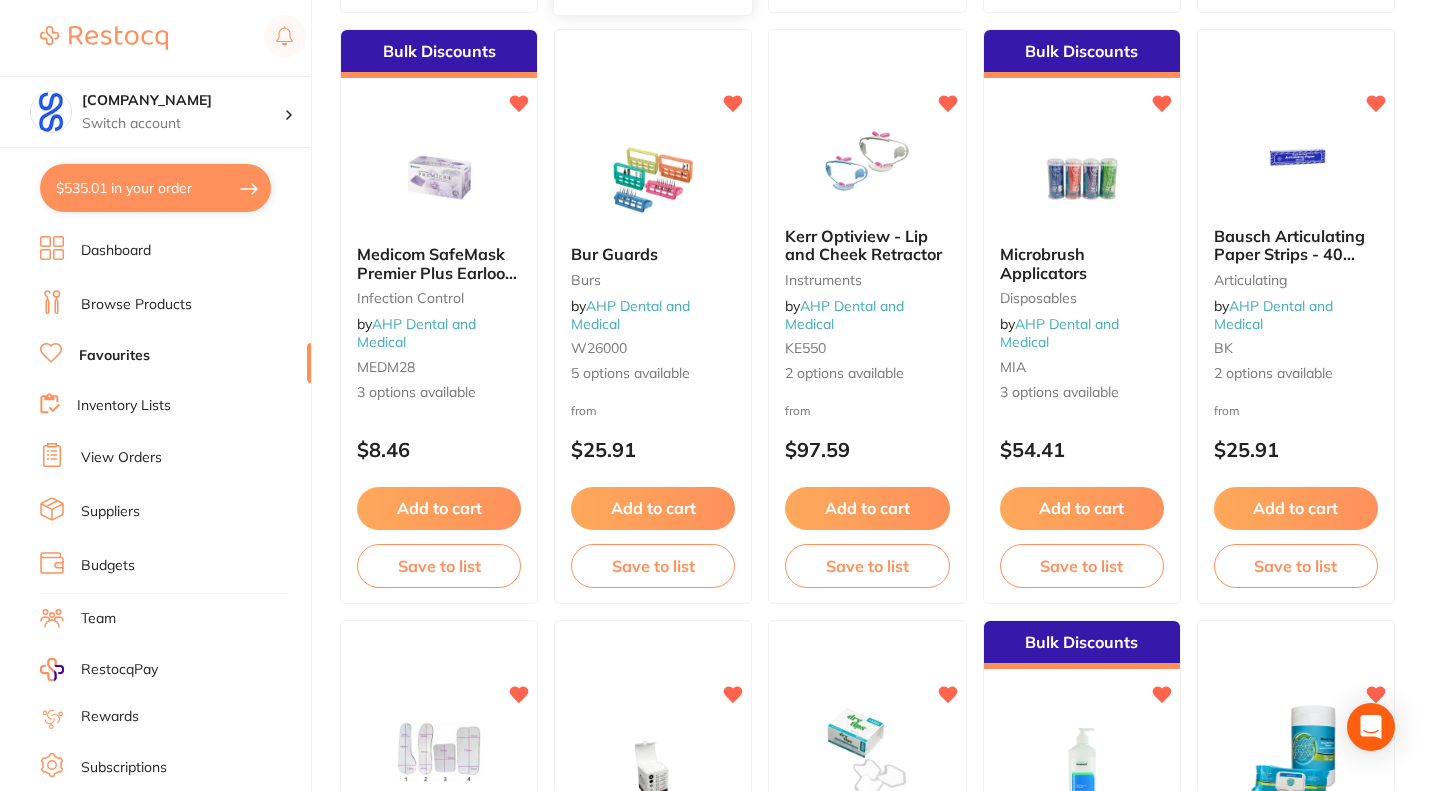 scroll, scrollTop: 3200, scrollLeft: 0, axis: vertical 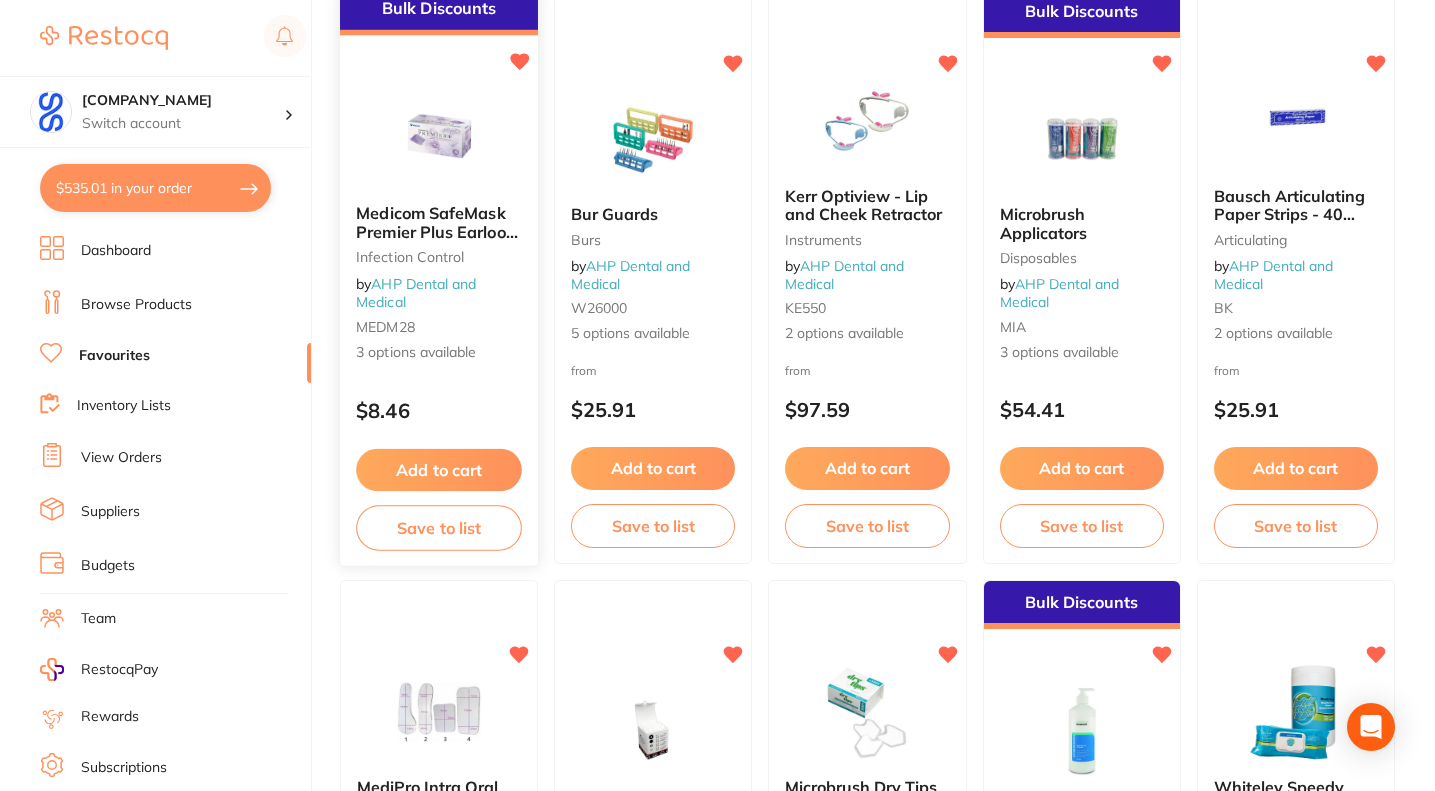 click on "Add to cart" at bounding box center (439, 470) 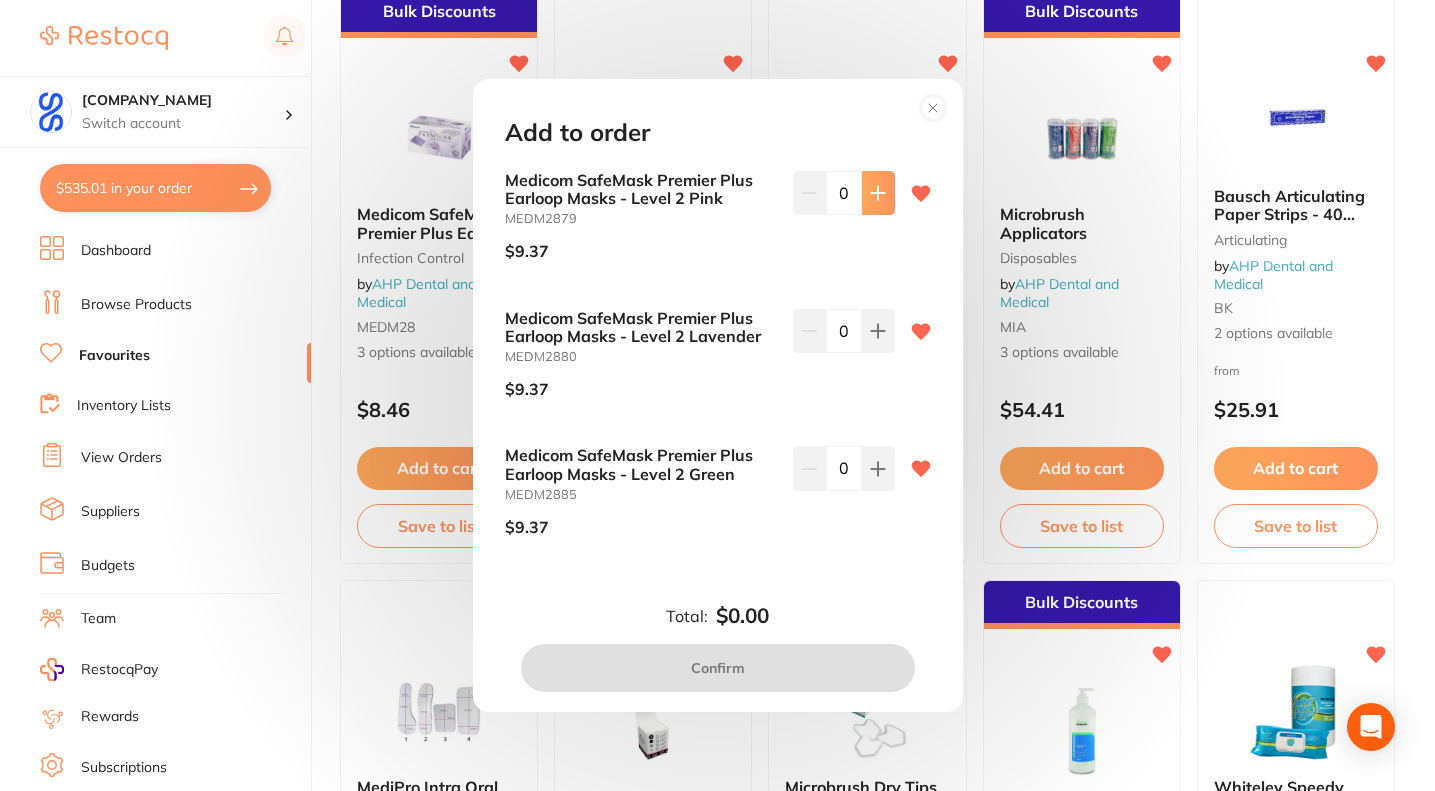 click 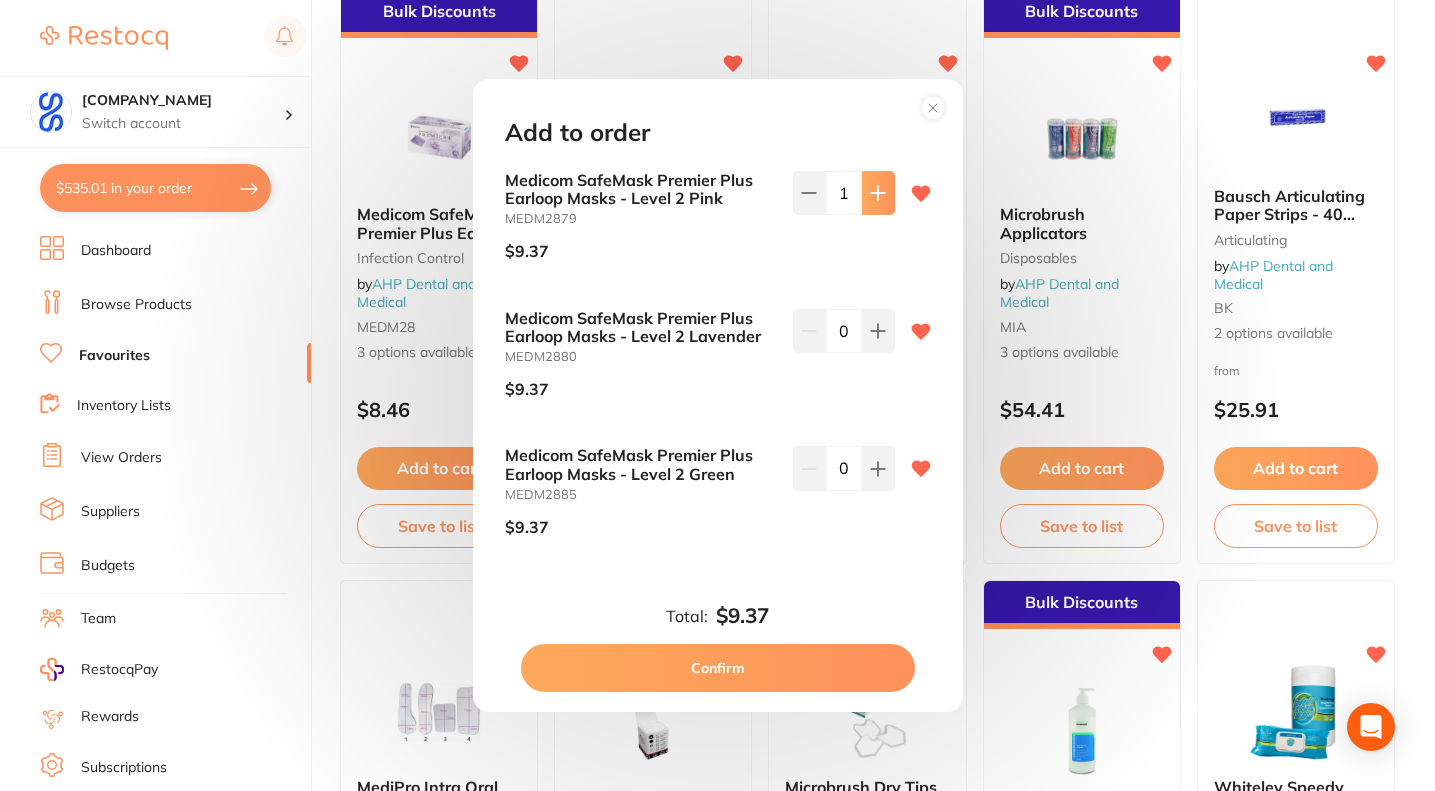 click 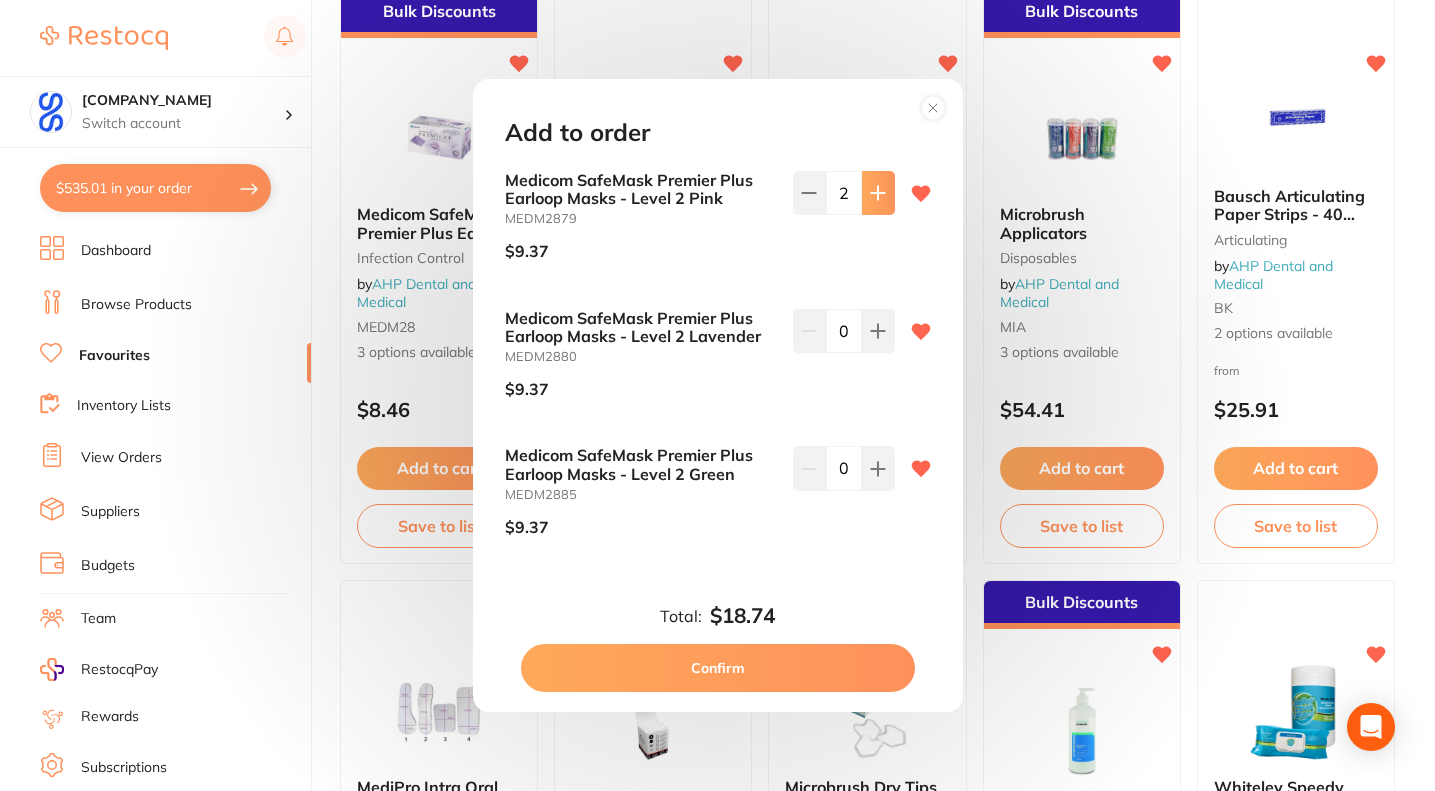 click 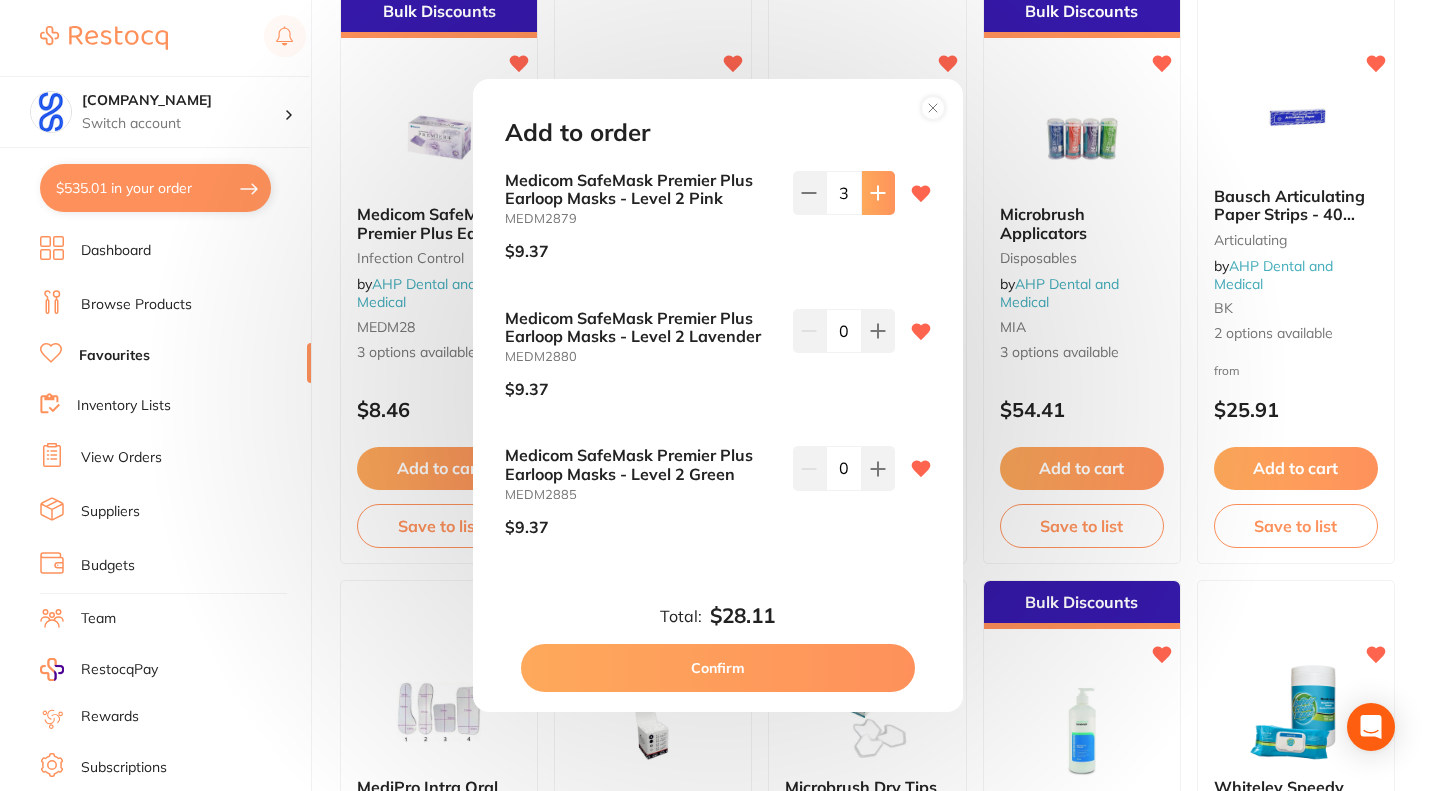 click 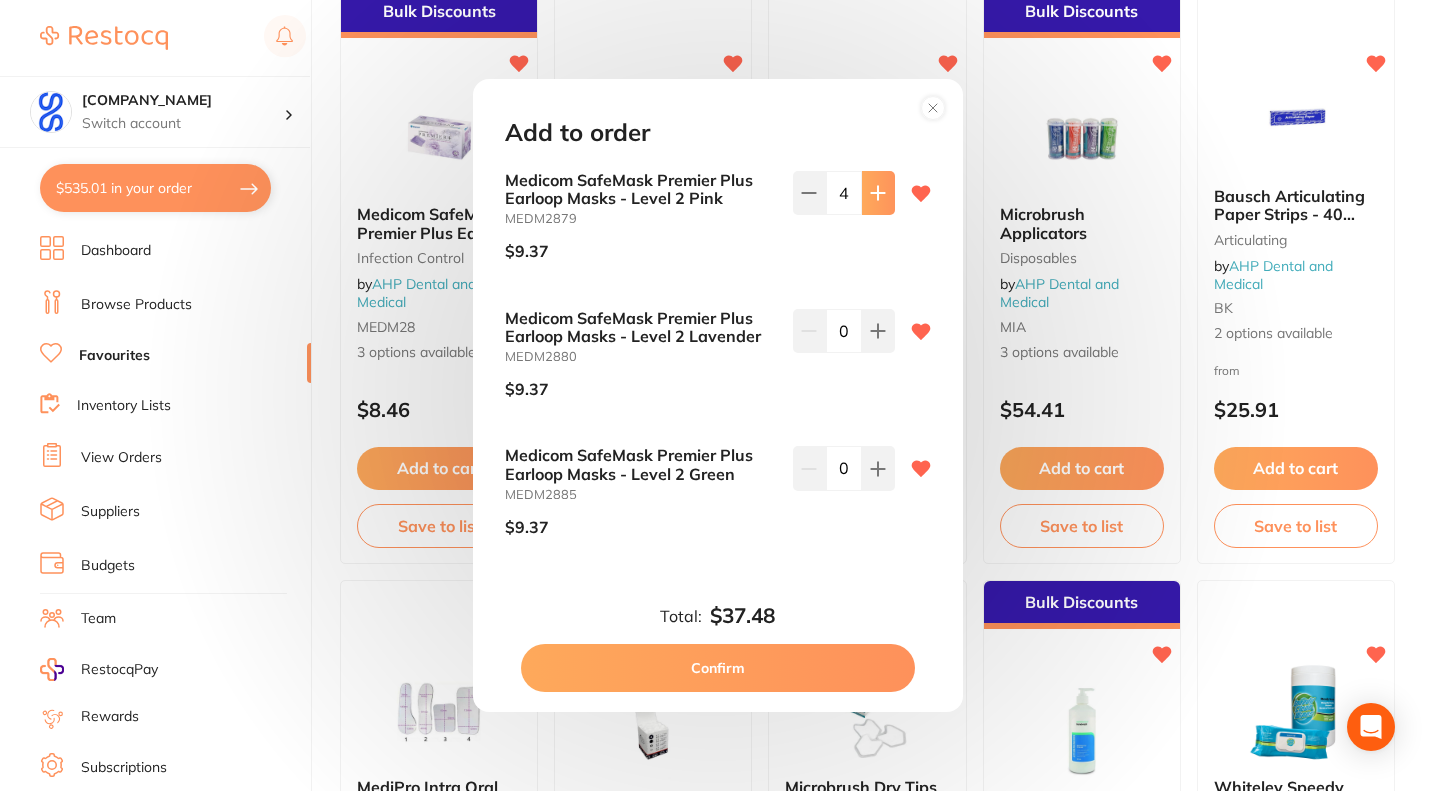 click 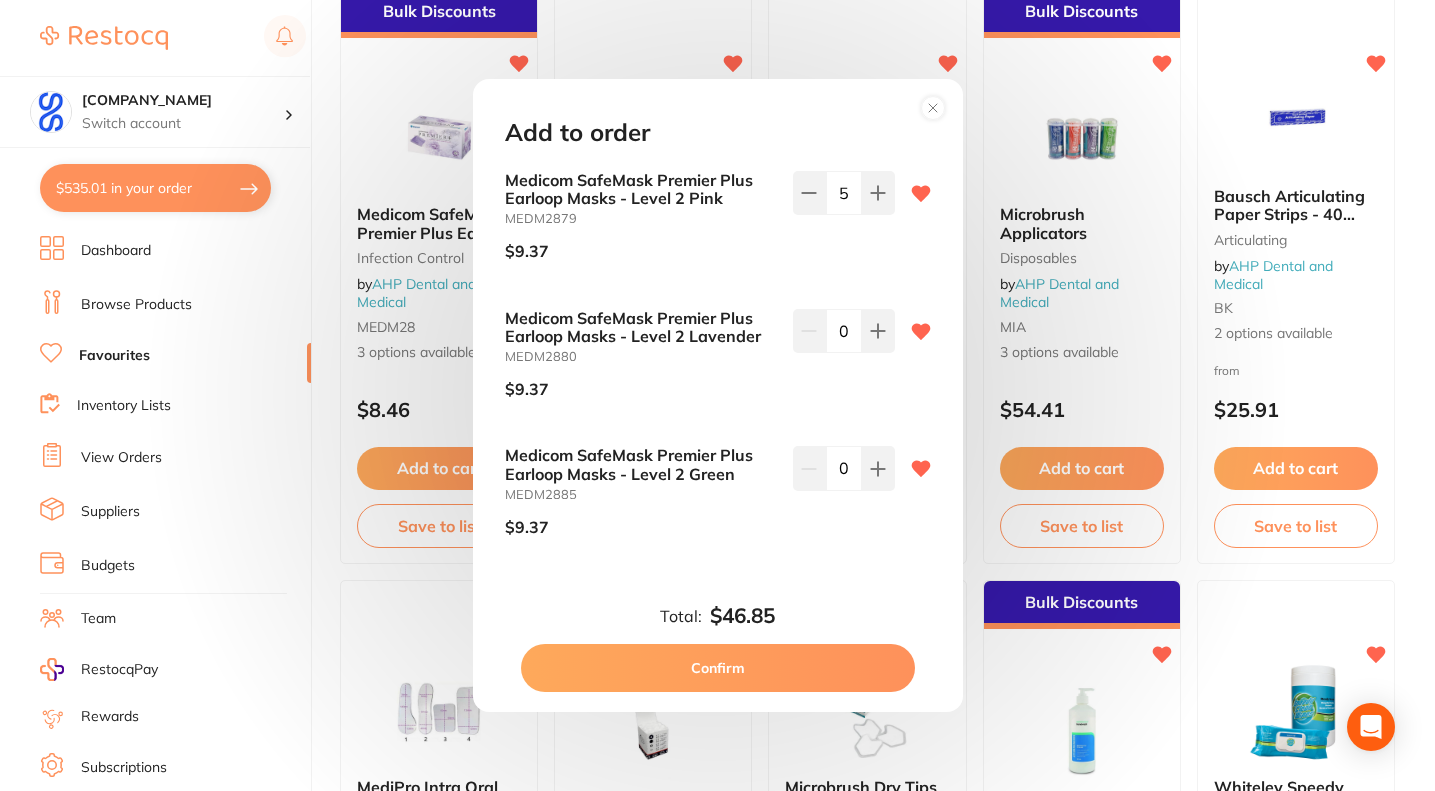 click on "Confirm" at bounding box center [718, 668] 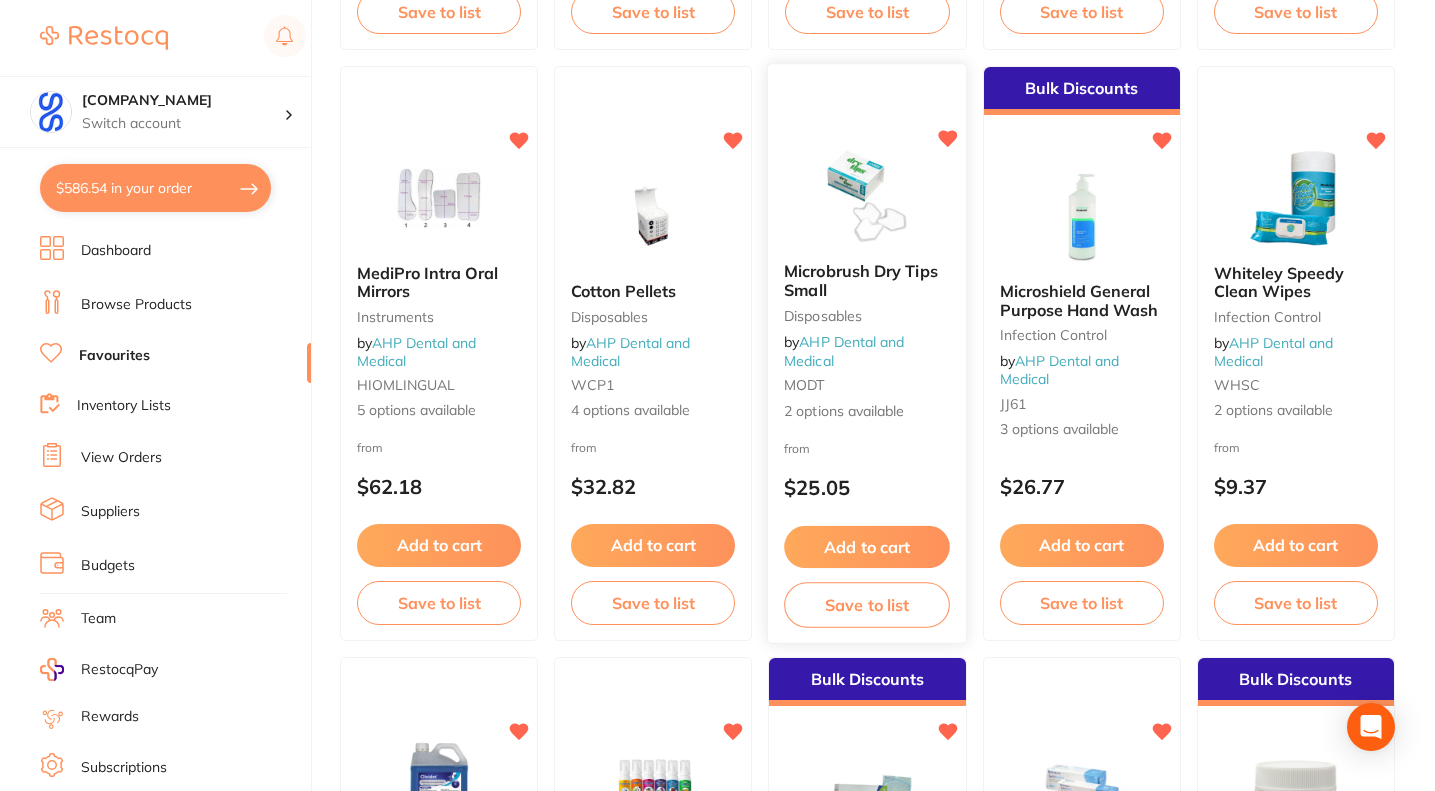 scroll, scrollTop: 3800, scrollLeft: 0, axis: vertical 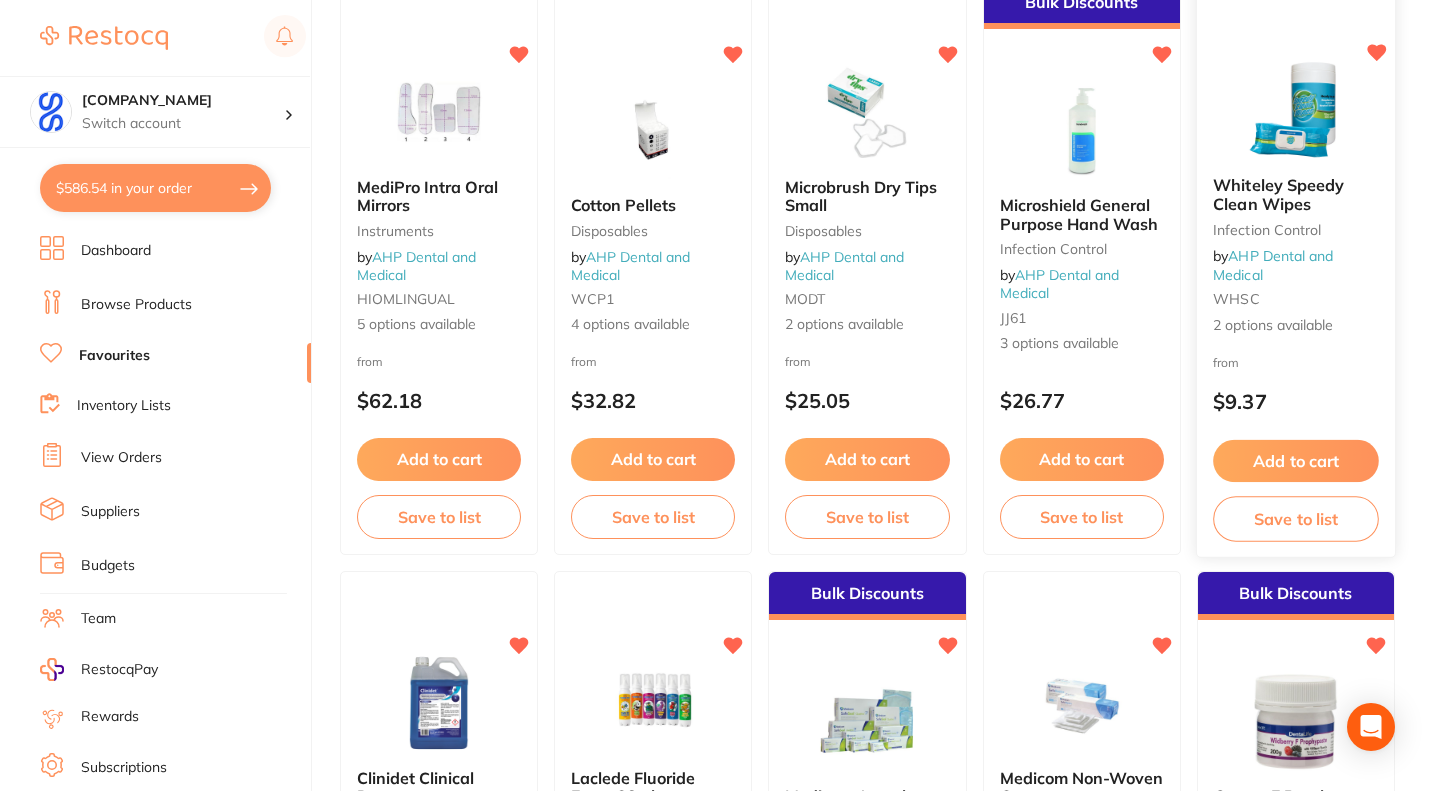 click on "Add to cart" at bounding box center (1296, 461) 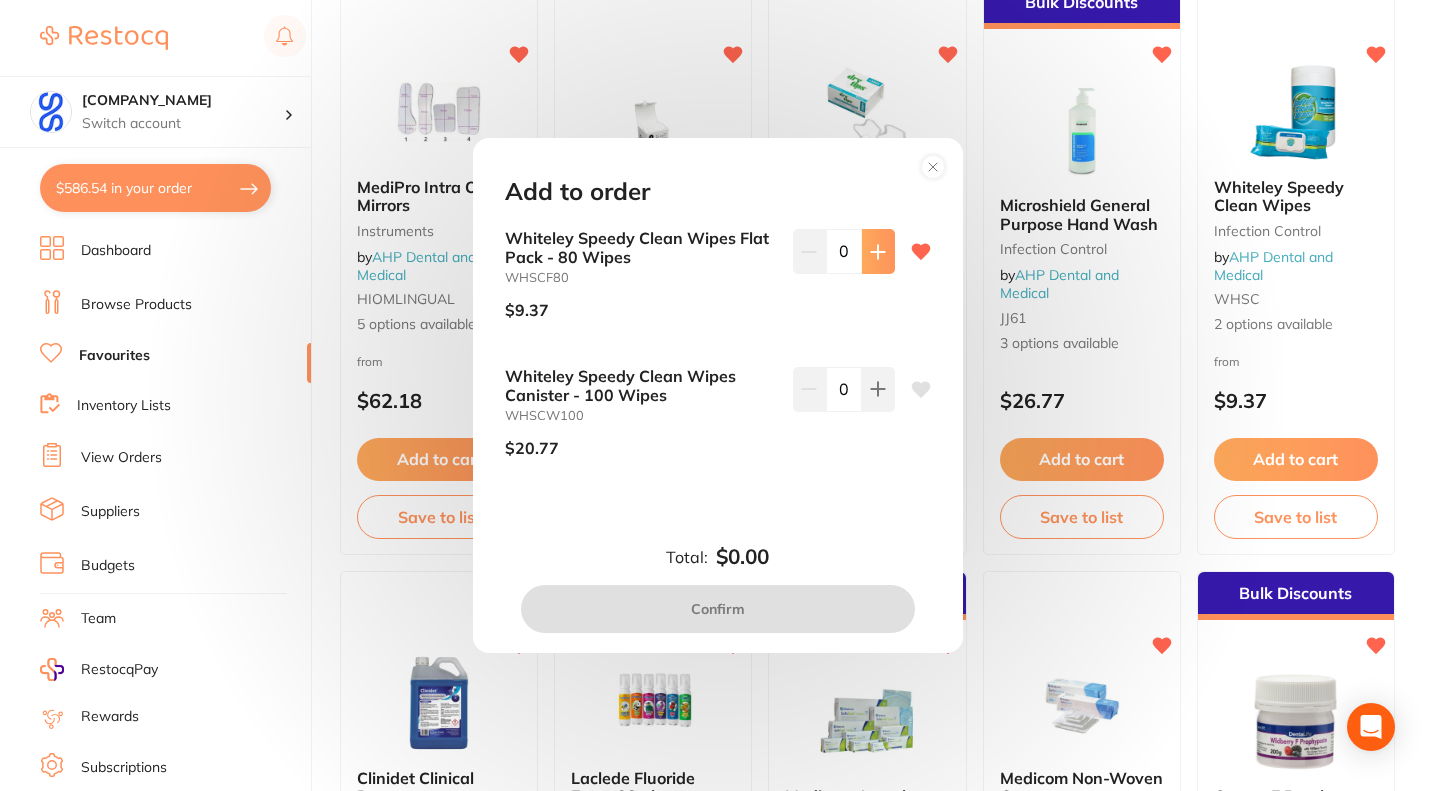 click 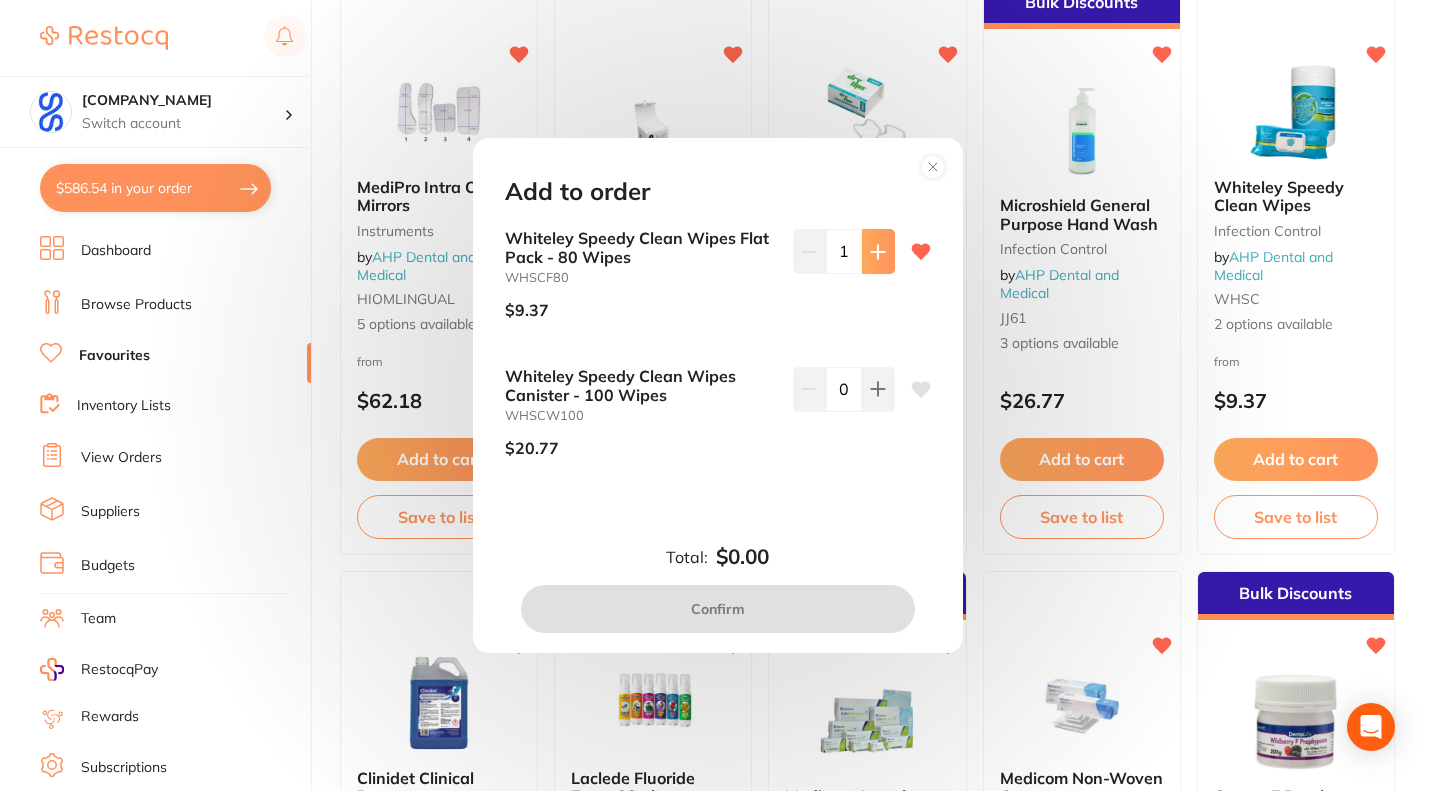 click 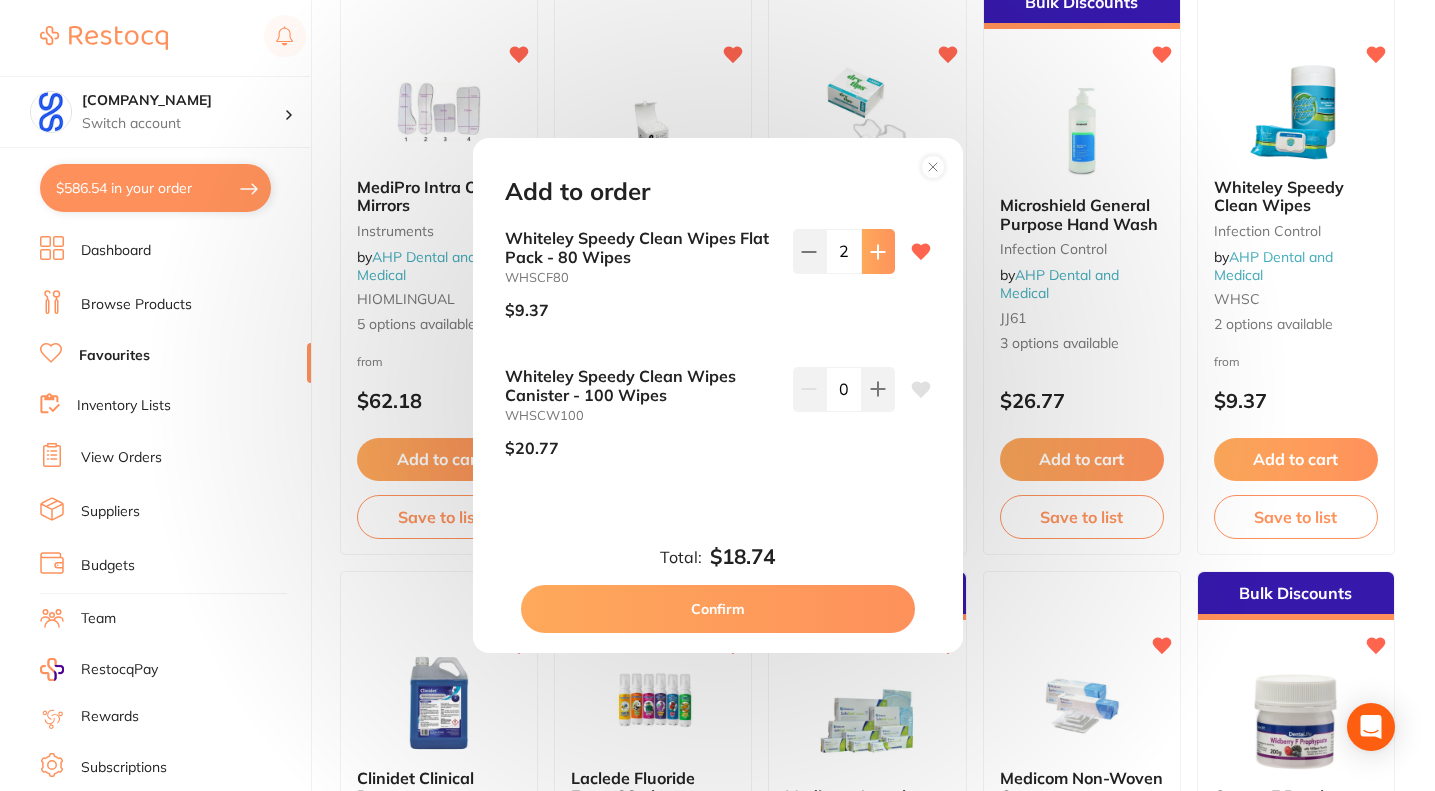 click 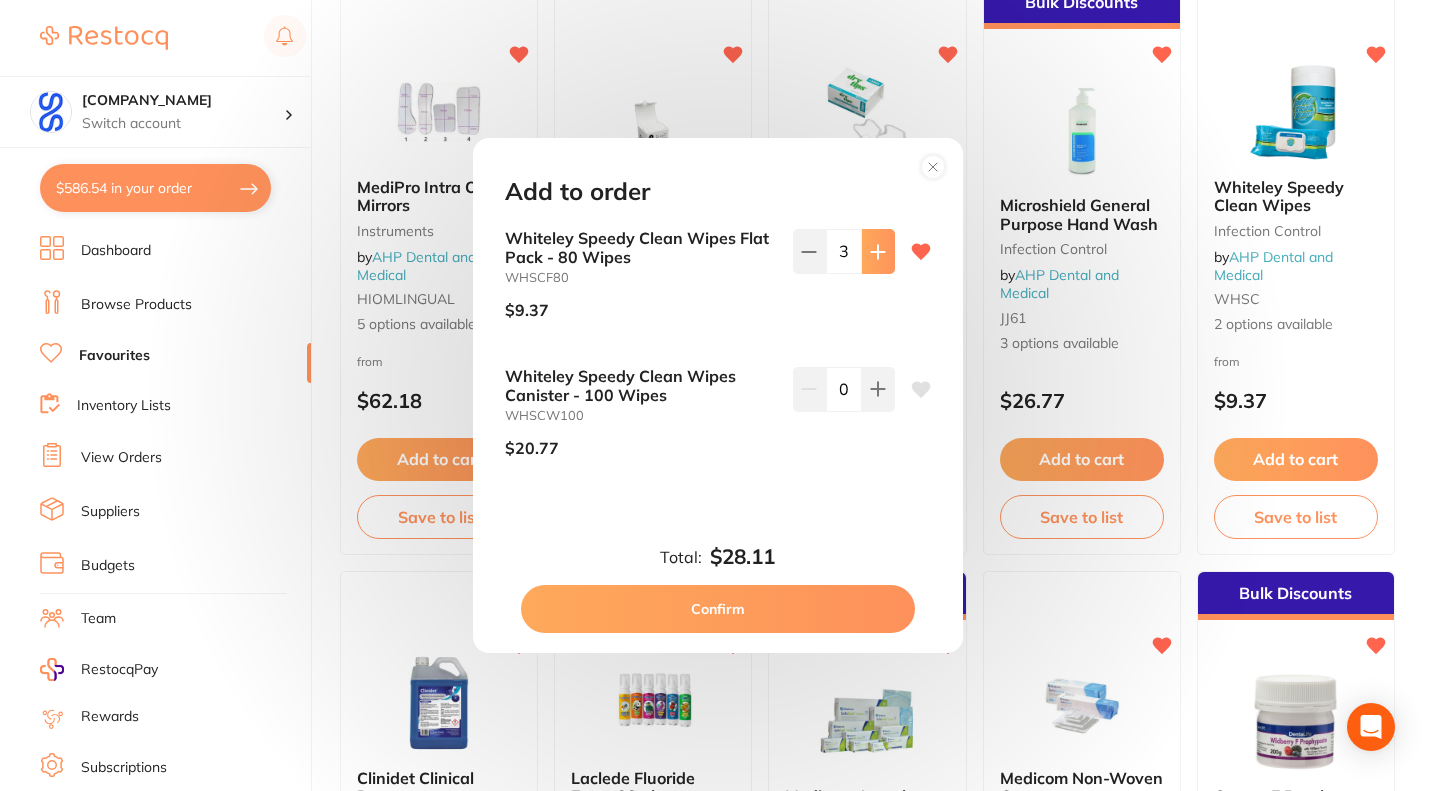 click 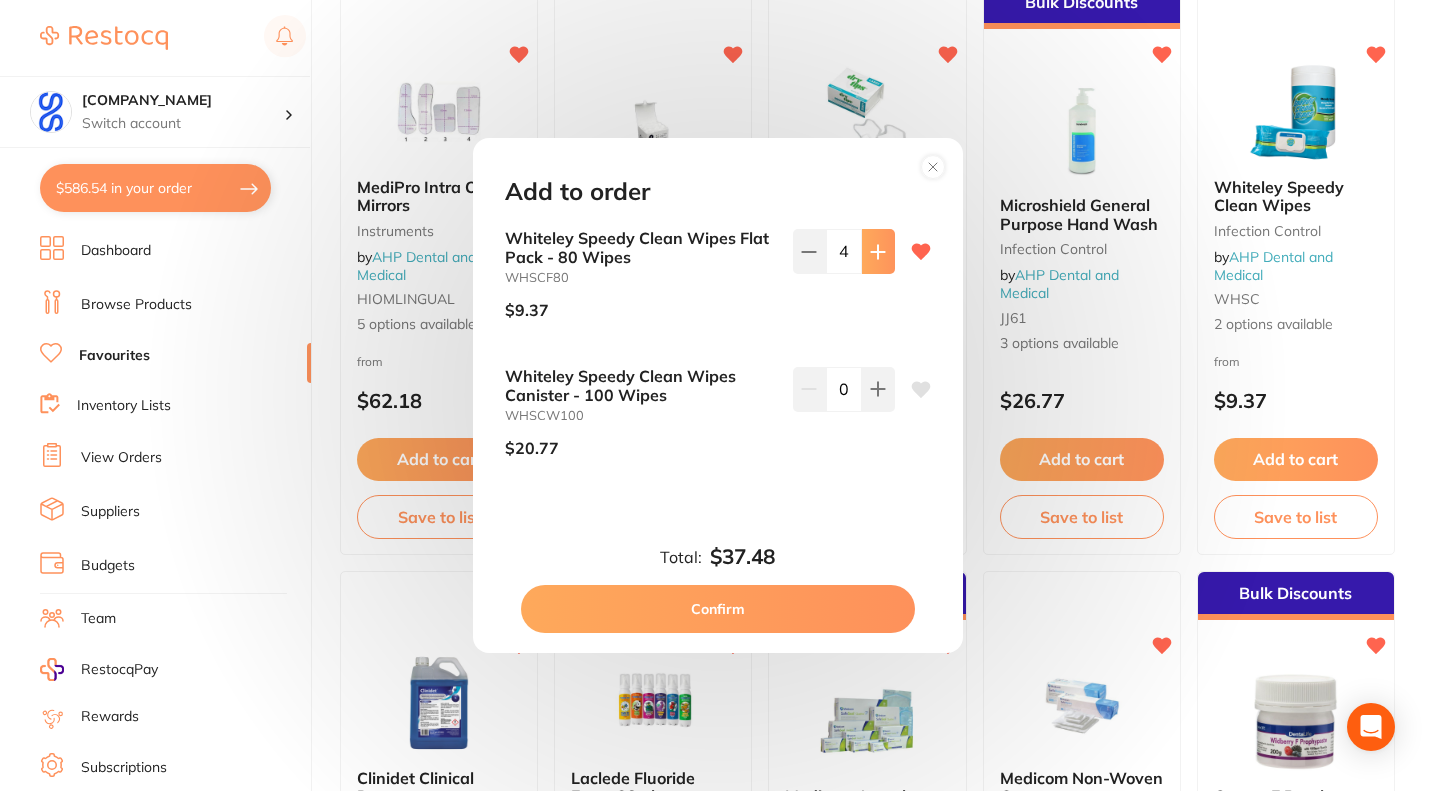 click 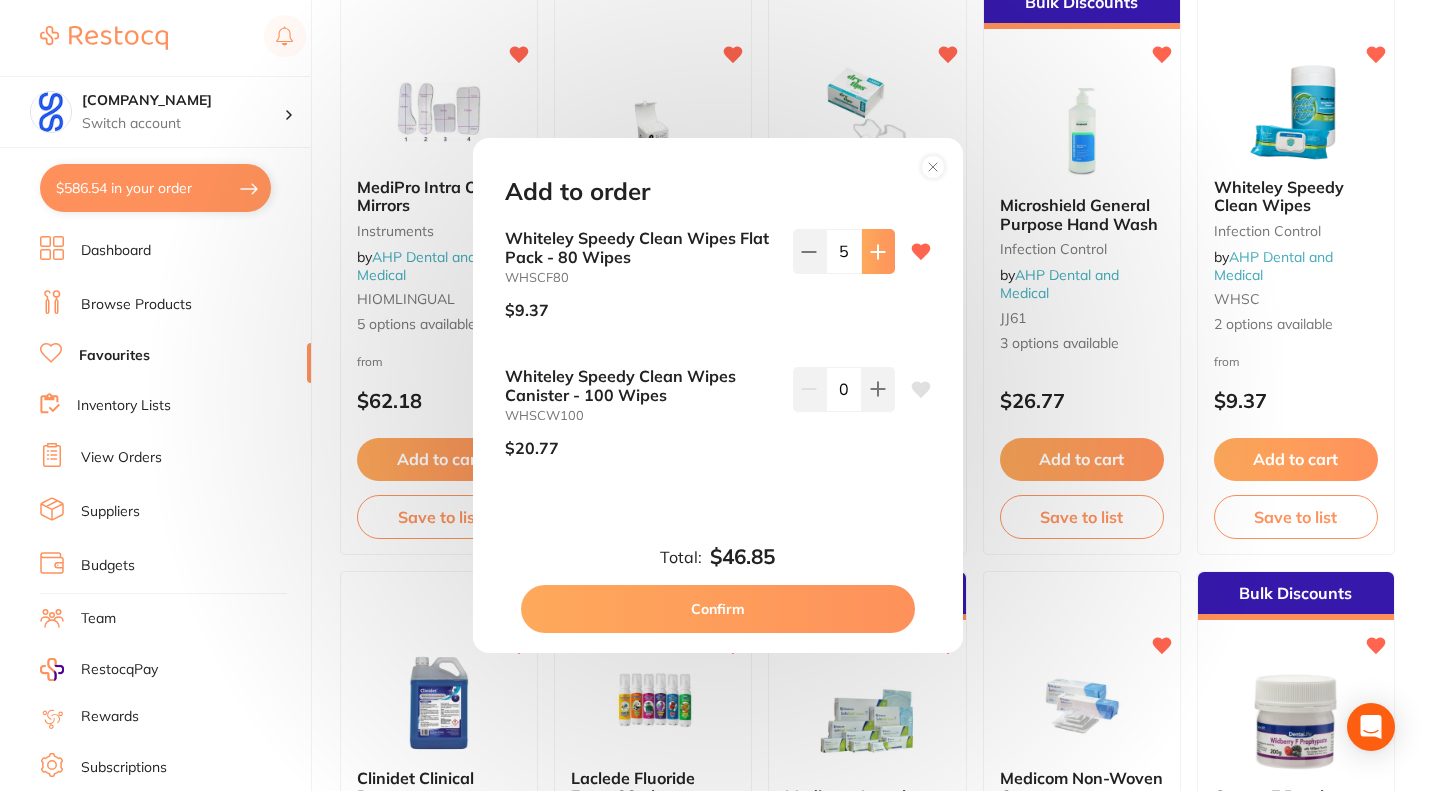 click 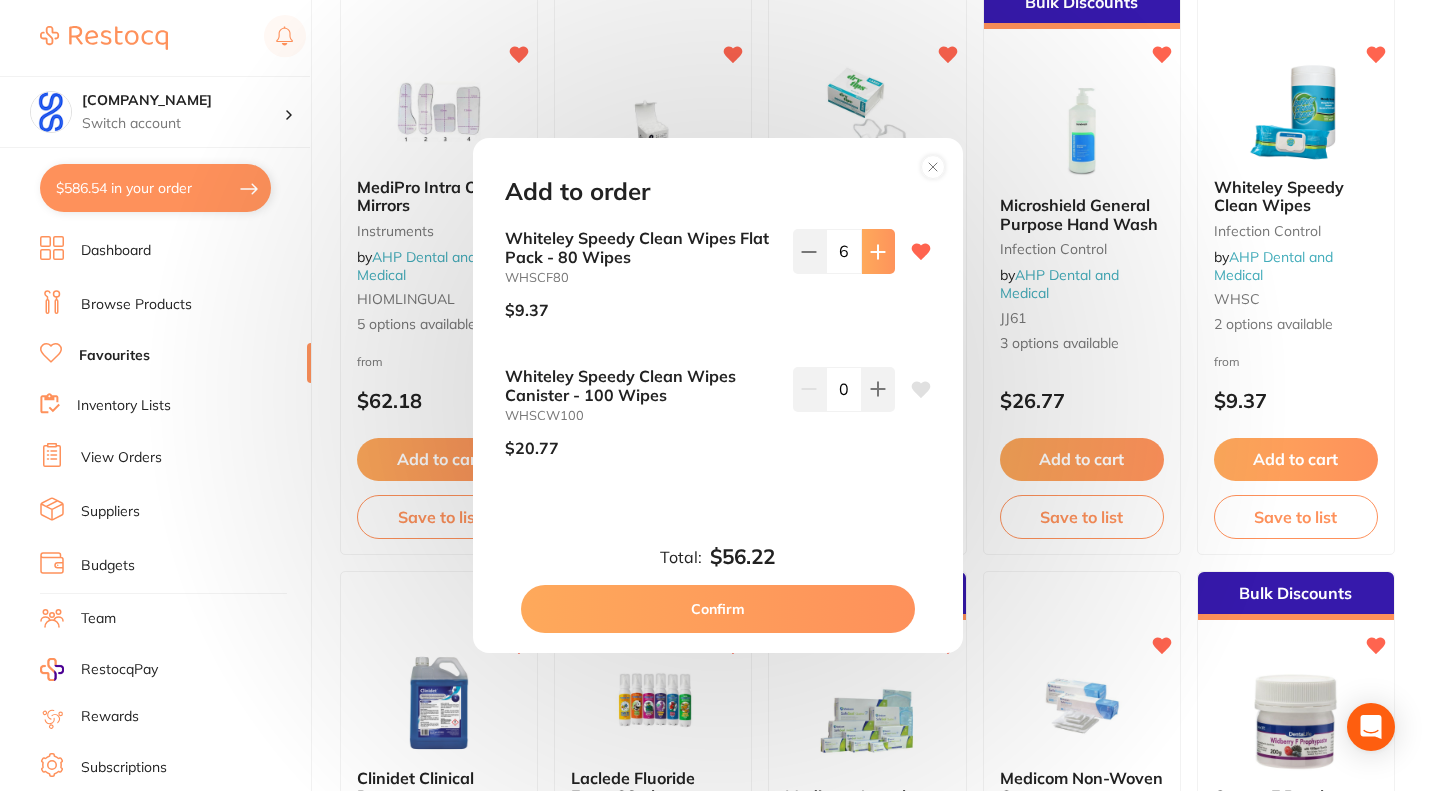 click 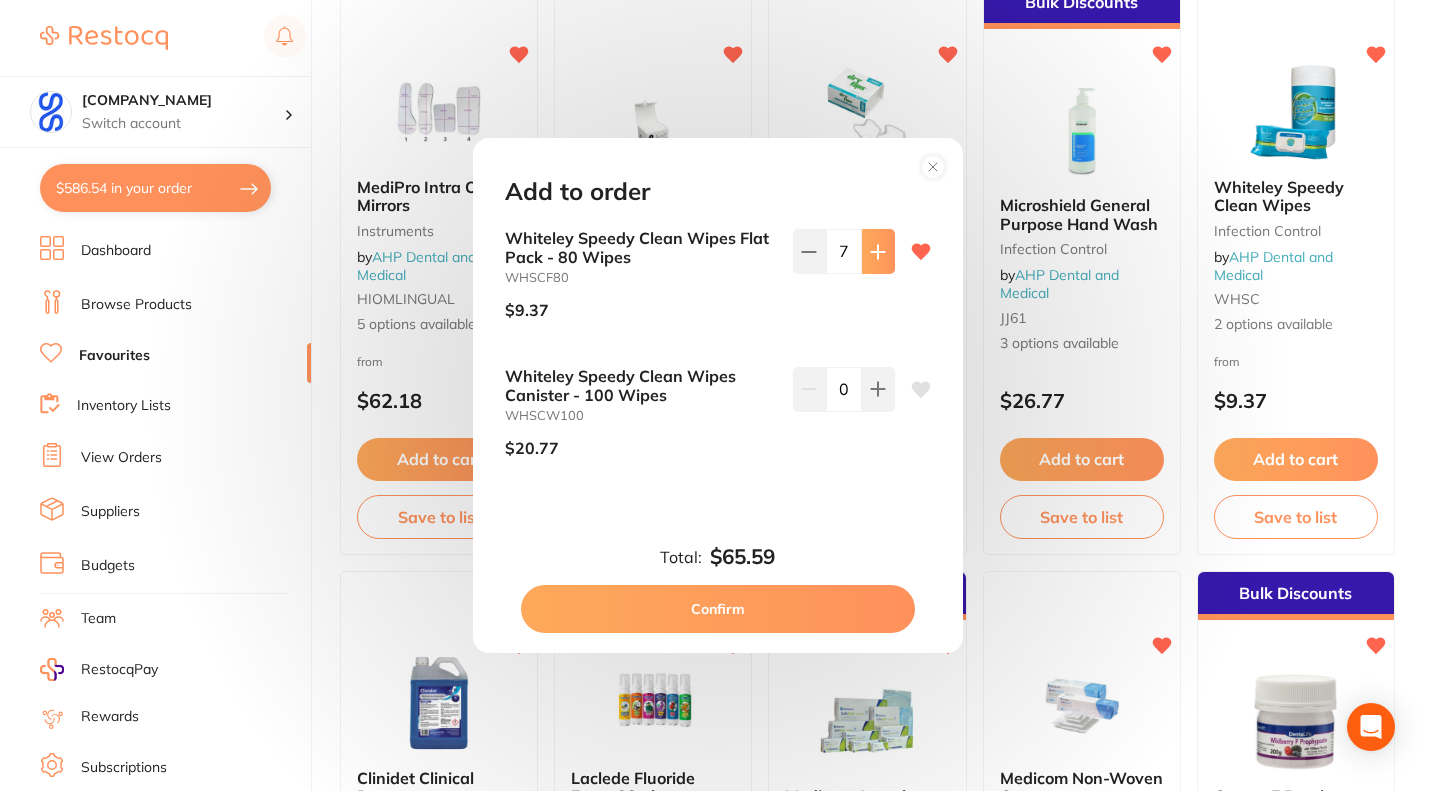 click 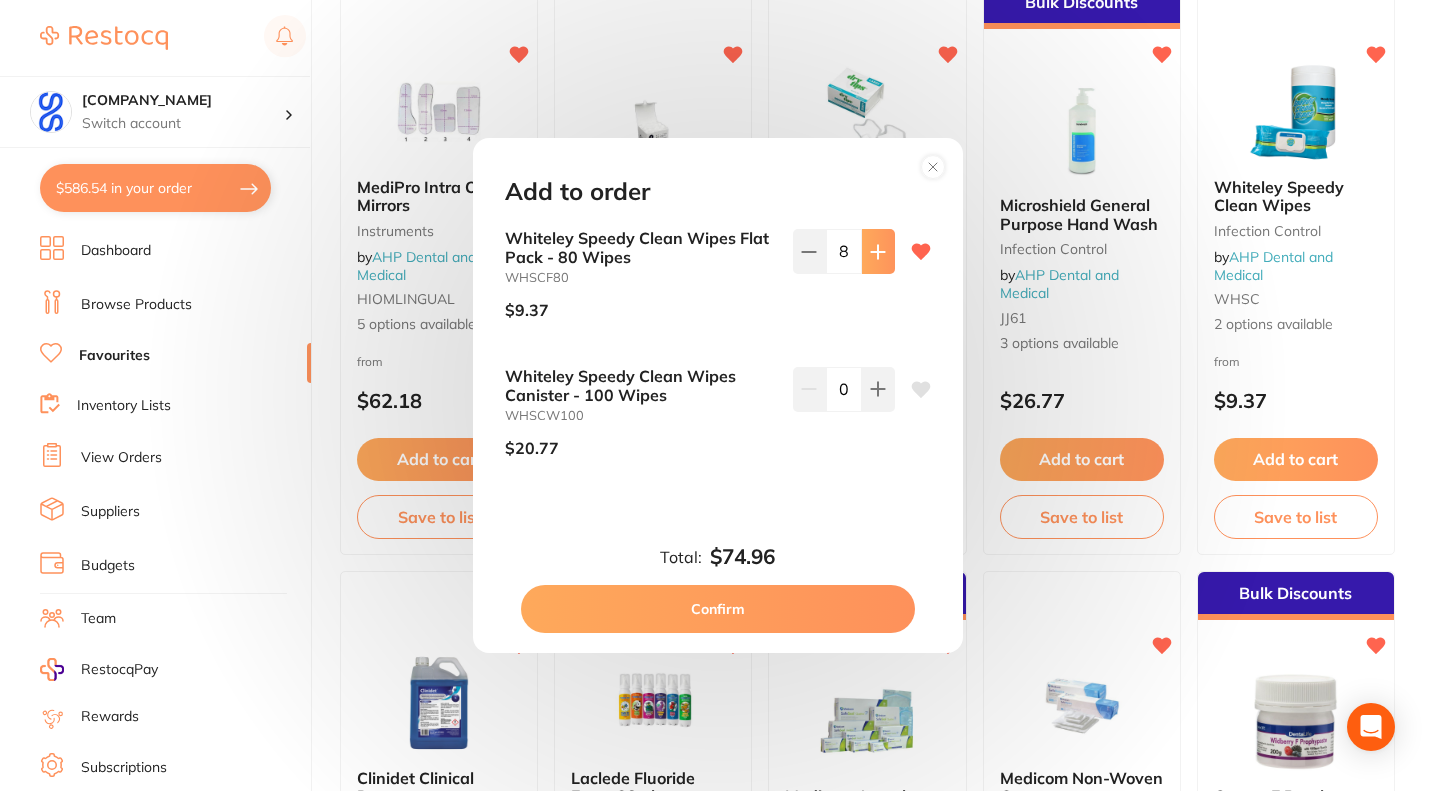 click 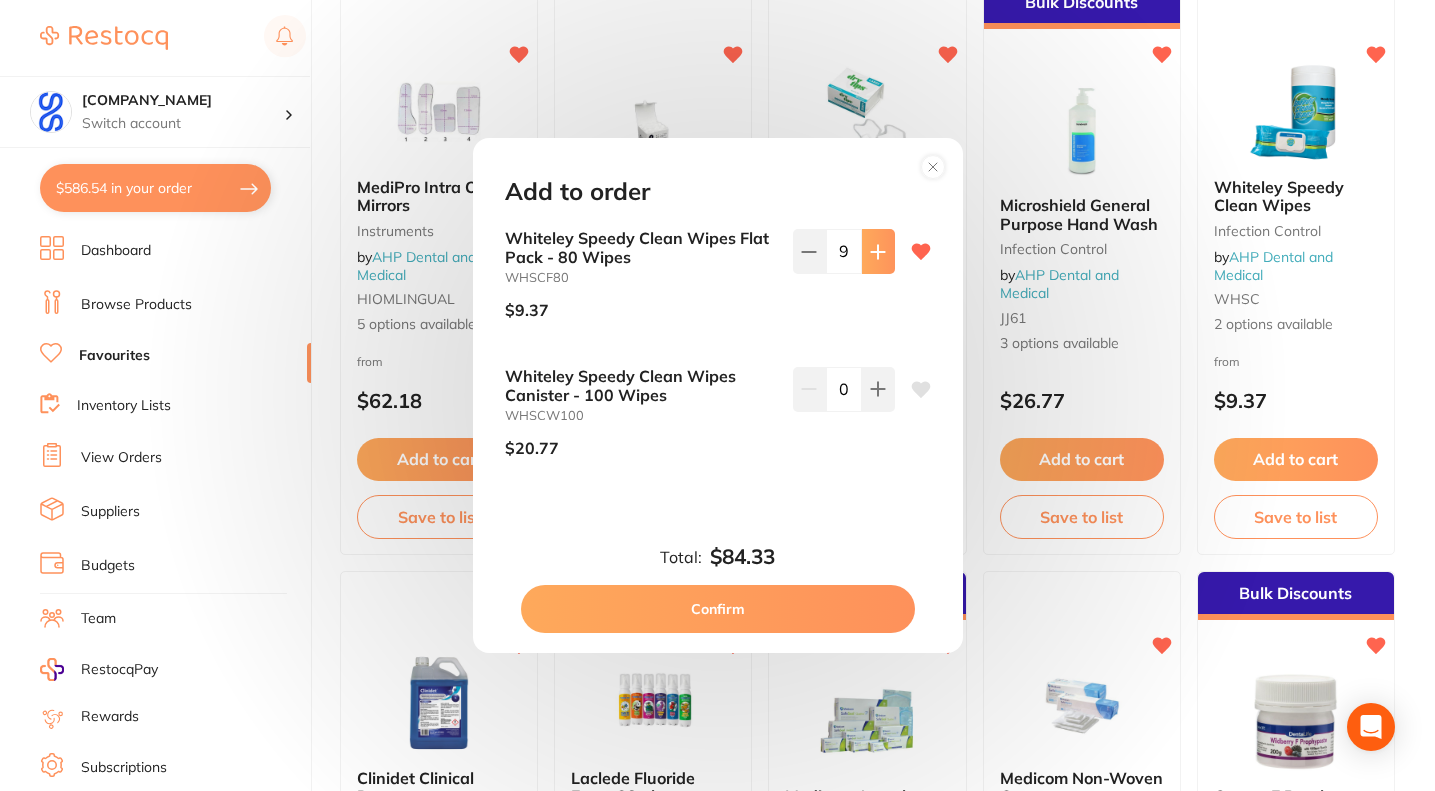 click 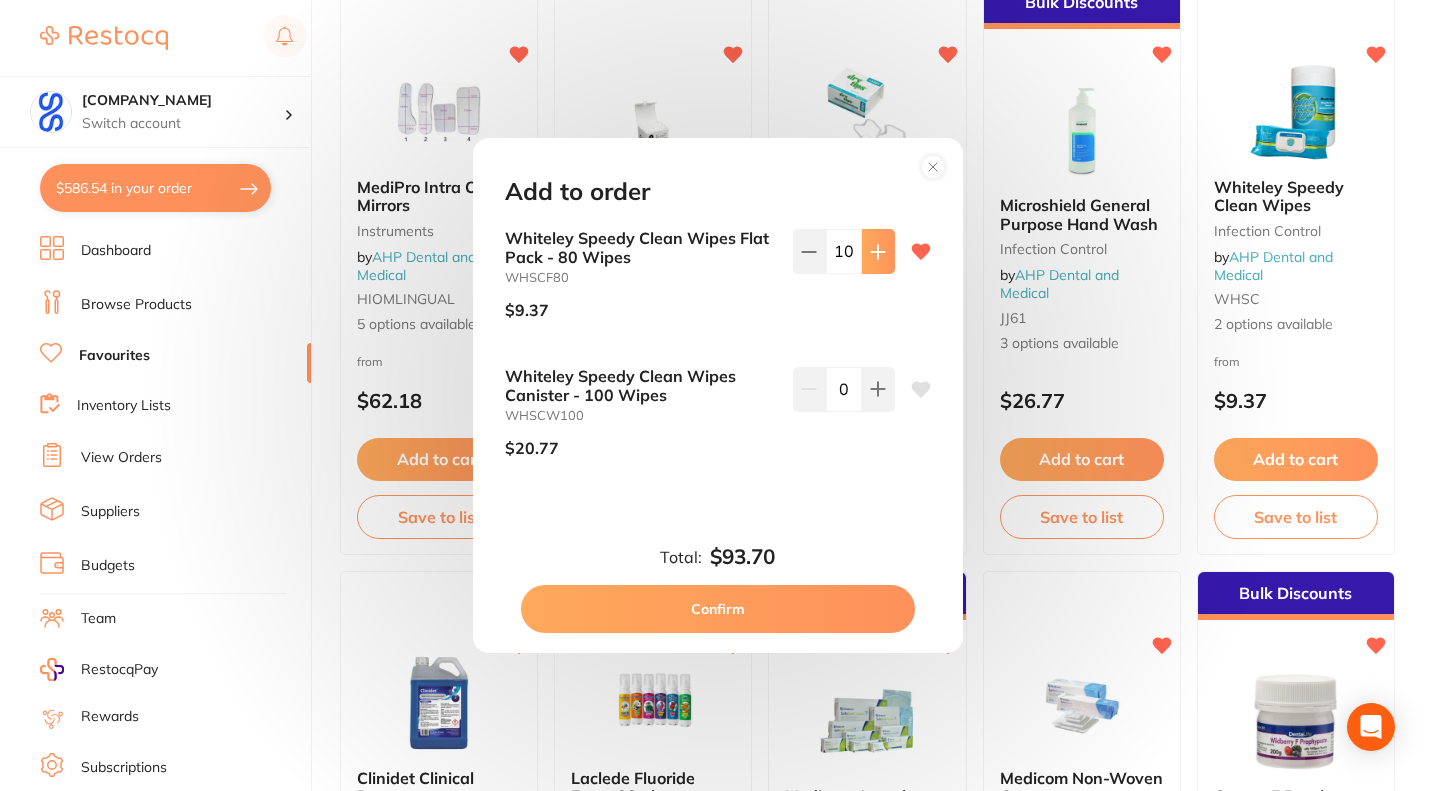 click 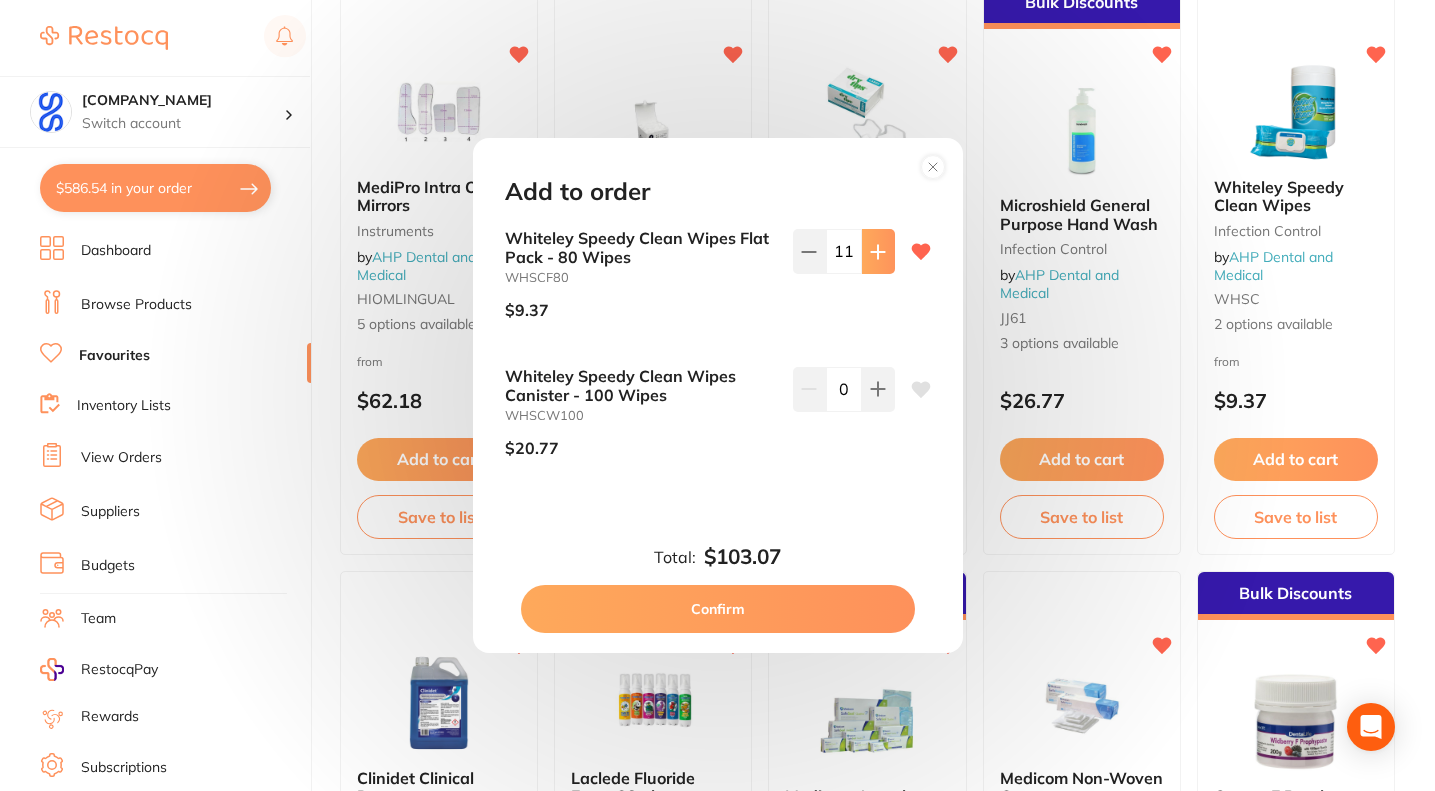 click 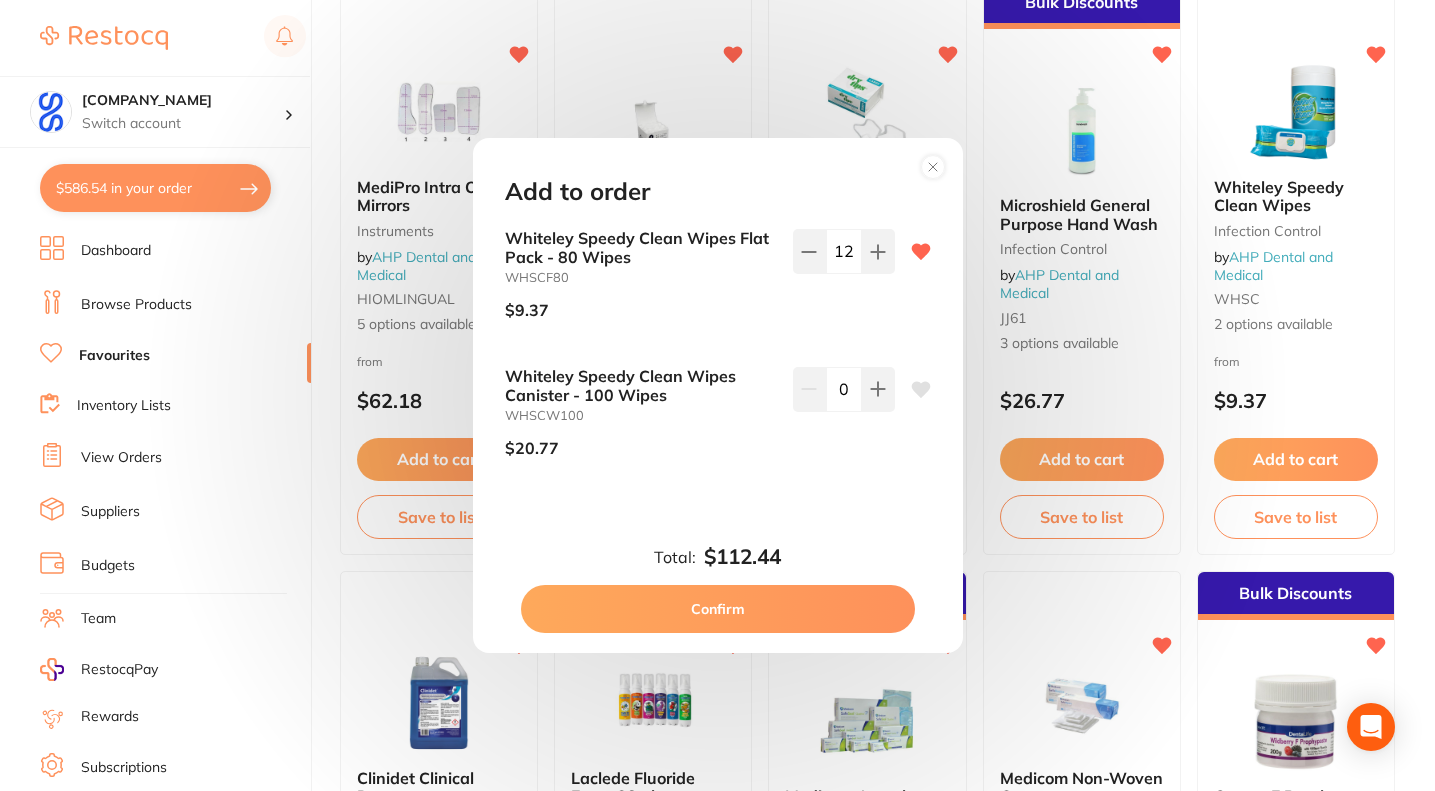 click on "Confirm" at bounding box center [718, 609] 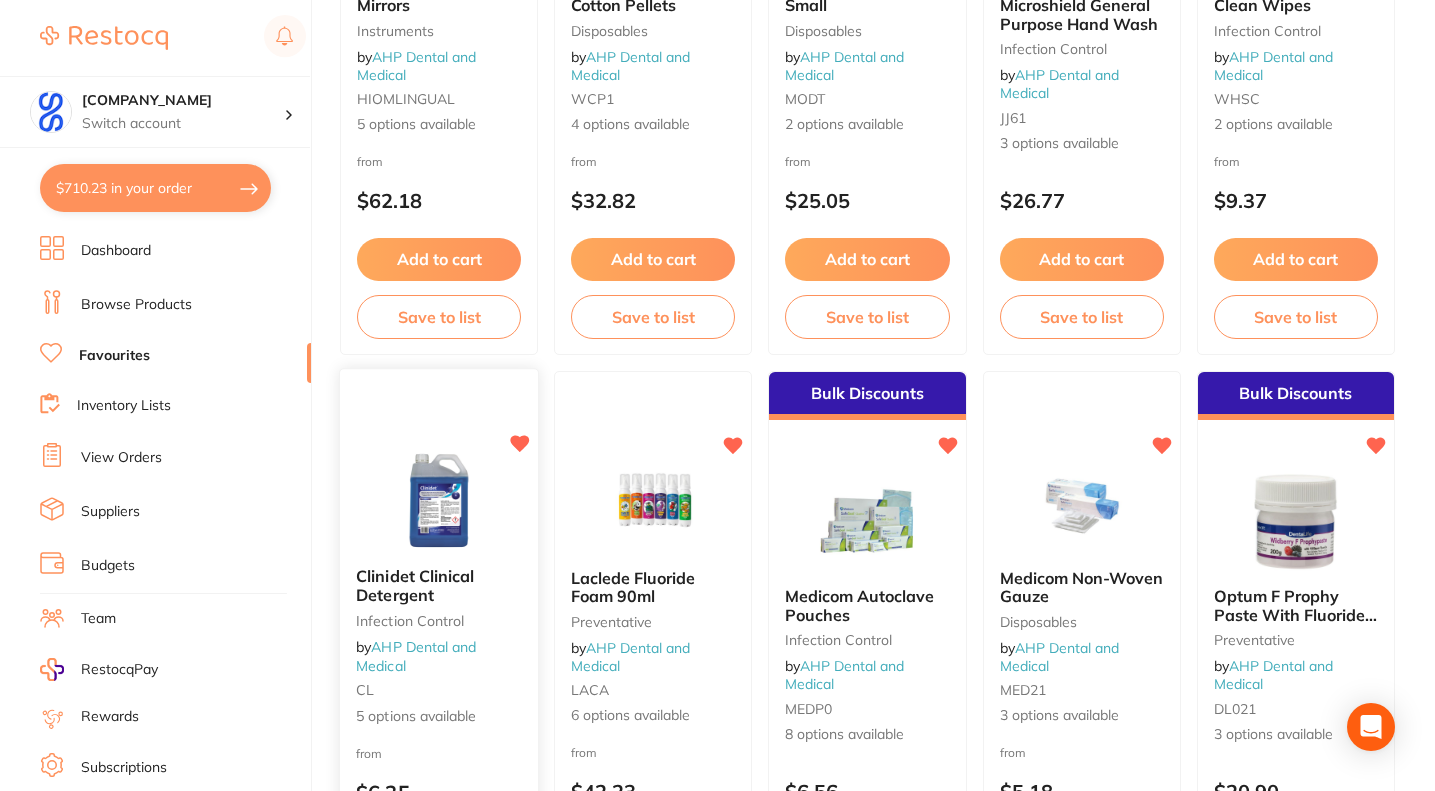 scroll, scrollTop: 4400, scrollLeft: 0, axis: vertical 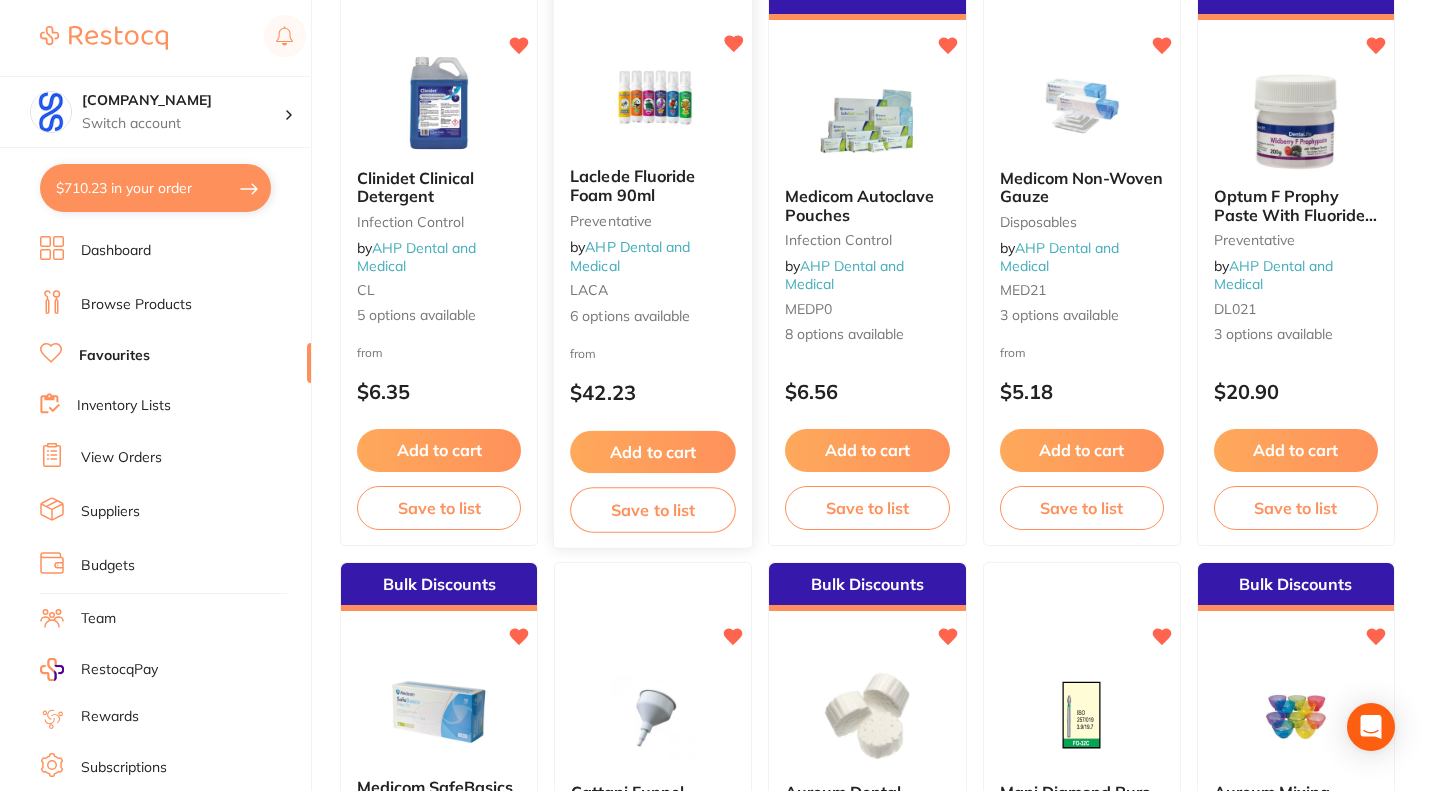 click on "Add to cart" at bounding box center (653, 452) 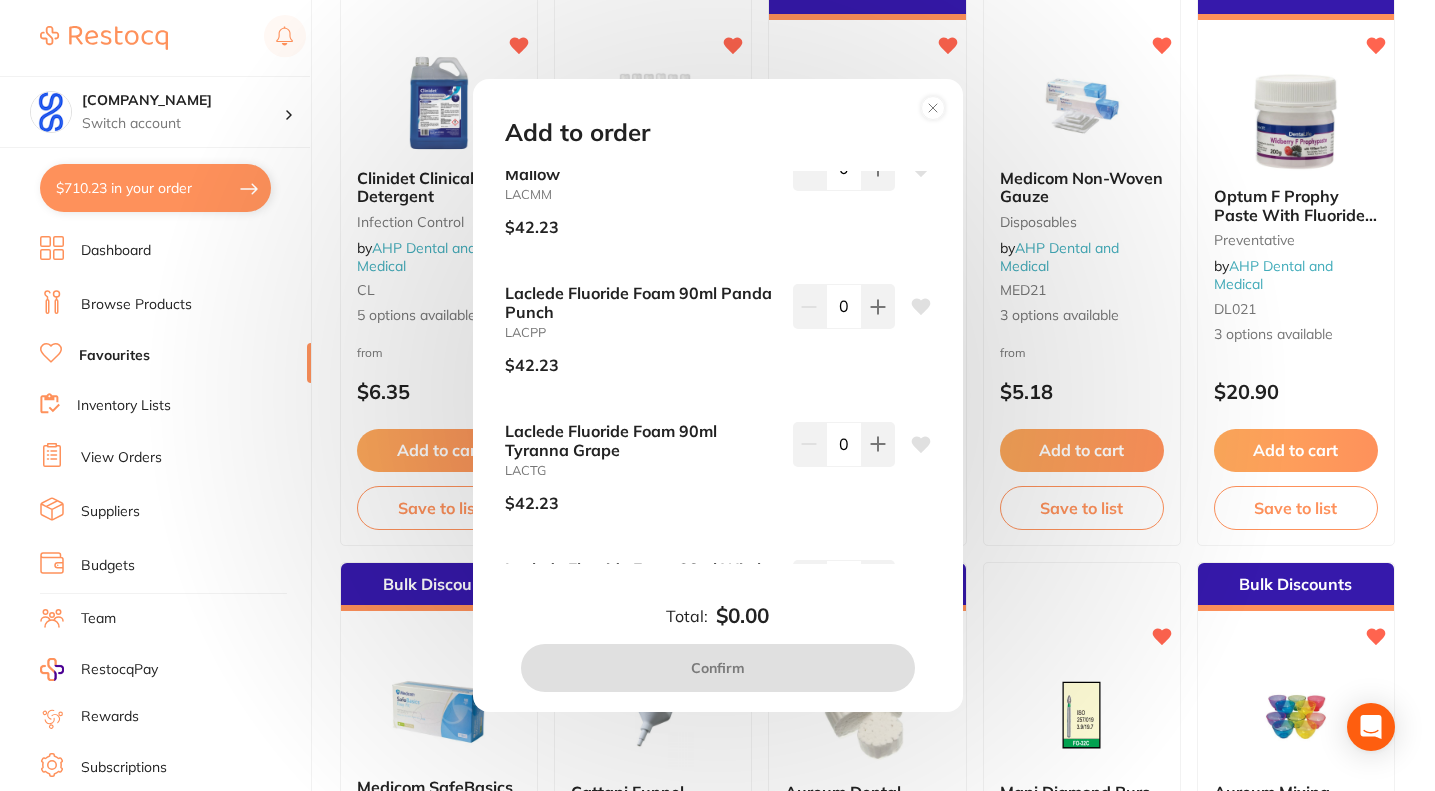 scroll, scrollTop: 434, scrollLeft: 0, axis: vertical 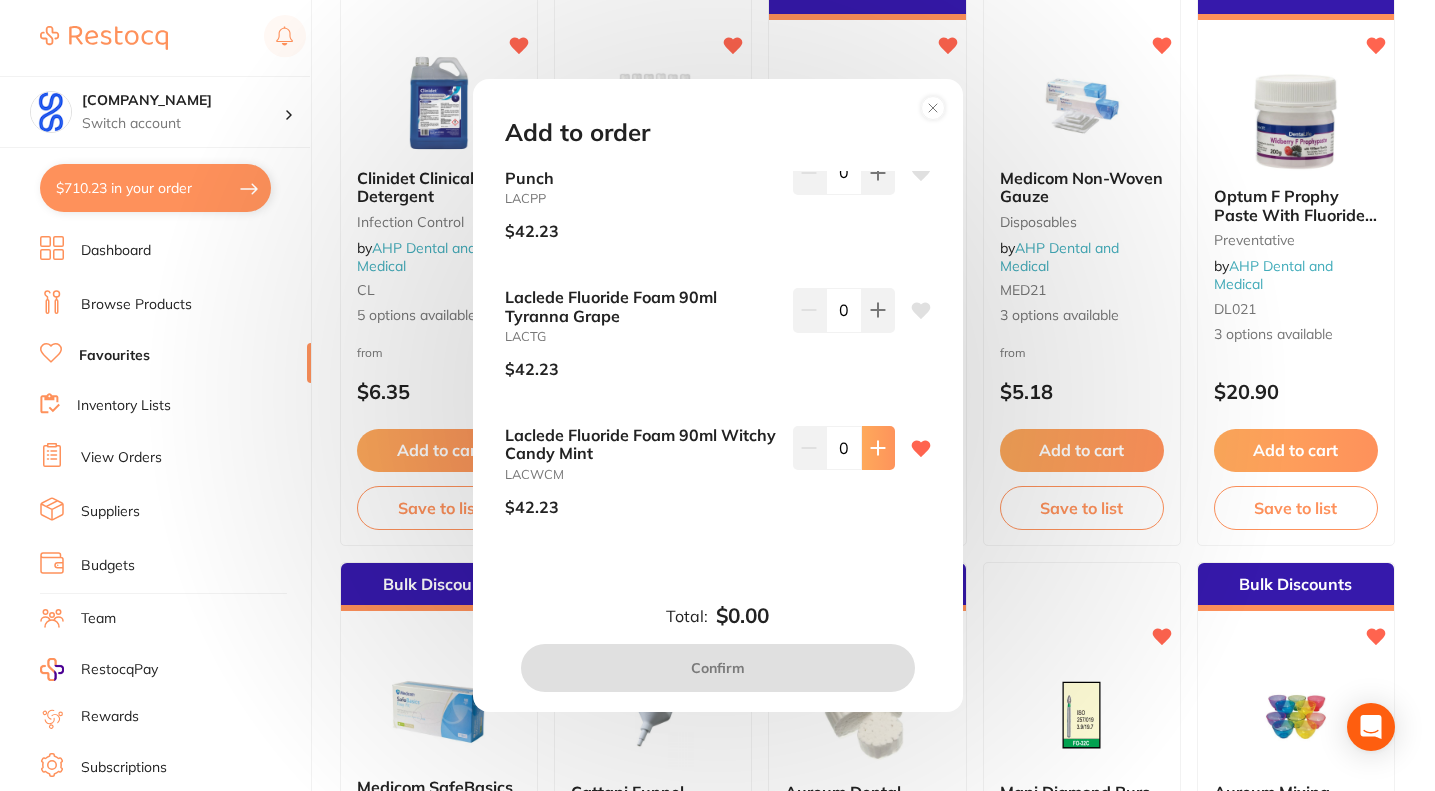 click 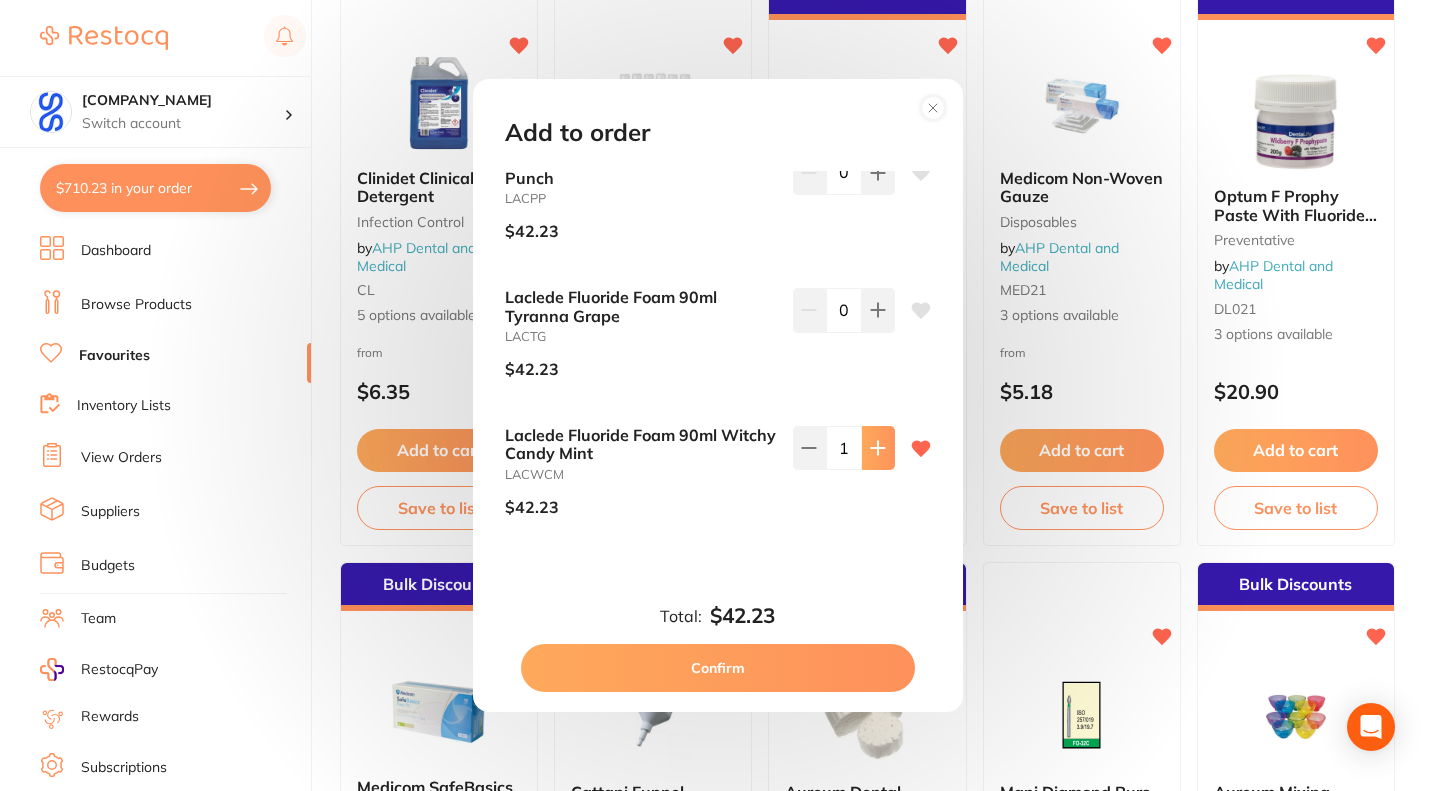click 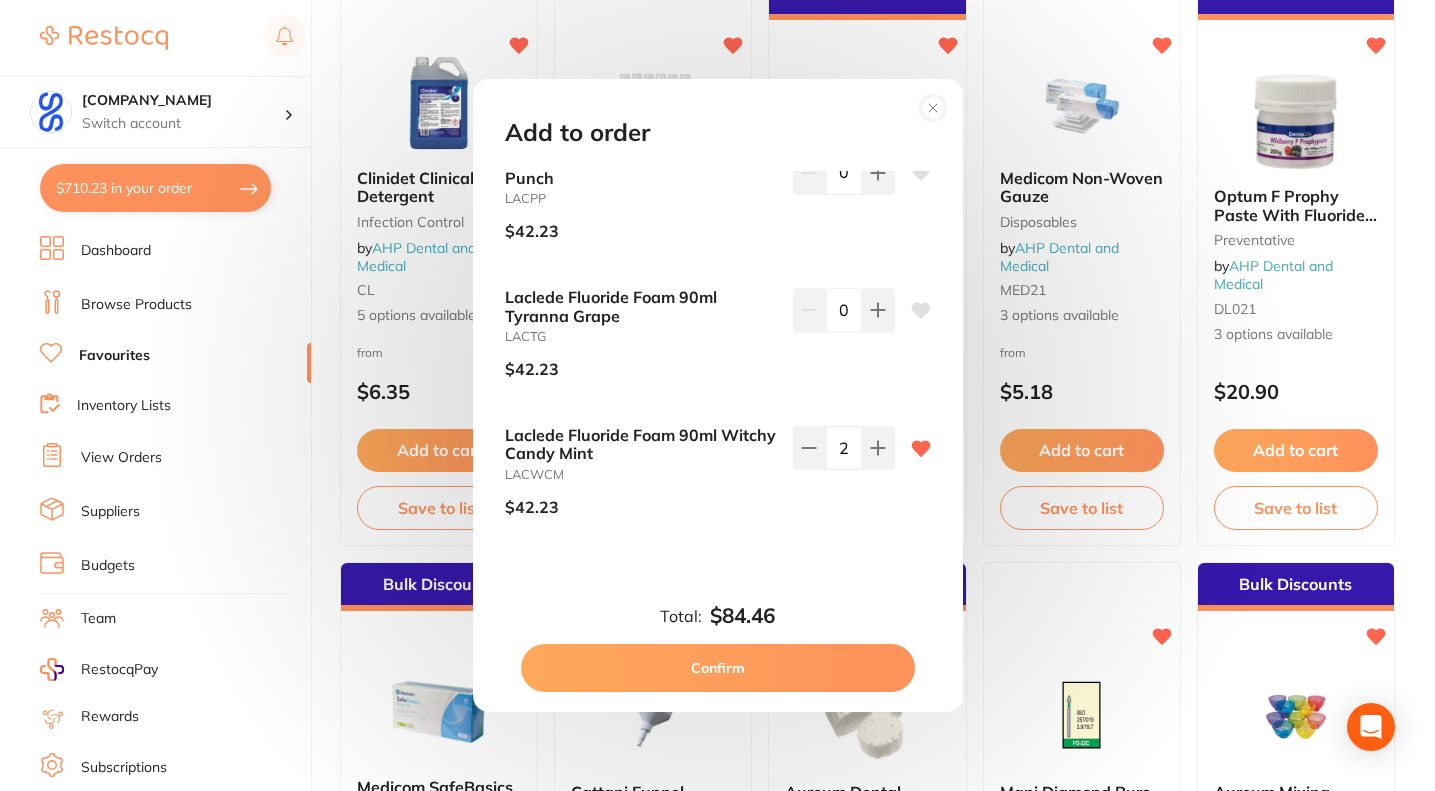 click on "Confirm" at bounding box center (718, 668) 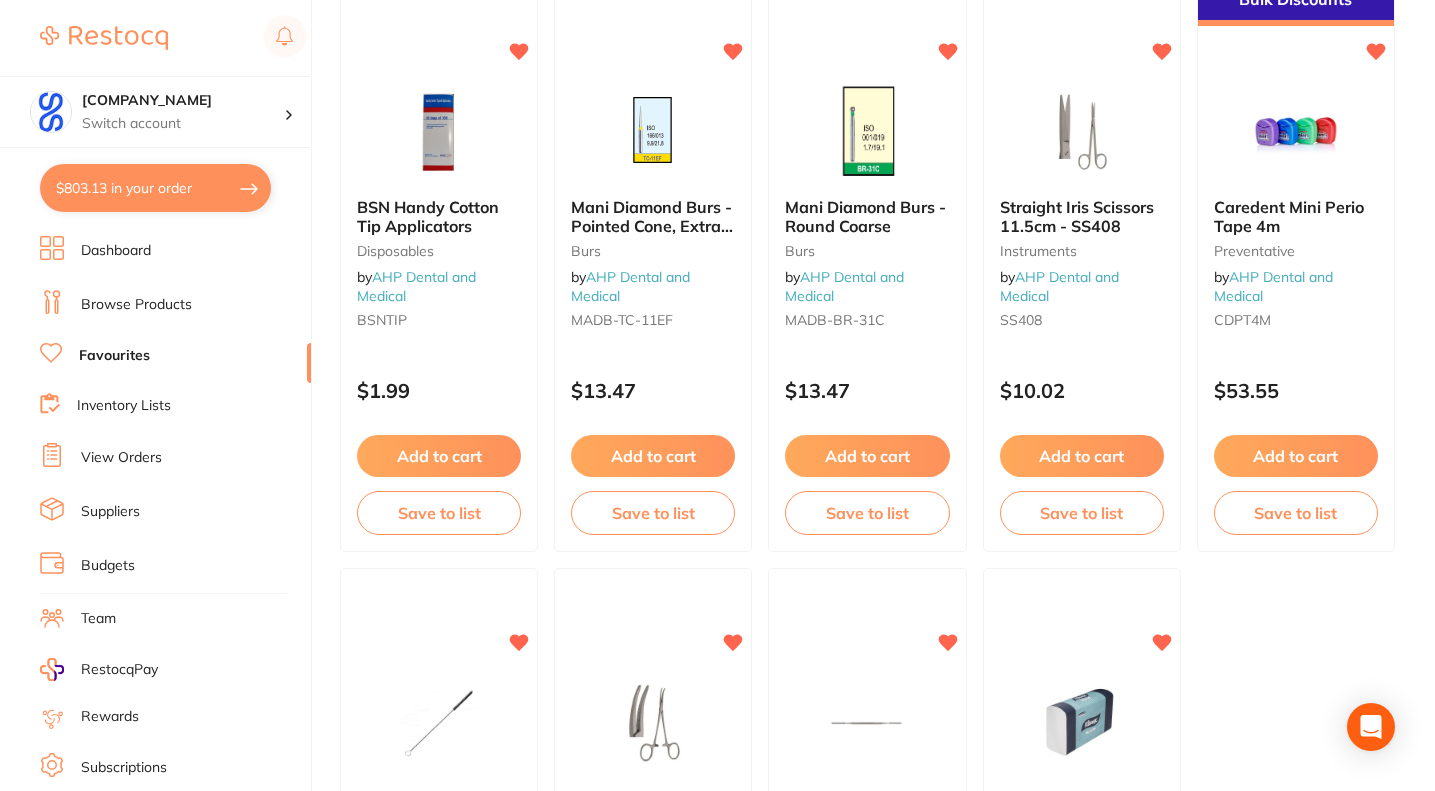 scroll, scrollTop: 5600, scrollLeft: 0, axis: vertical 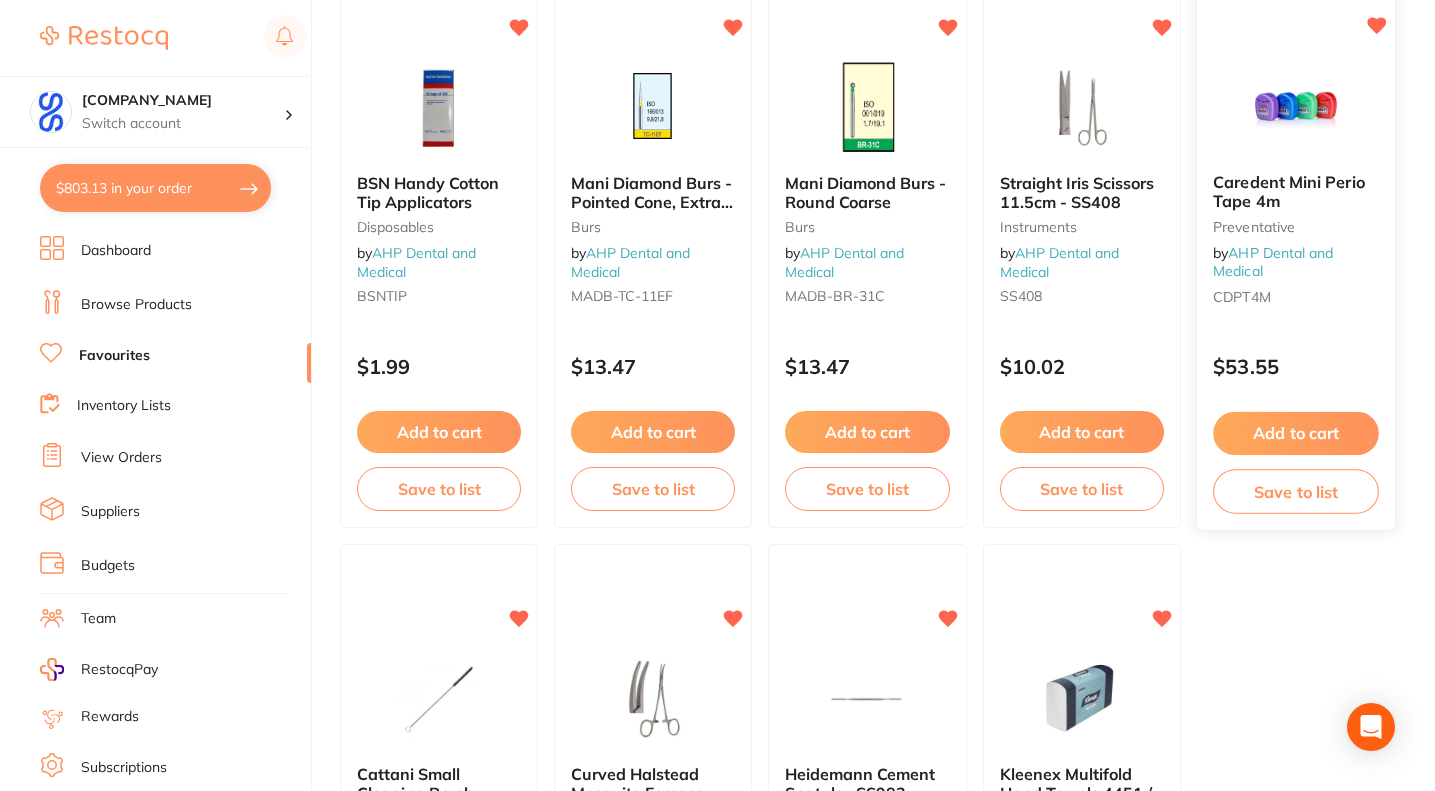 click on "Add to cart" at bounding box center (1296, 433) 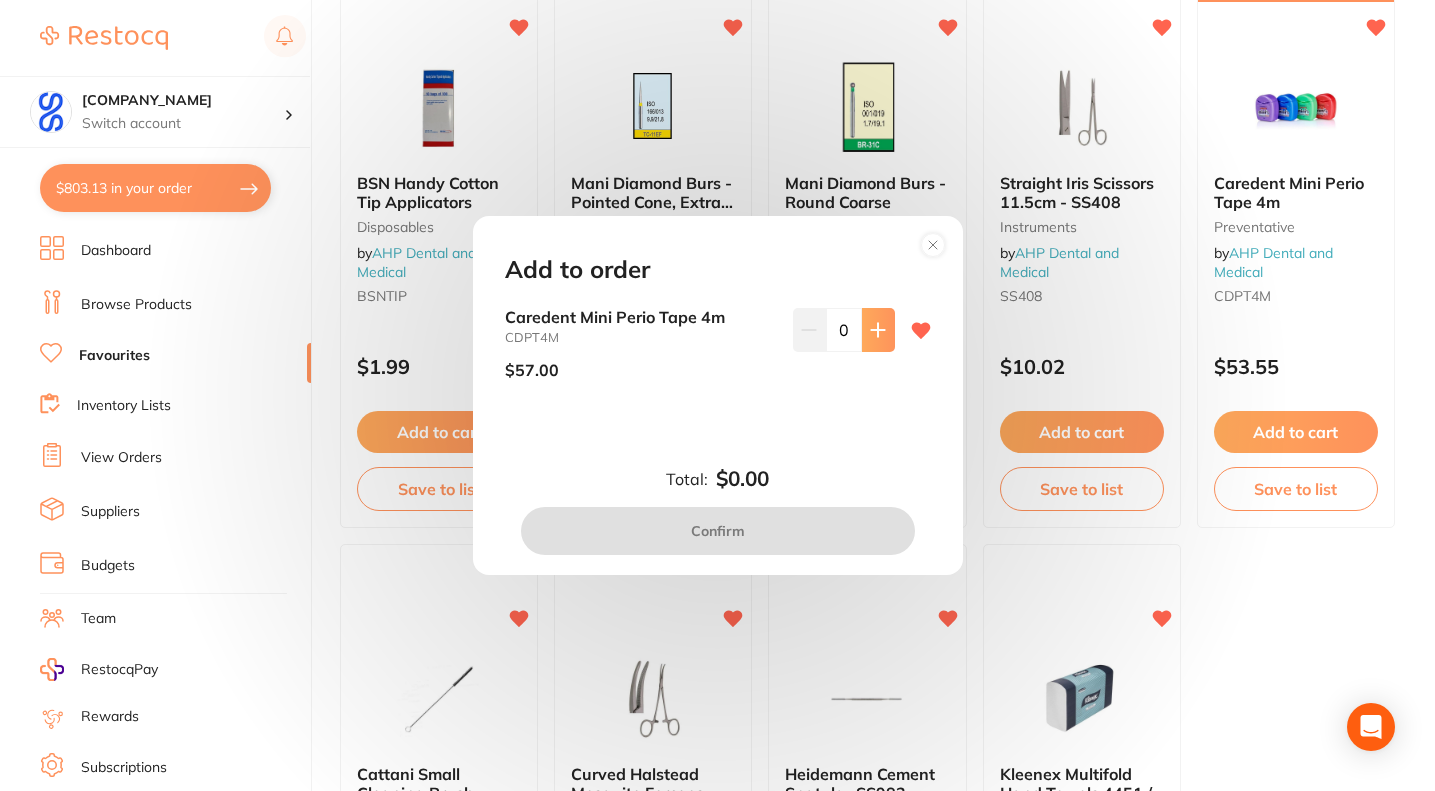 click 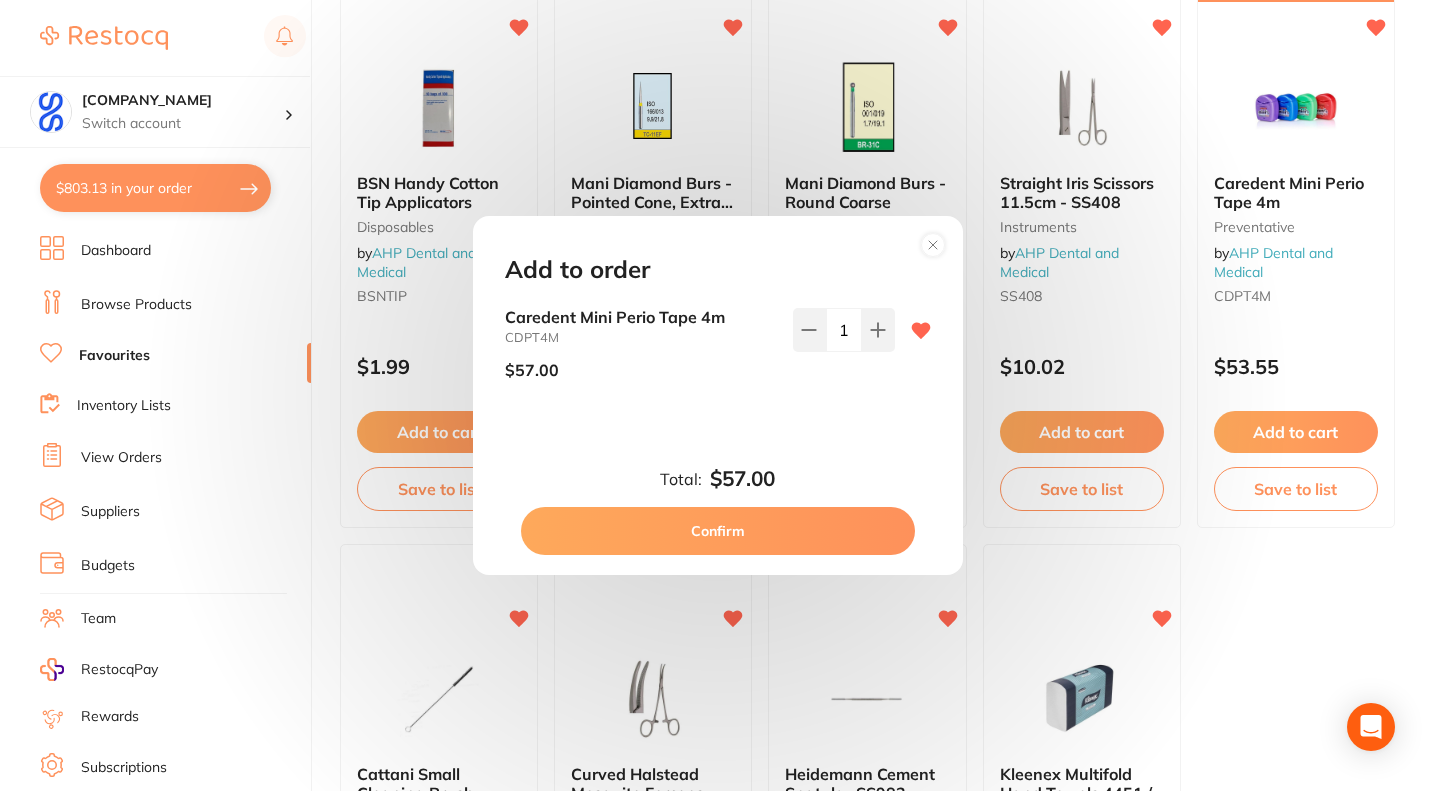 click on "Confirm" at bounding box center [718, 531] 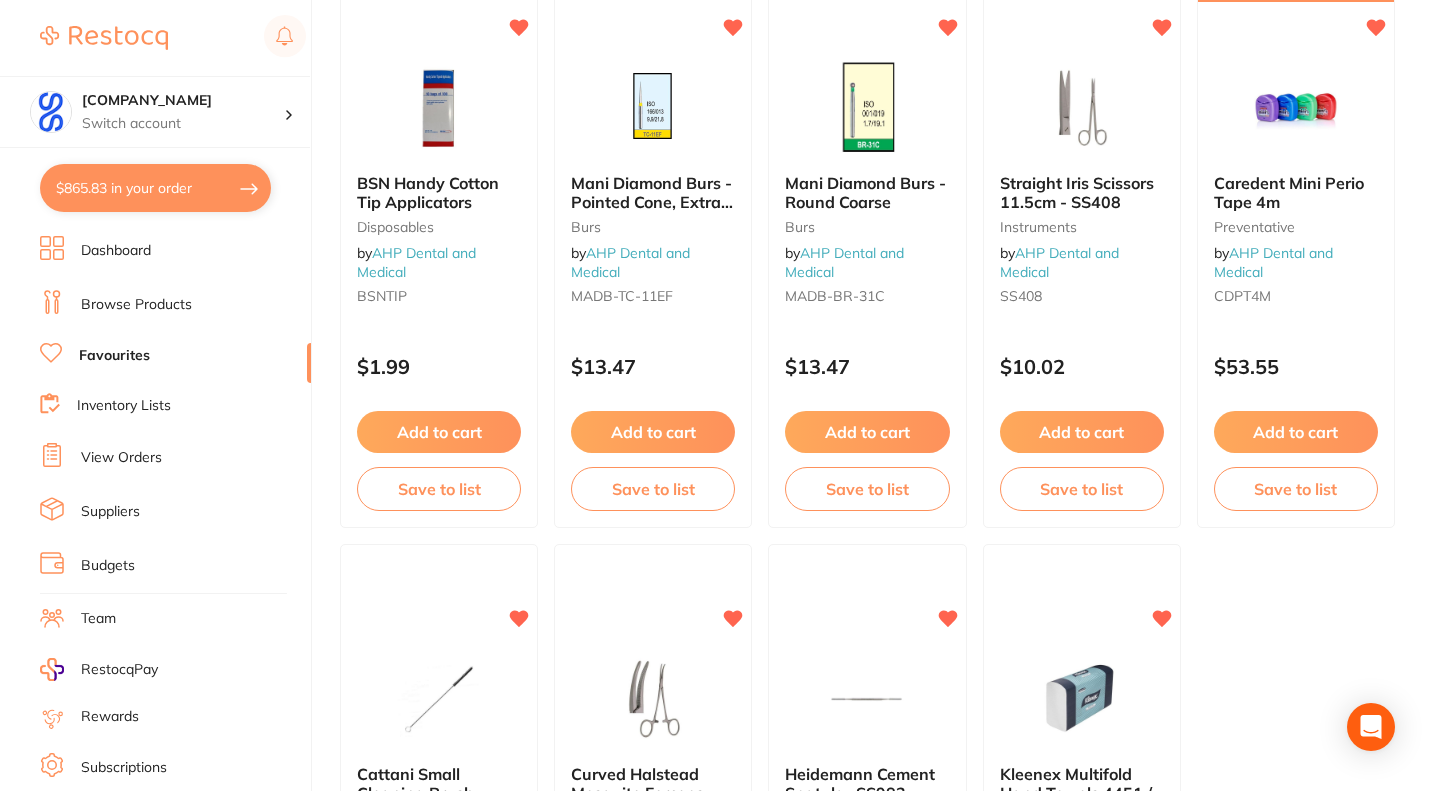 scroll, scrollTop: 6032, scrollLeft: 0, axis: vertical 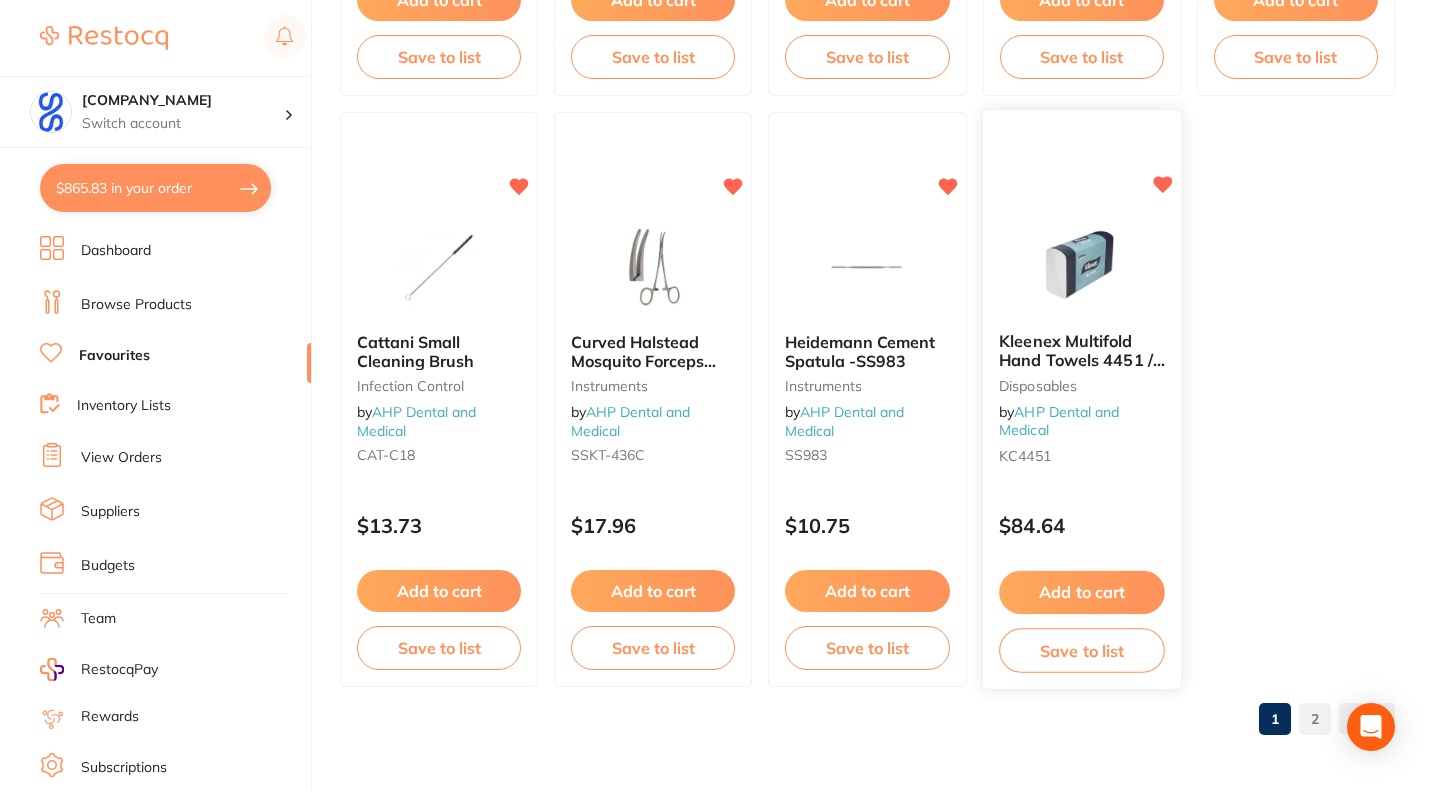 click on "Add to cart" at bounding box center (1082, 592) 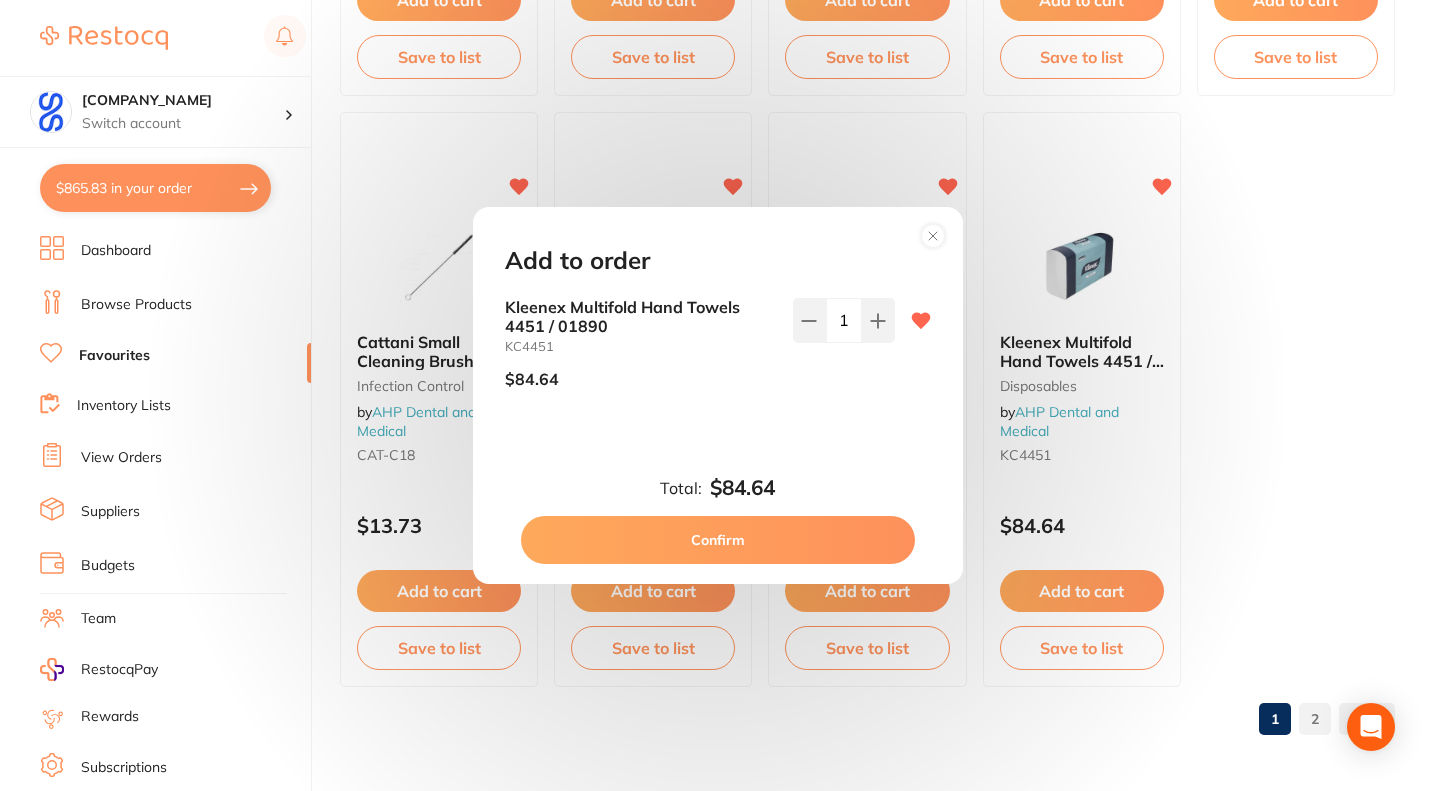 click on "Confirm" at bounding box center [718, 540] 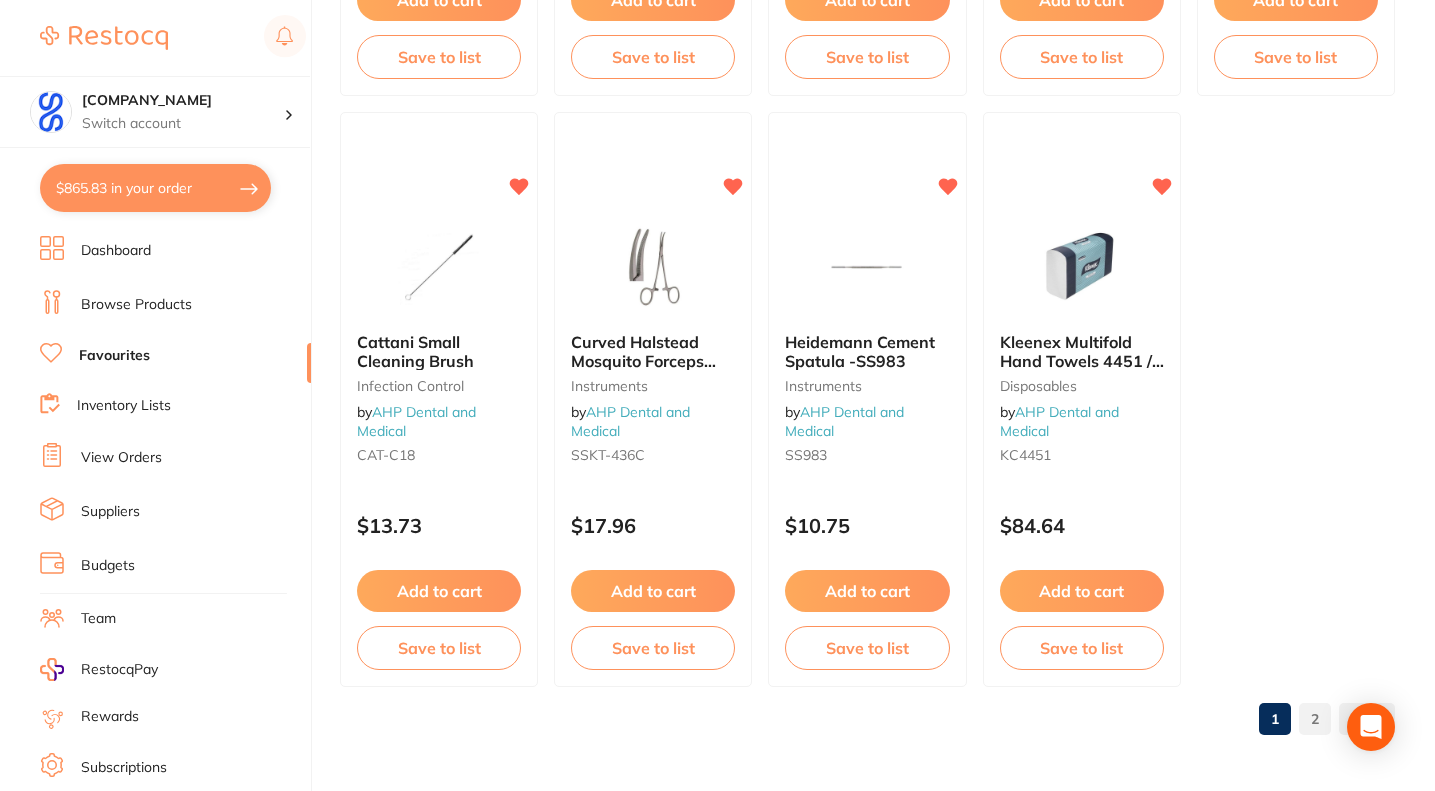 click on "2" at bounding box center (1315, 719) 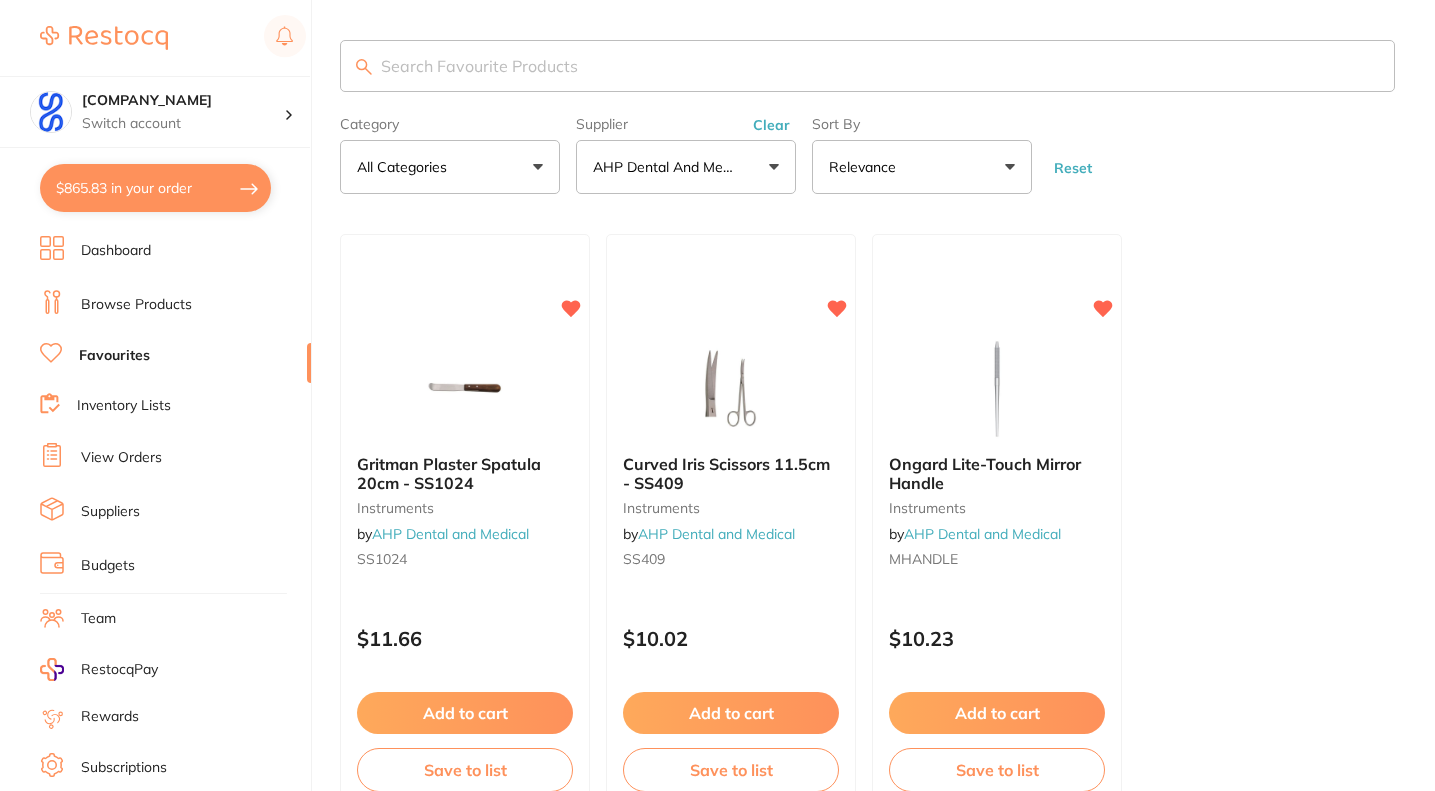 scroll, scrollTop: 122, scrollLeft: 0, axis: vertical 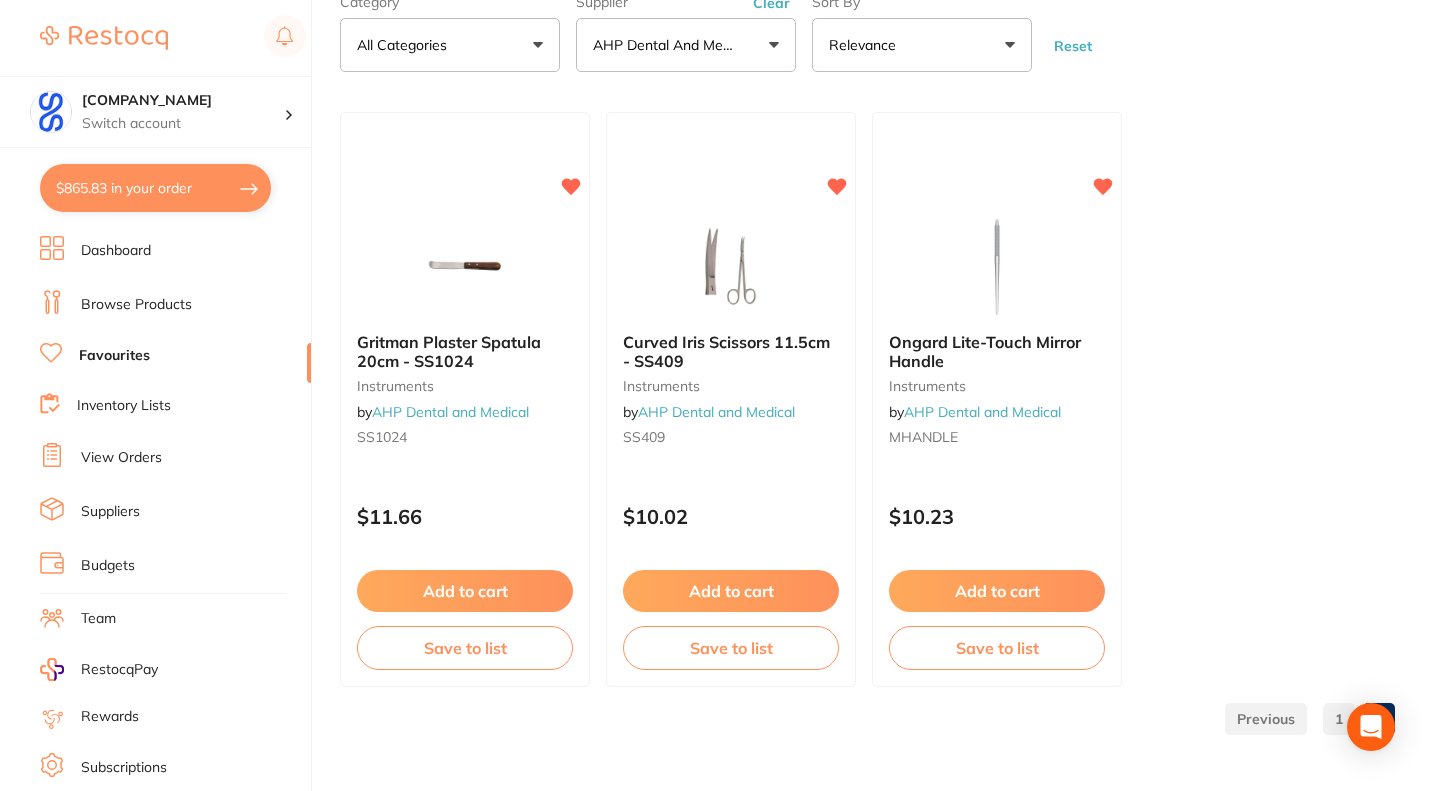 click on "1" at bounding box center [1339, 719] 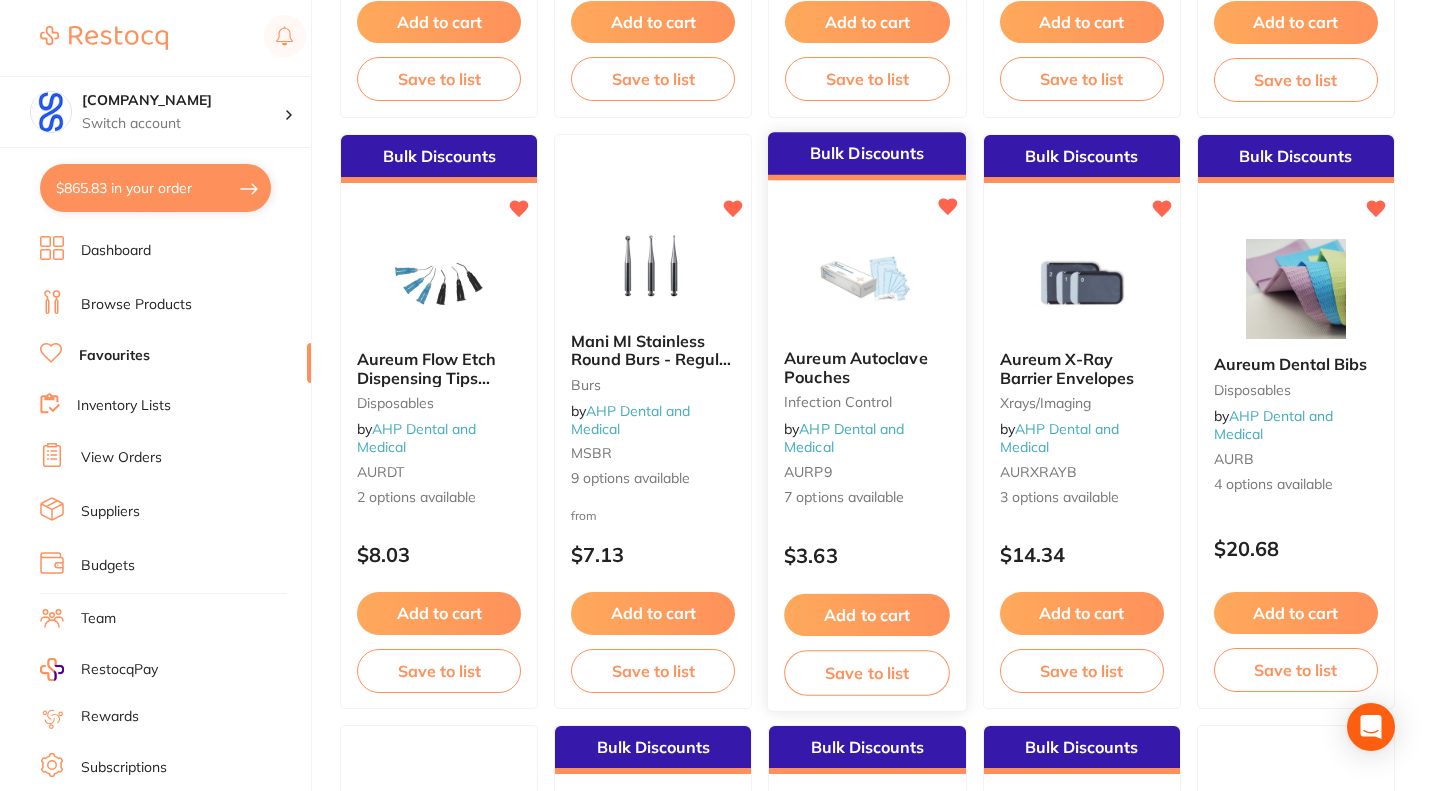scroll, scrollTop: 1900, scrollLeft: 0, axis: vertical 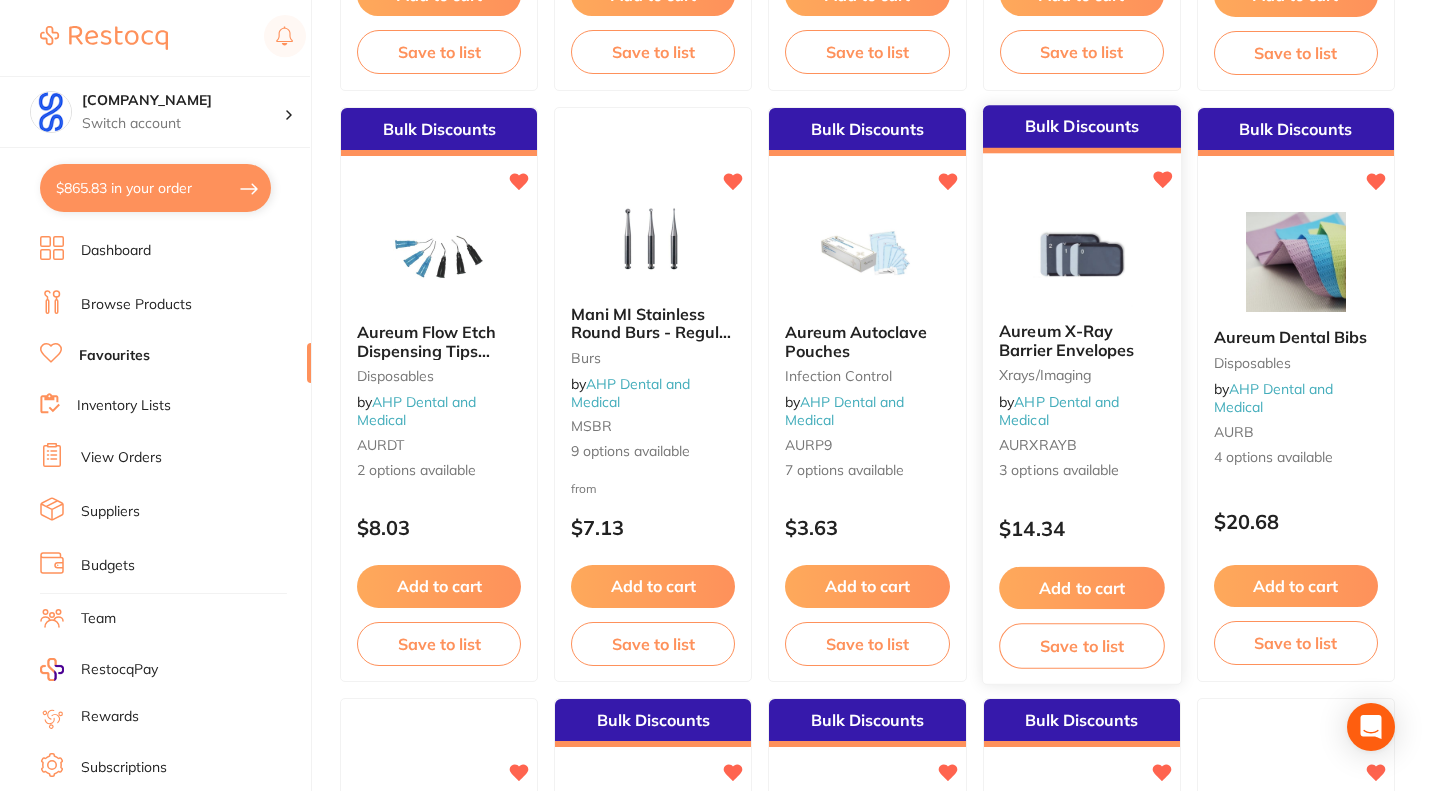 click on "Add to cart" at bounding box center [1082, 588] 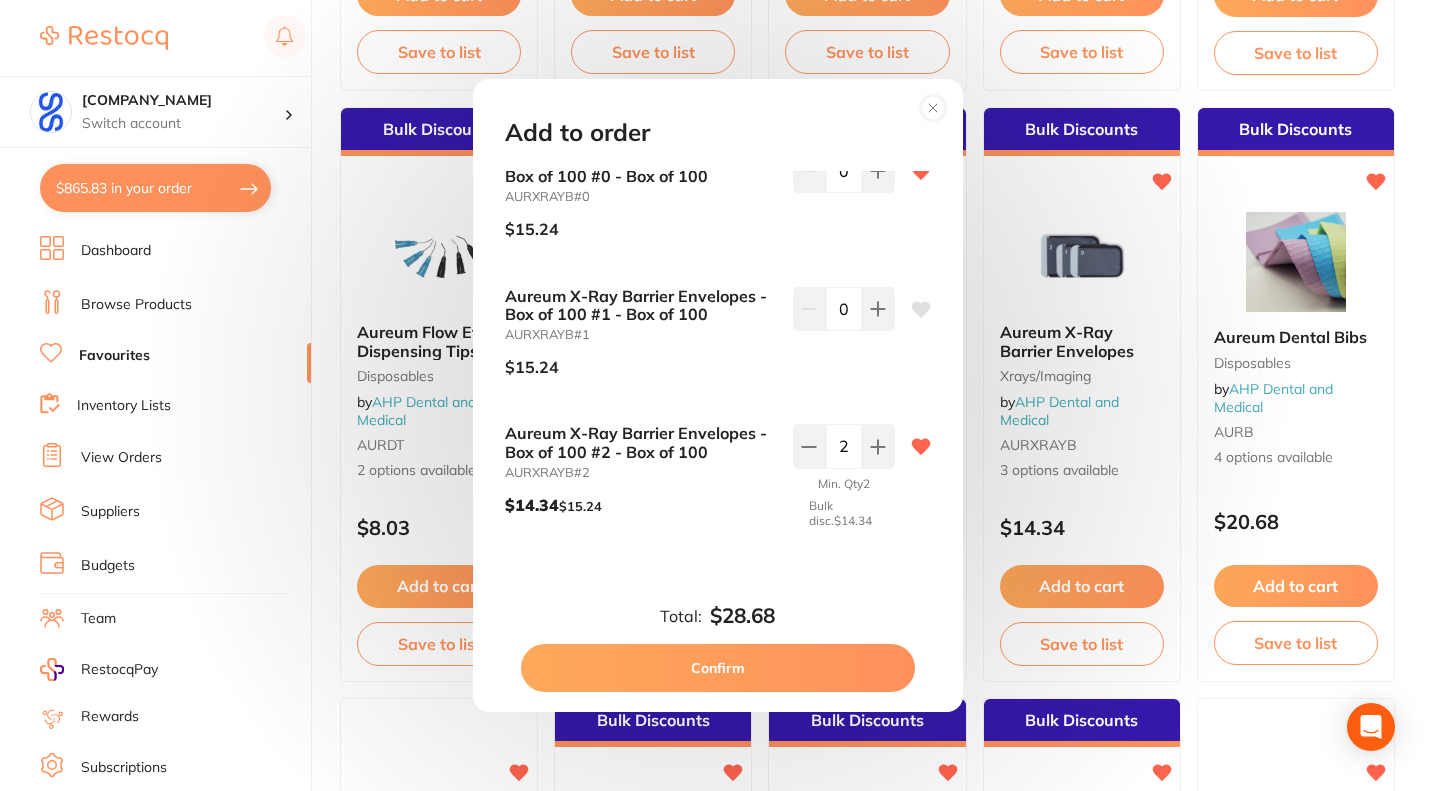 scroll, scrollTop: 34, scrollLeft: 0, axis: vertical 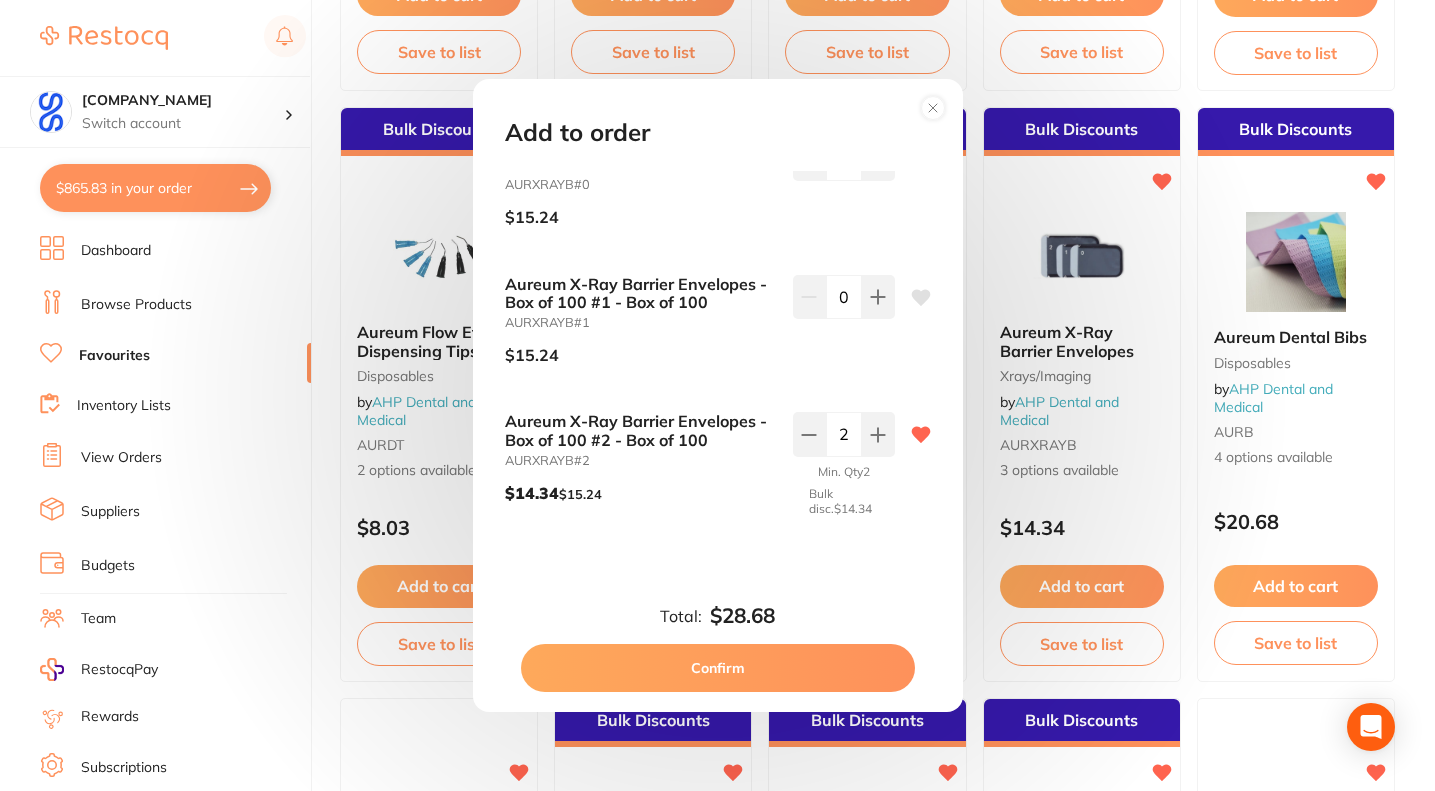 click 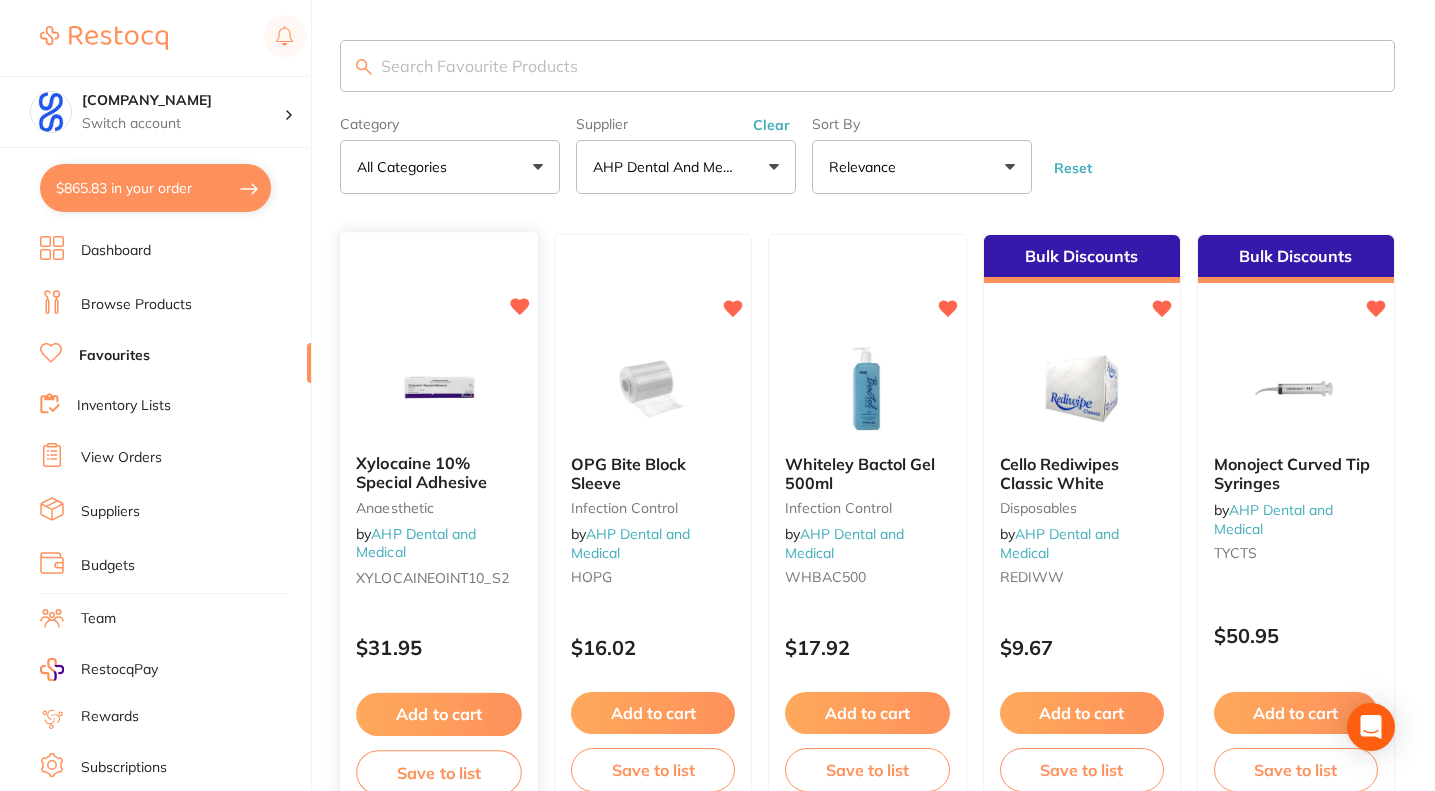 scroll, scrollTop: 0, scrollLeft: 0, axis: both 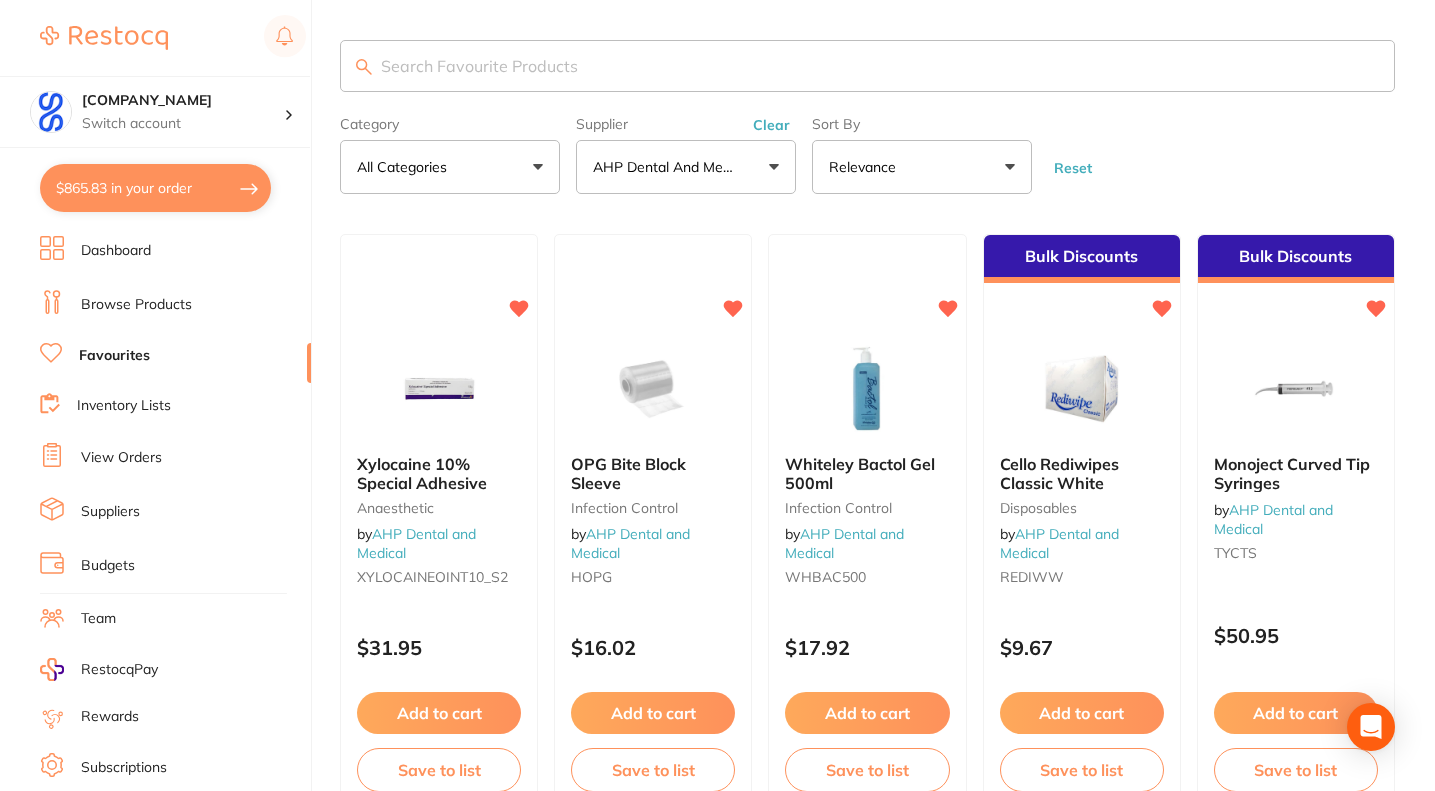 click on "Browse Products" at bounding box center (136, 305) 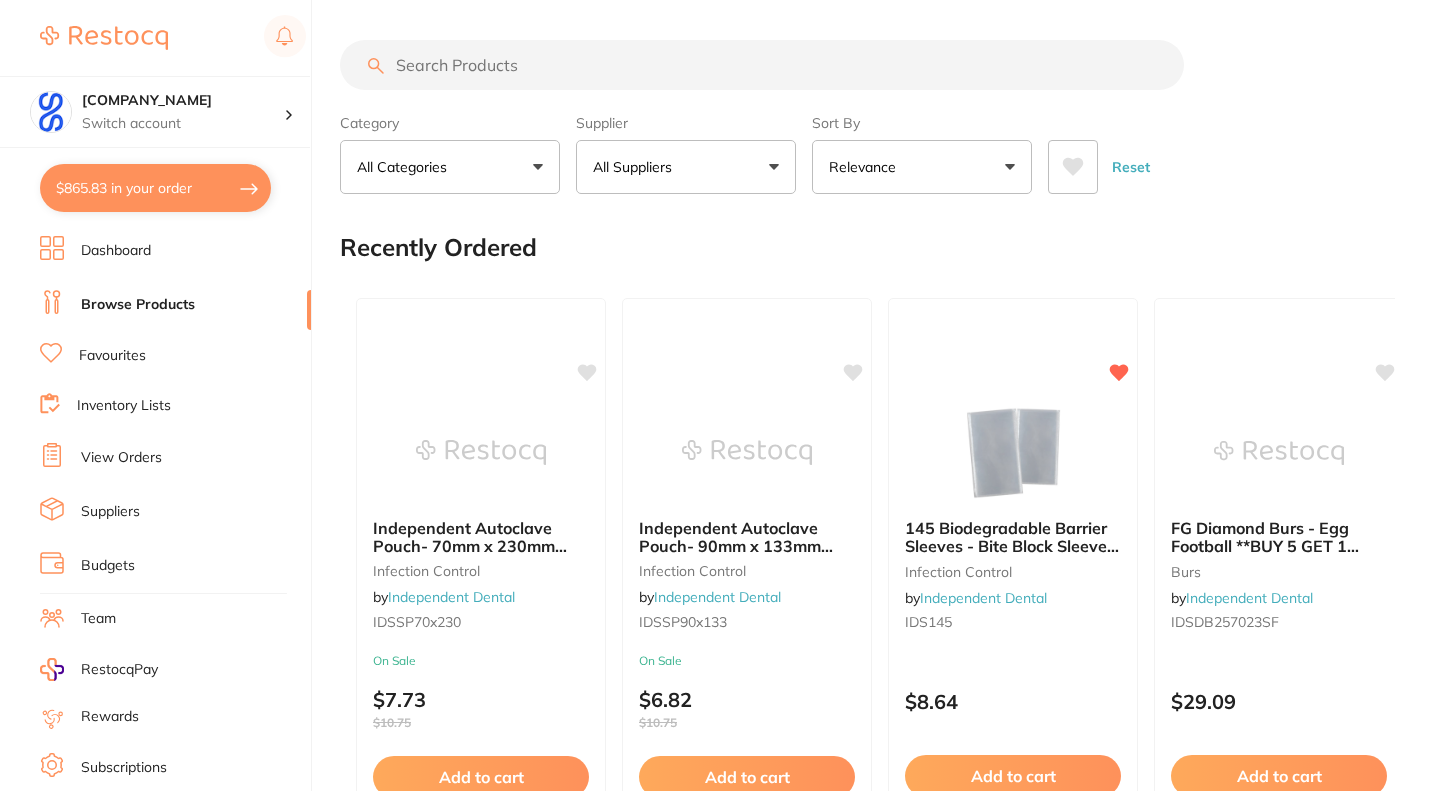 click at bounding box center (762, 65) 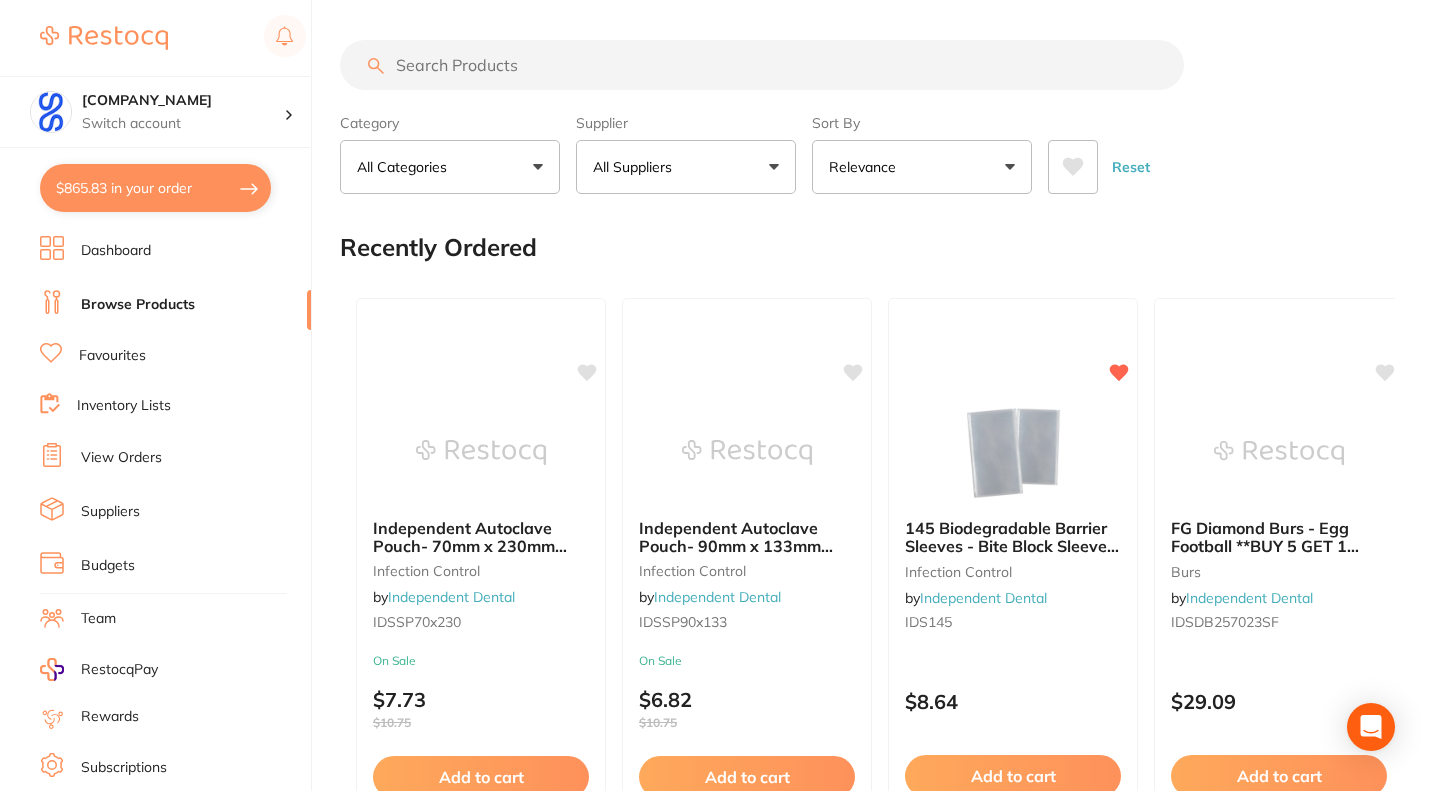 paste on "DLAETCH3G" 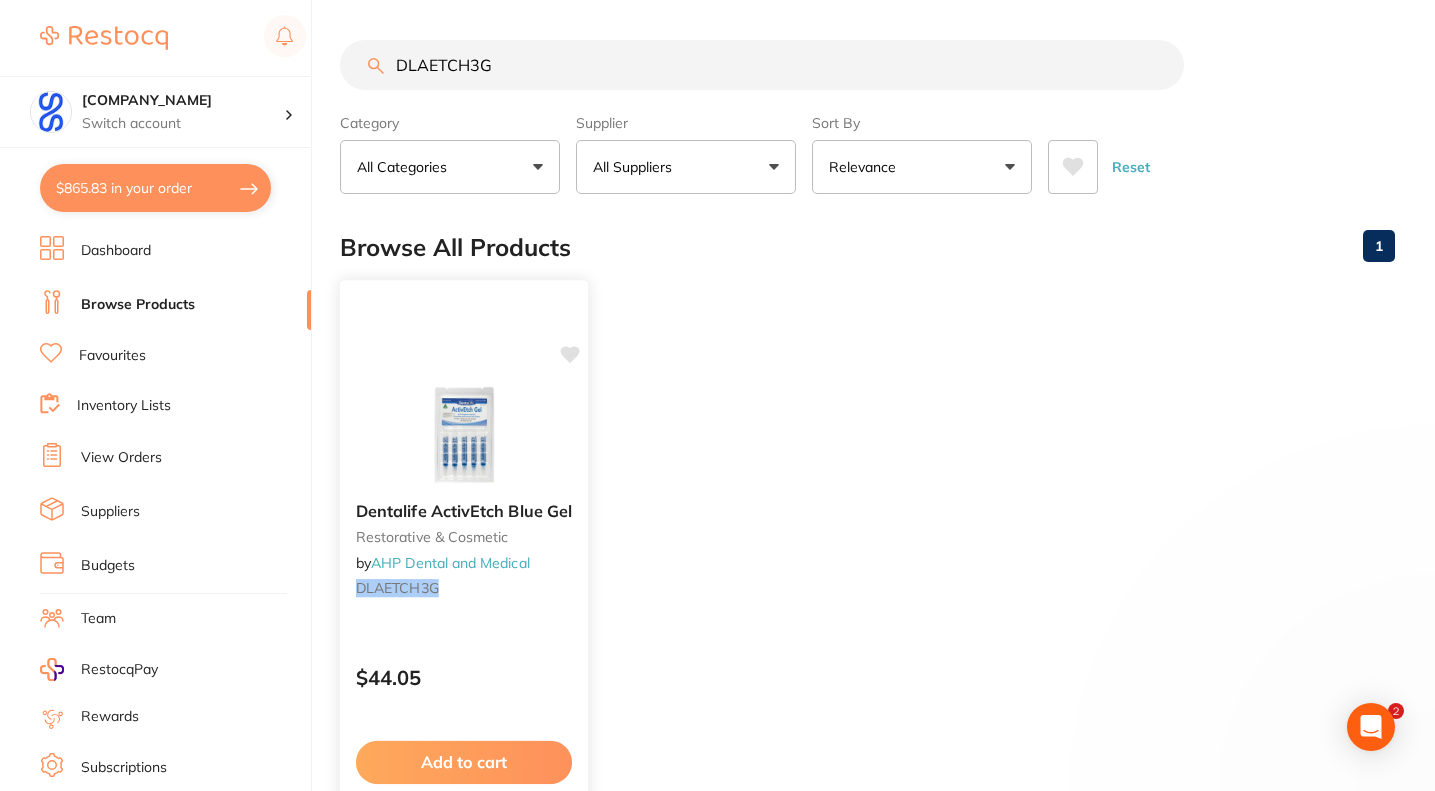 type on "DLAETCH3G" 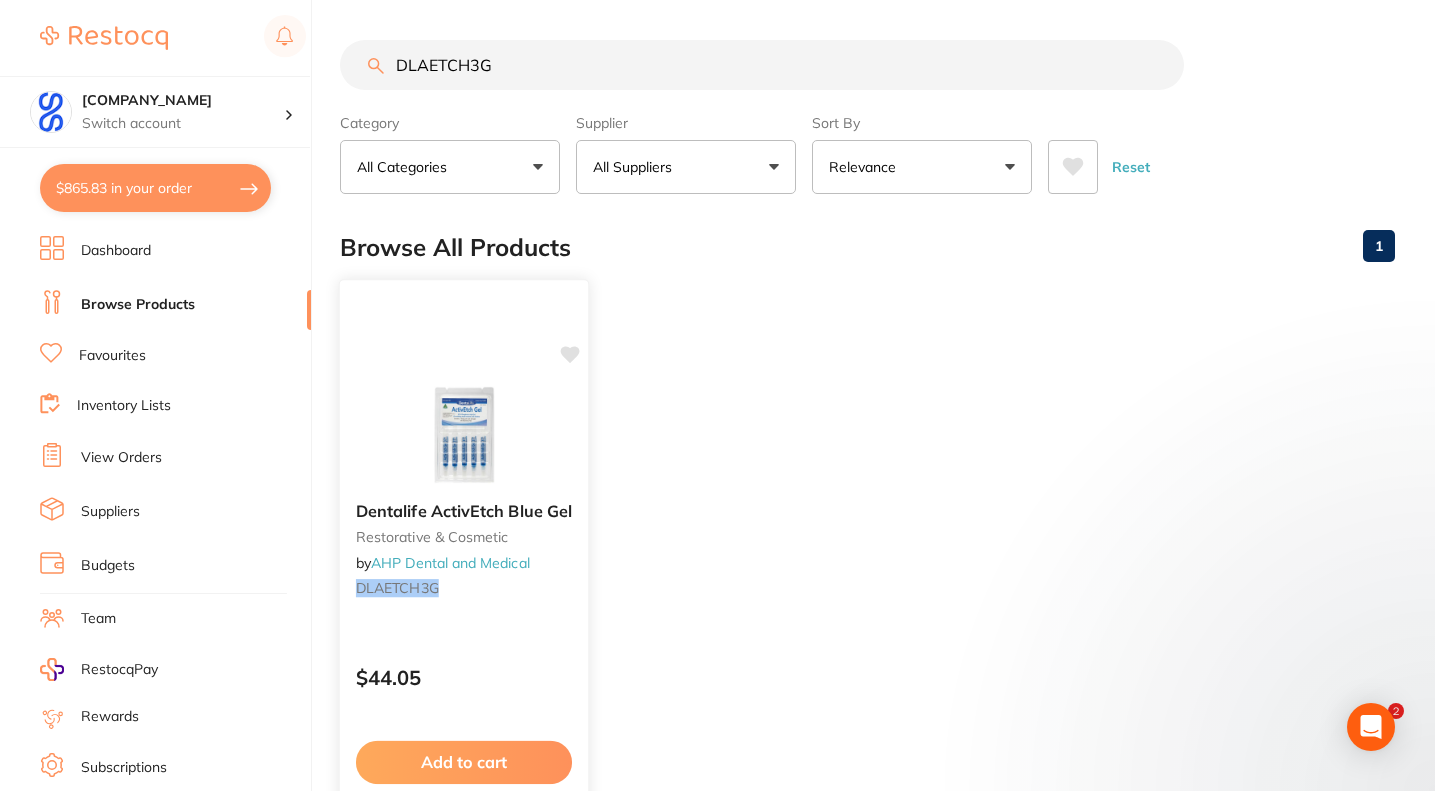 click 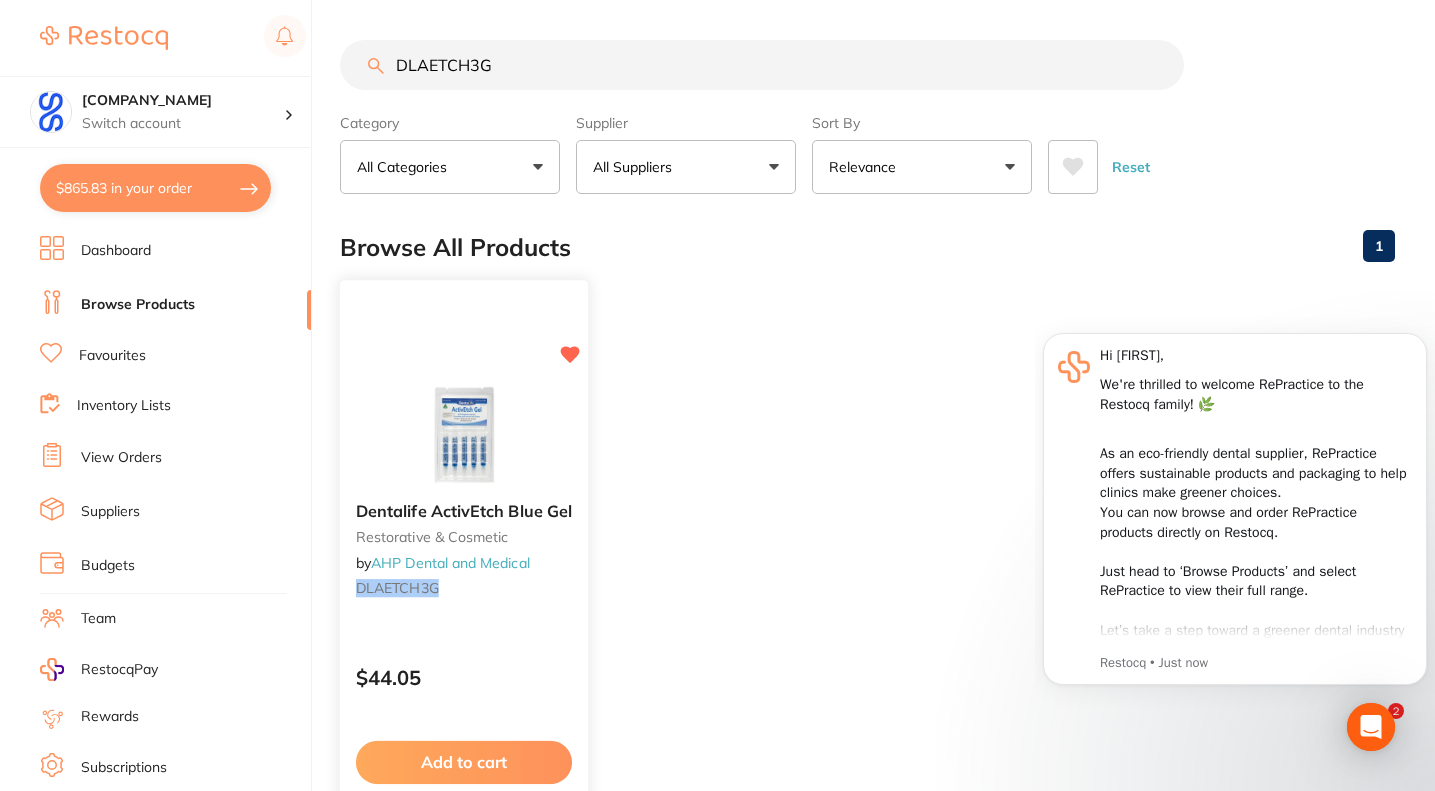 scroll, scrollTop: 0, scrollLeft: 0, axis: both 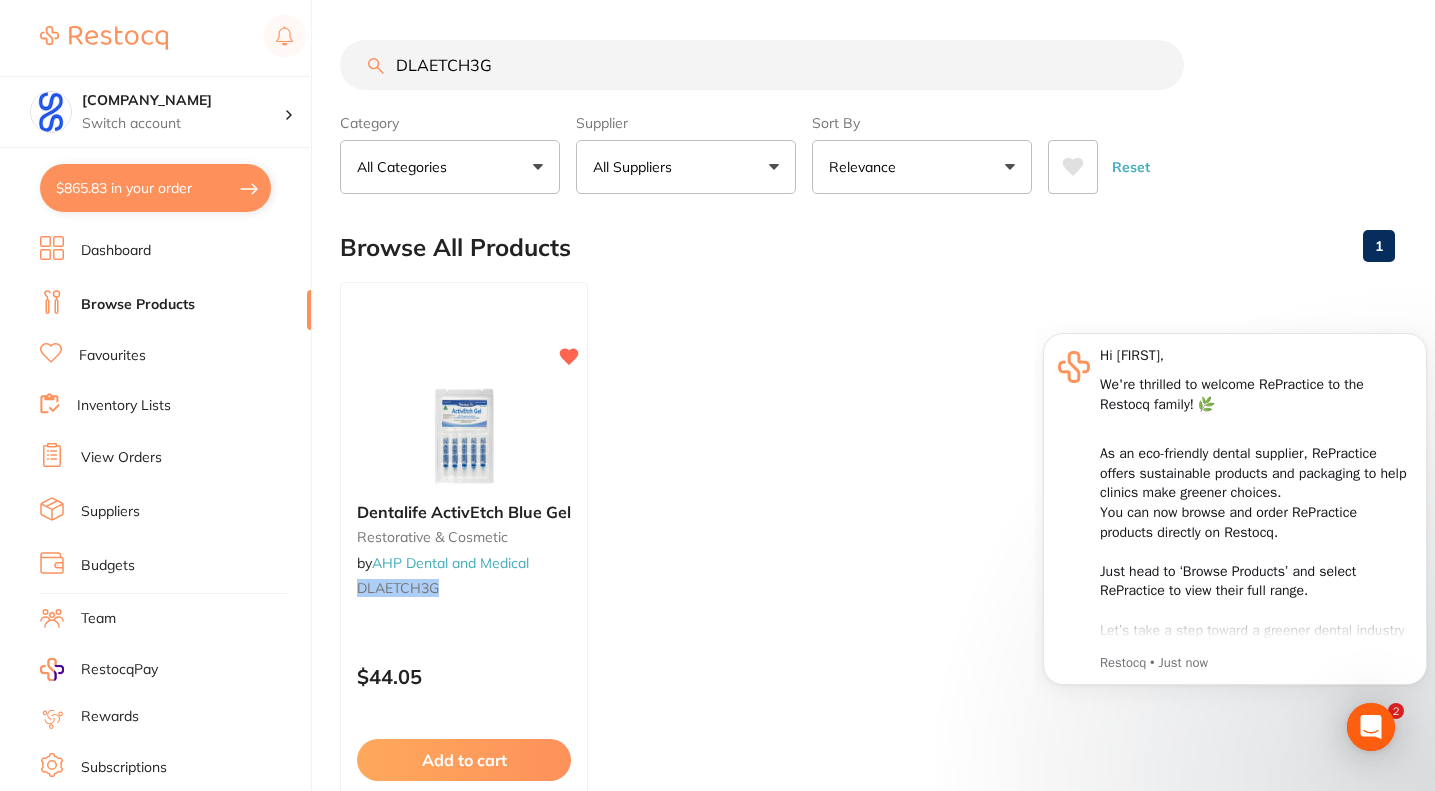 click on "Add to cart" at bounding box center [464, 760] 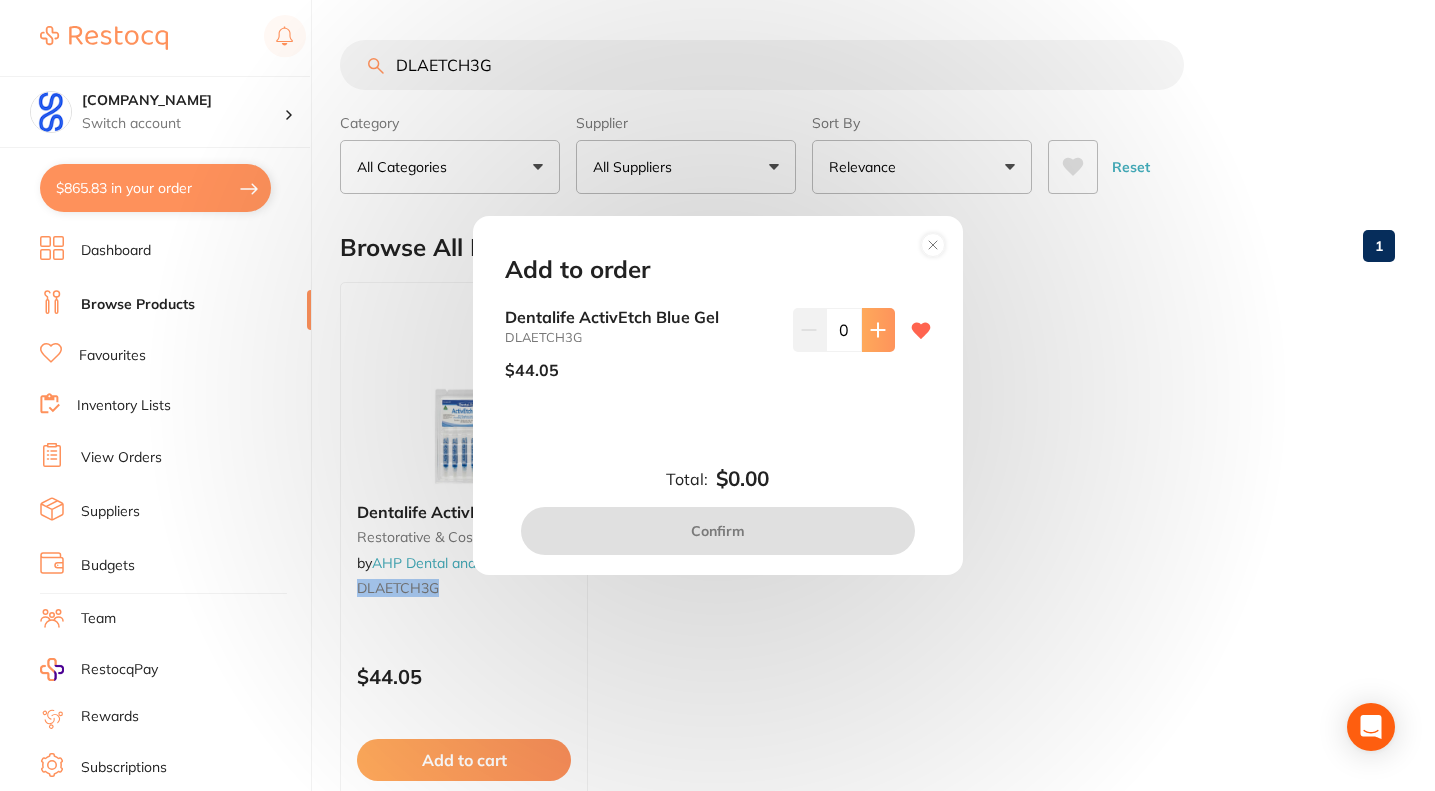 click 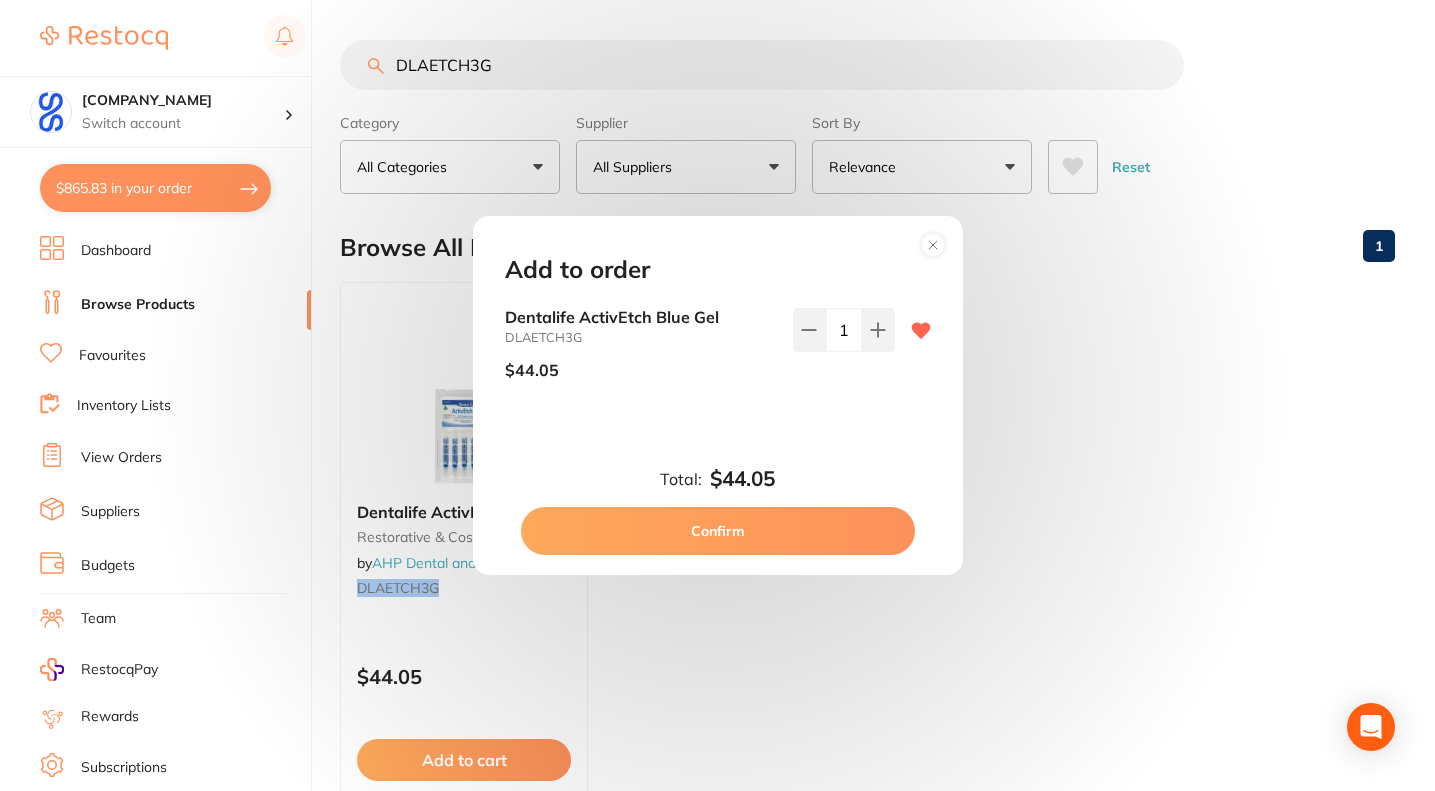 click on "Confirm" at bounding box center (718, 531) 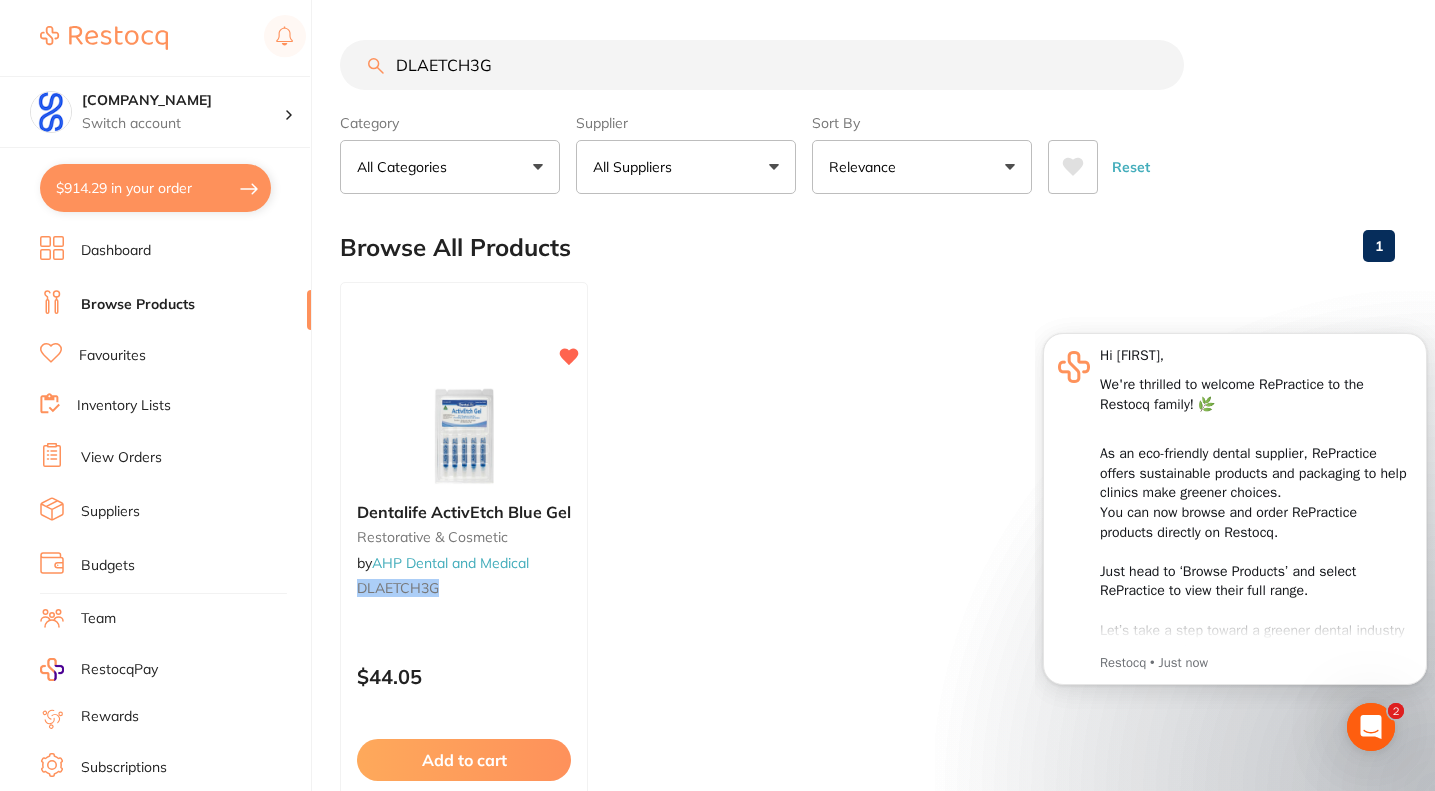 scroll, scrollTop: 0, scrollLeft: 0, axis: both 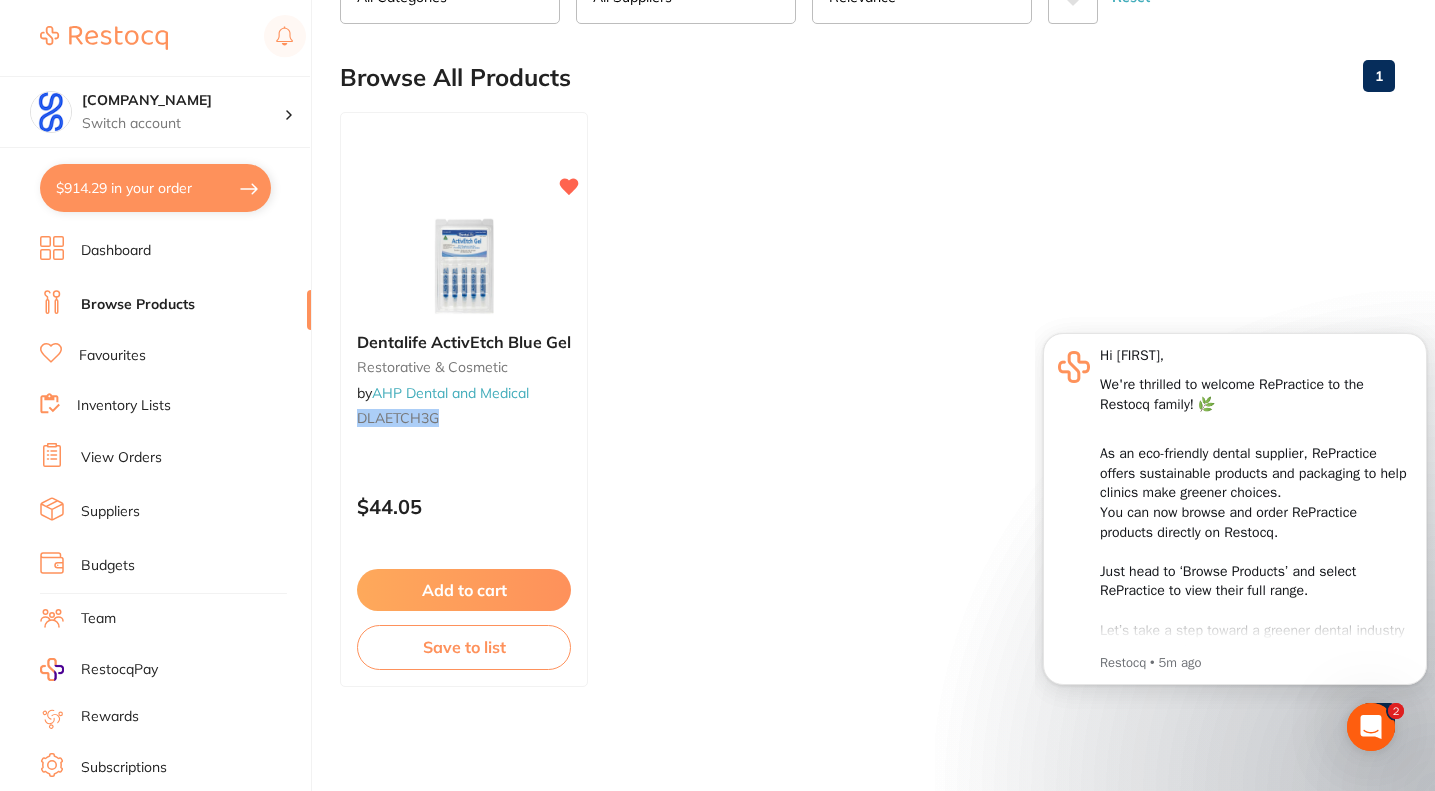 click on "Favourites" at bounding box center [175, 356] 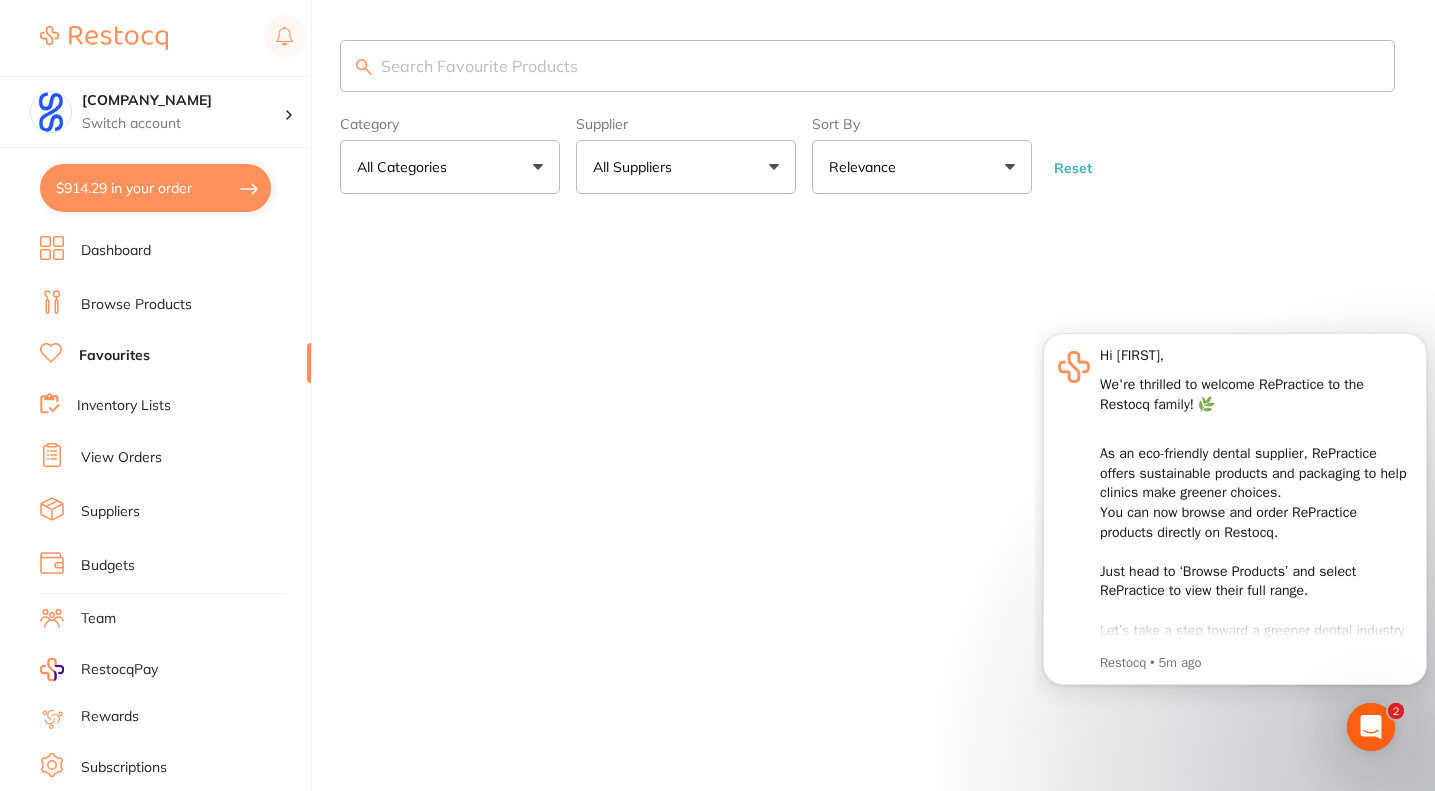 scroll, scrollTop: 0, scrollLeft: 0, axis: both 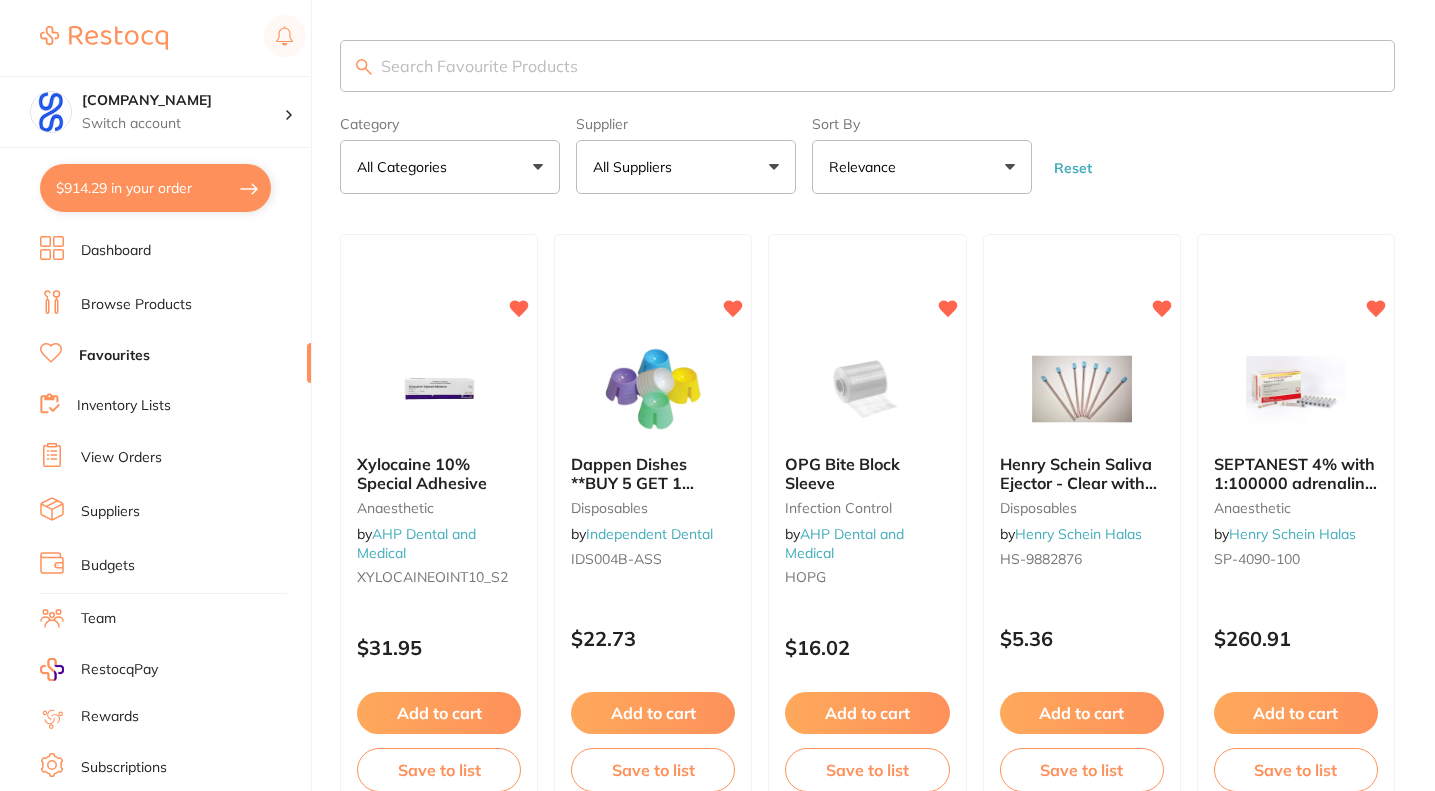 click on "All Suppliers" at bounding box center [686, 167] 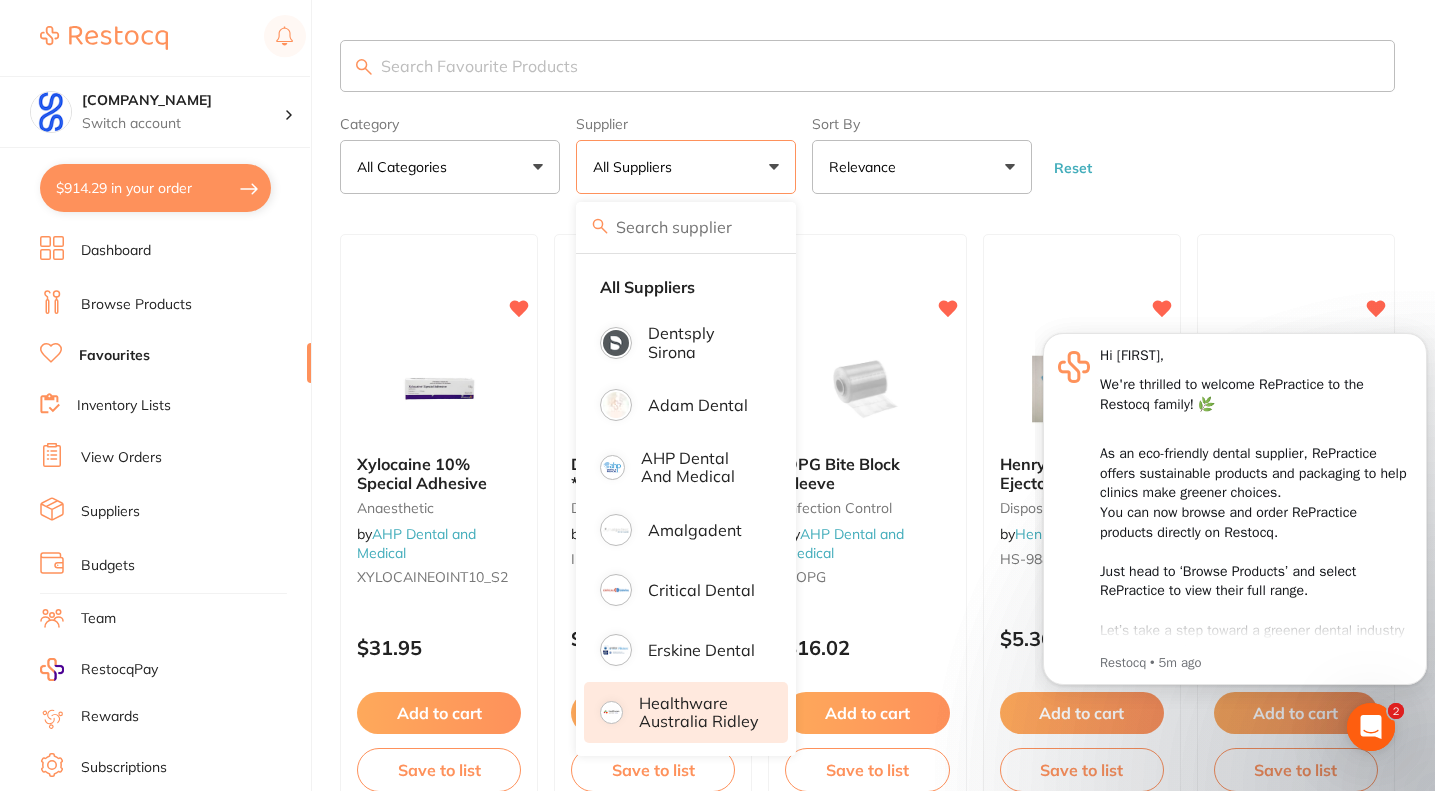 scroll, scrollTop: 0, scrollLeft: 0, axis: both 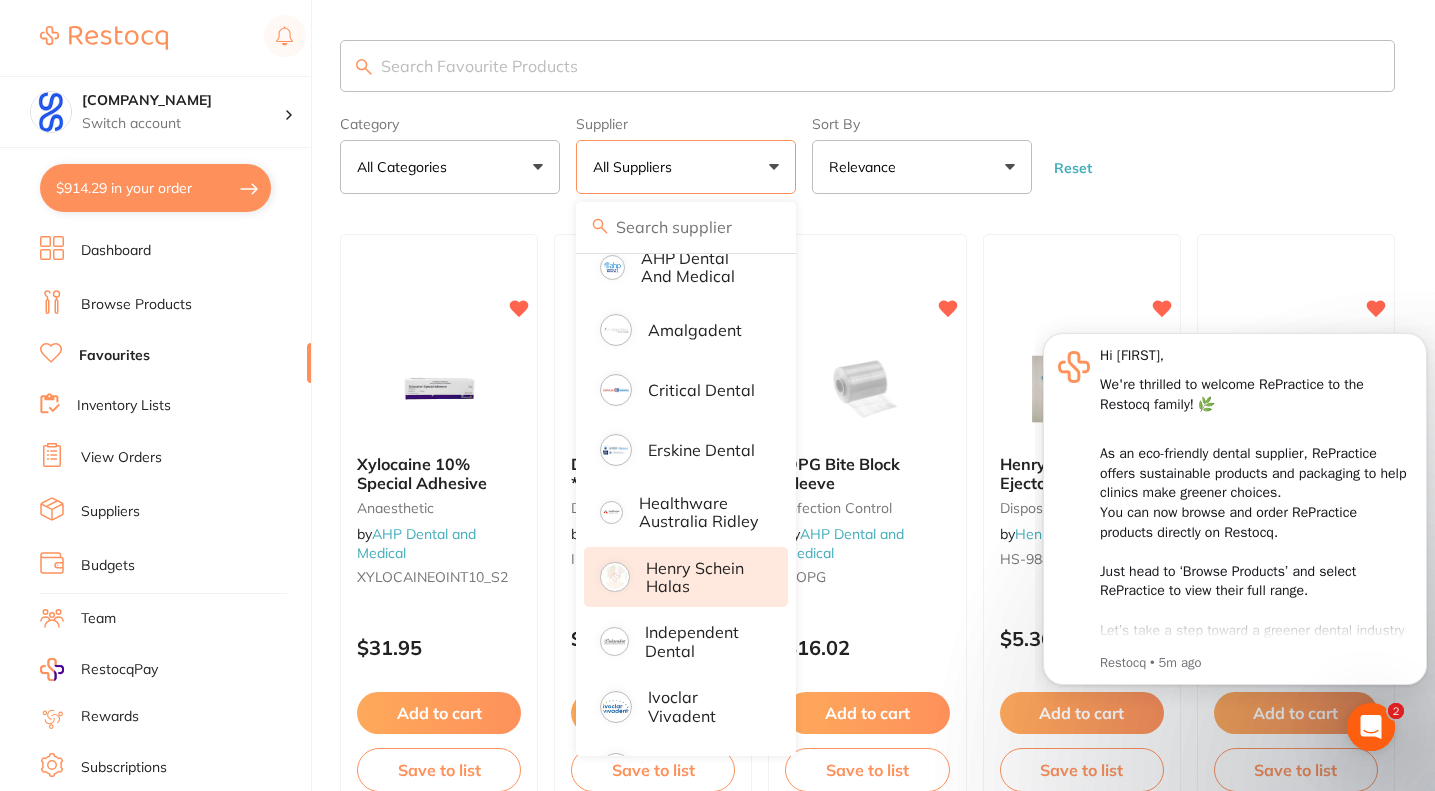 click on "Henry Schein Halas" at bounding box center [703, 577] 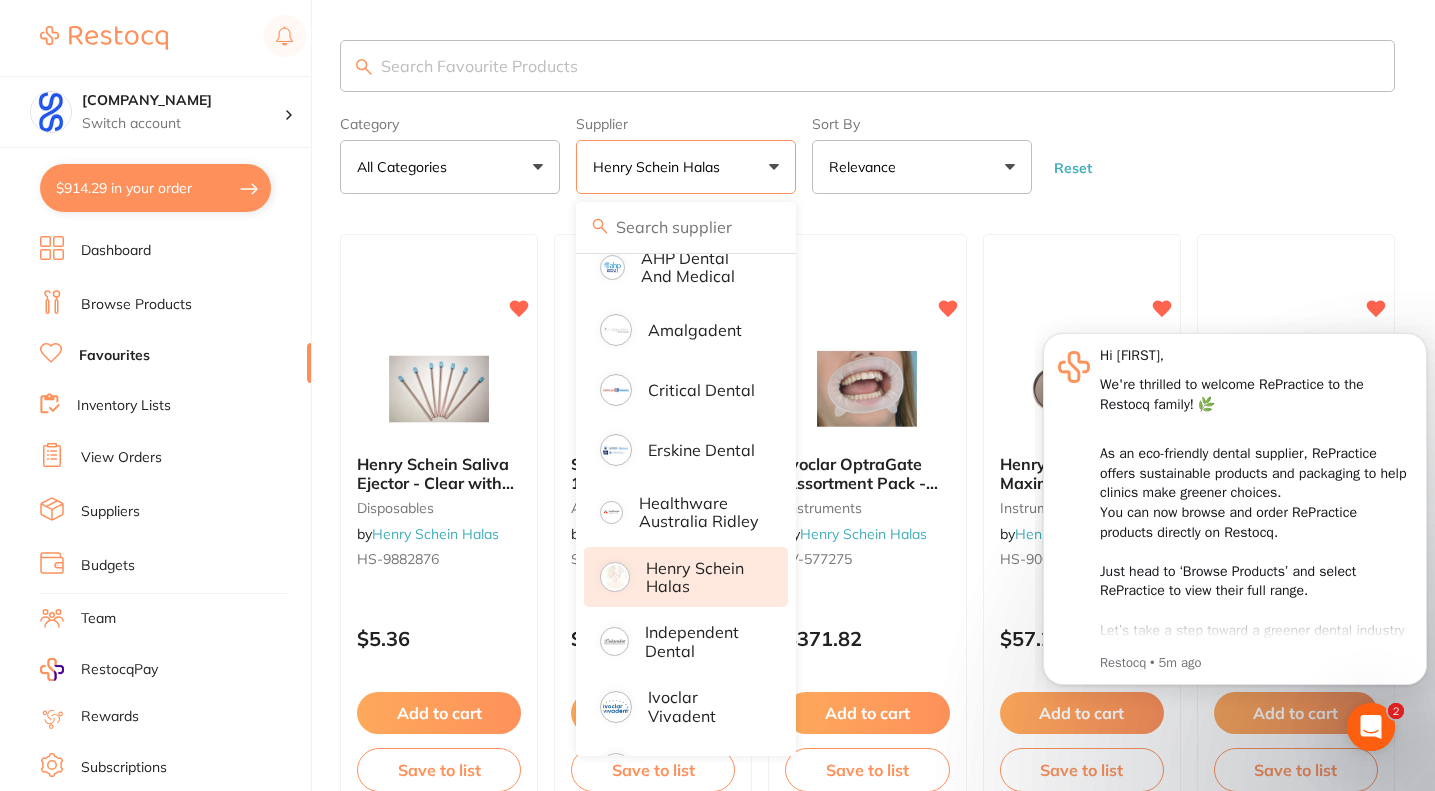 click on "Category All Categories All Categories anaesthetic crown & bridge disposables endodontics finishing & polishing impression infection control instruments laboratory orthodontics preventative restorative & cosmetic Clear Category   false    All Categories Category All Categories anaesthetic crown & bridge disposables endodontics finishing & polishing impression infection control instruments laboratory orthodontics preventative restorative & cosmetic Supplier Henry Schein Halas All Suppliers Dentsply Sirona Adam Dental AHP Dental and Medical Amalgadent Critical Dental Erskine Dental Healthware Australia Ridley Henry Schein Halas Independent Dental Ivoclar Vivadent Matrixdental Numedical Clear Supplier   true    Henry Schein Halas Supplier All Suppliers Dentsply Sirona Adam Dental AHP Dental and Medical Amalgadent Critical Dental Erskine Dental Healthware Australia Ridley Henry Schein Halas Independent Dental Ivoclar Vivadent Matrixdental Numedical Sort By Relevance Highest Price Lowest Price On Sale Relevance" at bounding box center (867, 151) 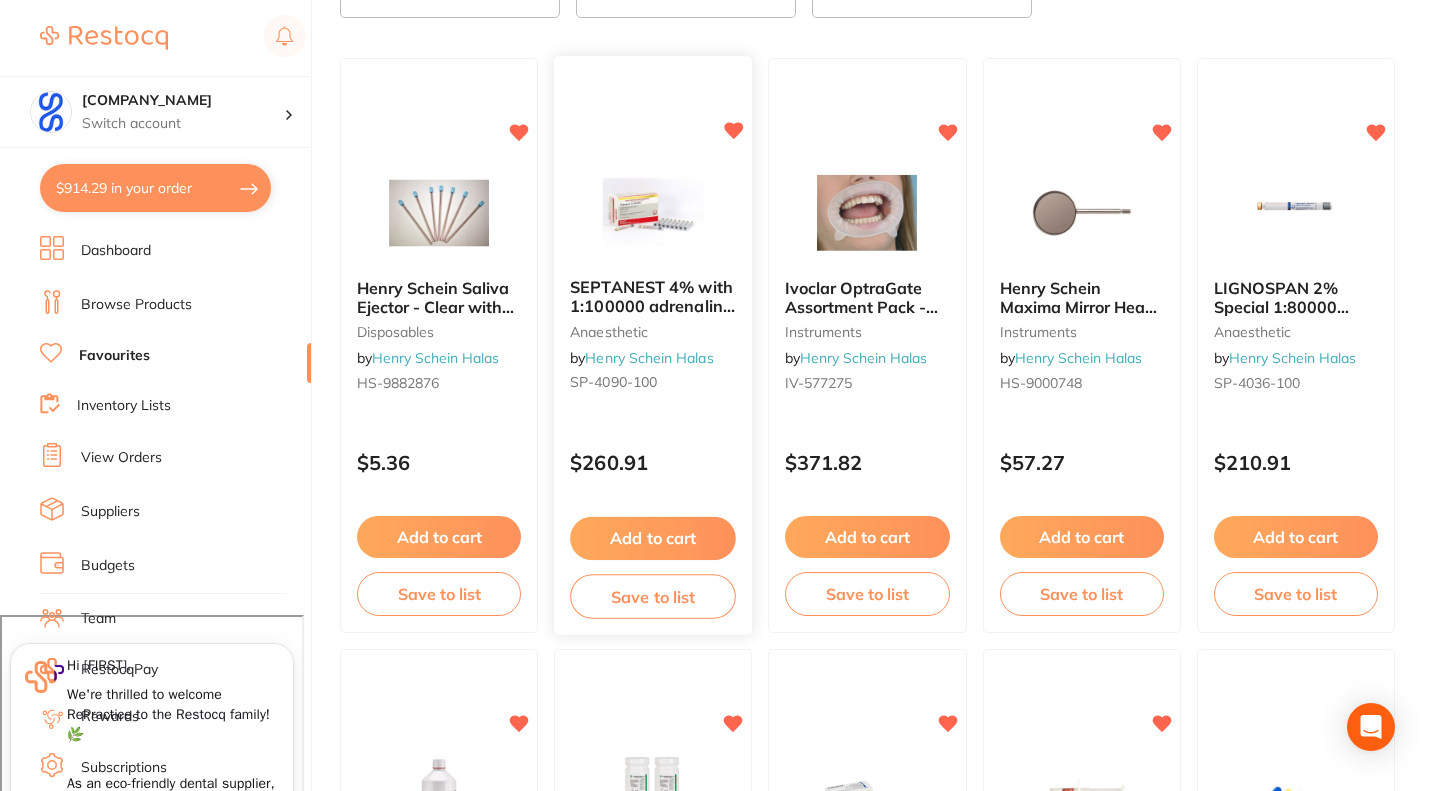 scroll, scrollTop: 200, scrollLeft: 0, axis: vertical 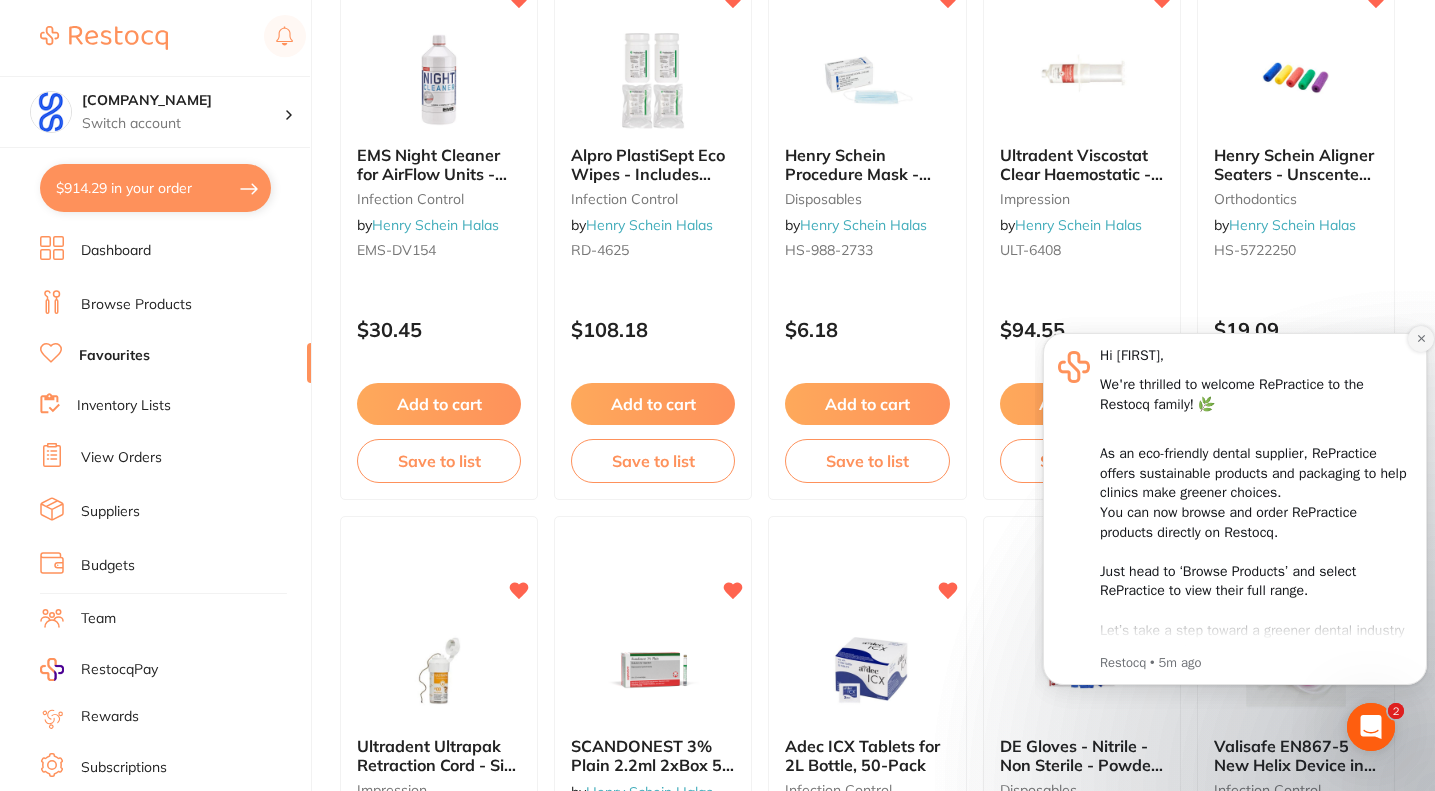 click 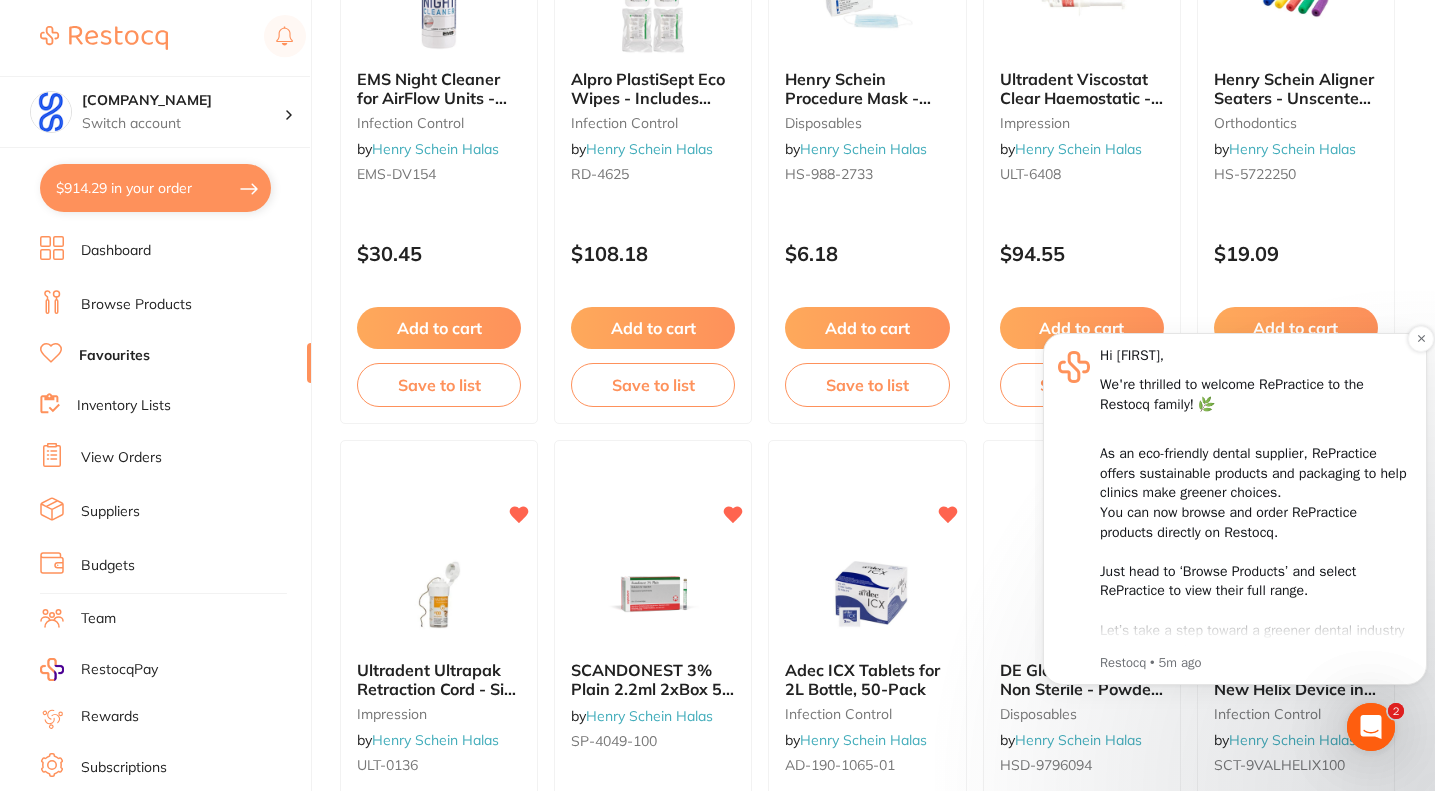 scroll, scrollTop: 1000, scrollLeft: 0, axis: vertical 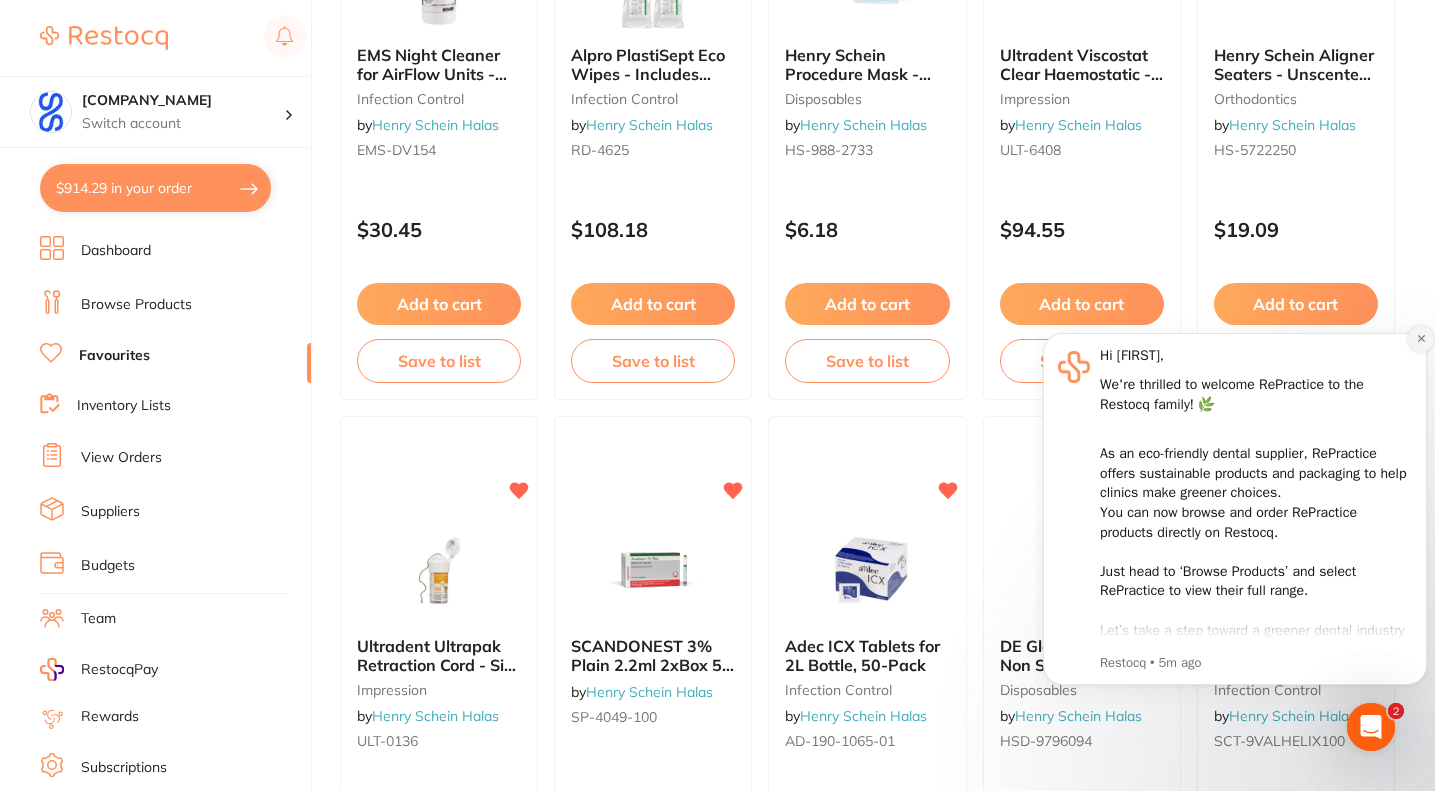 click 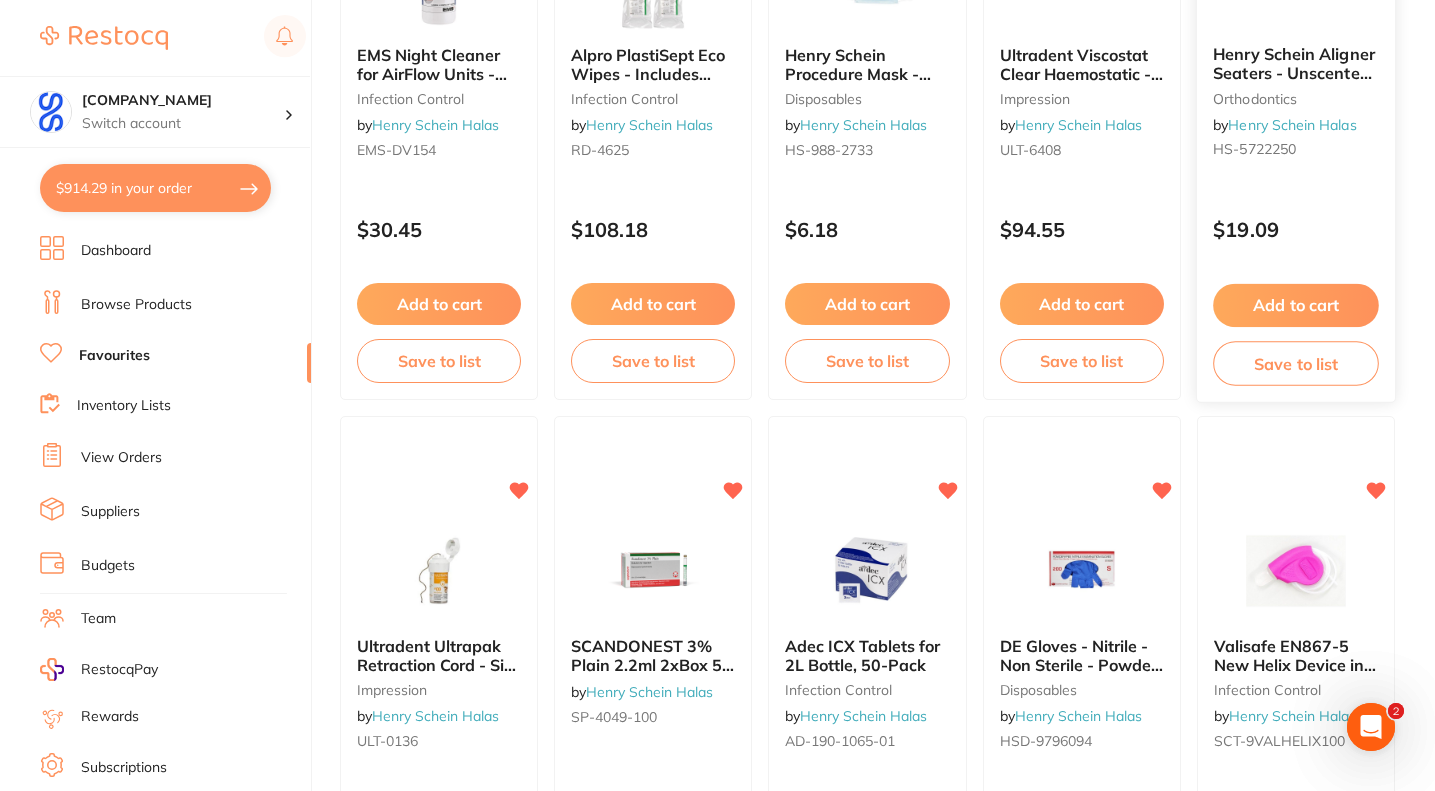 click on "Add to cart" at bounding box center [1296, 305] 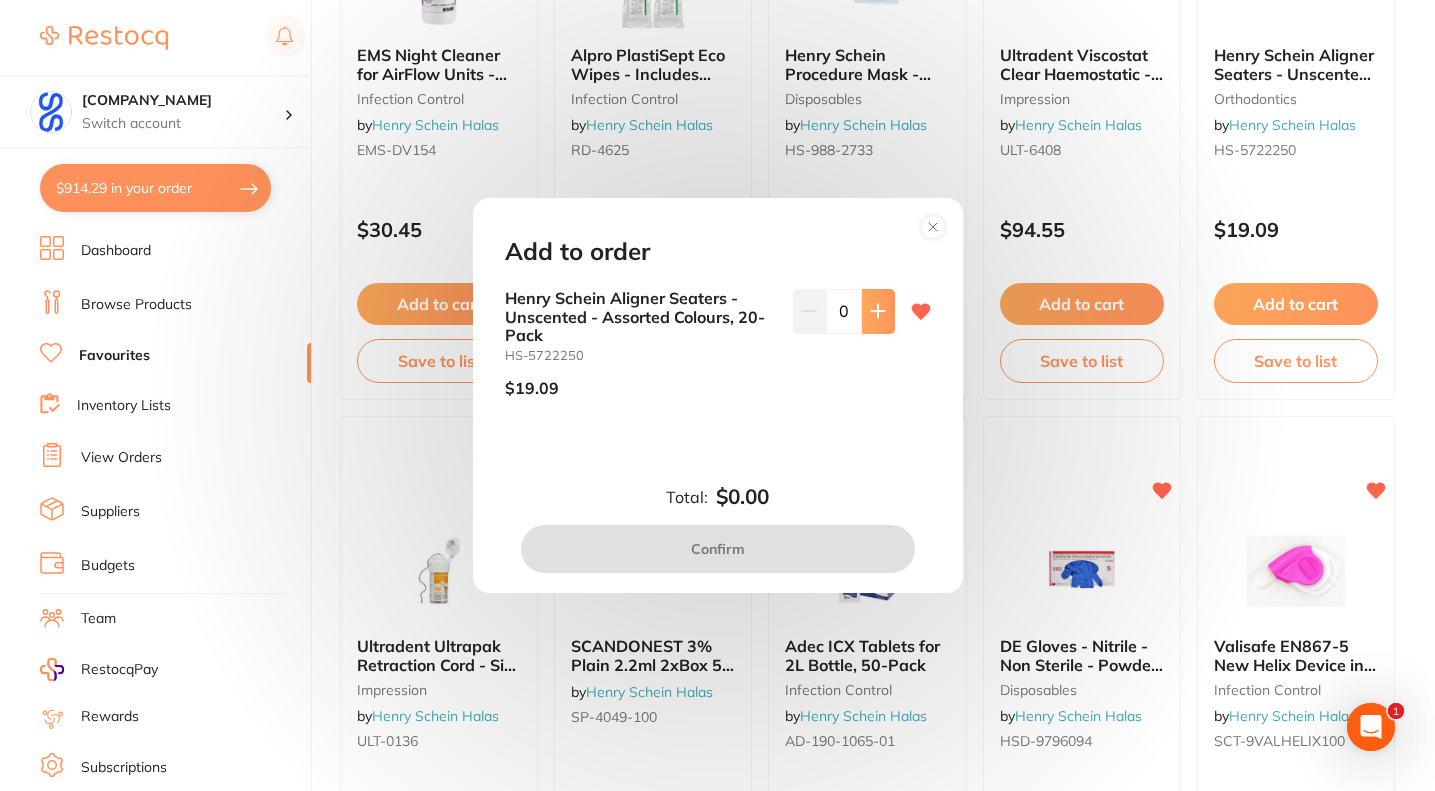 scroll, scrollTop: 0, scrollLeft: 0, axis: both 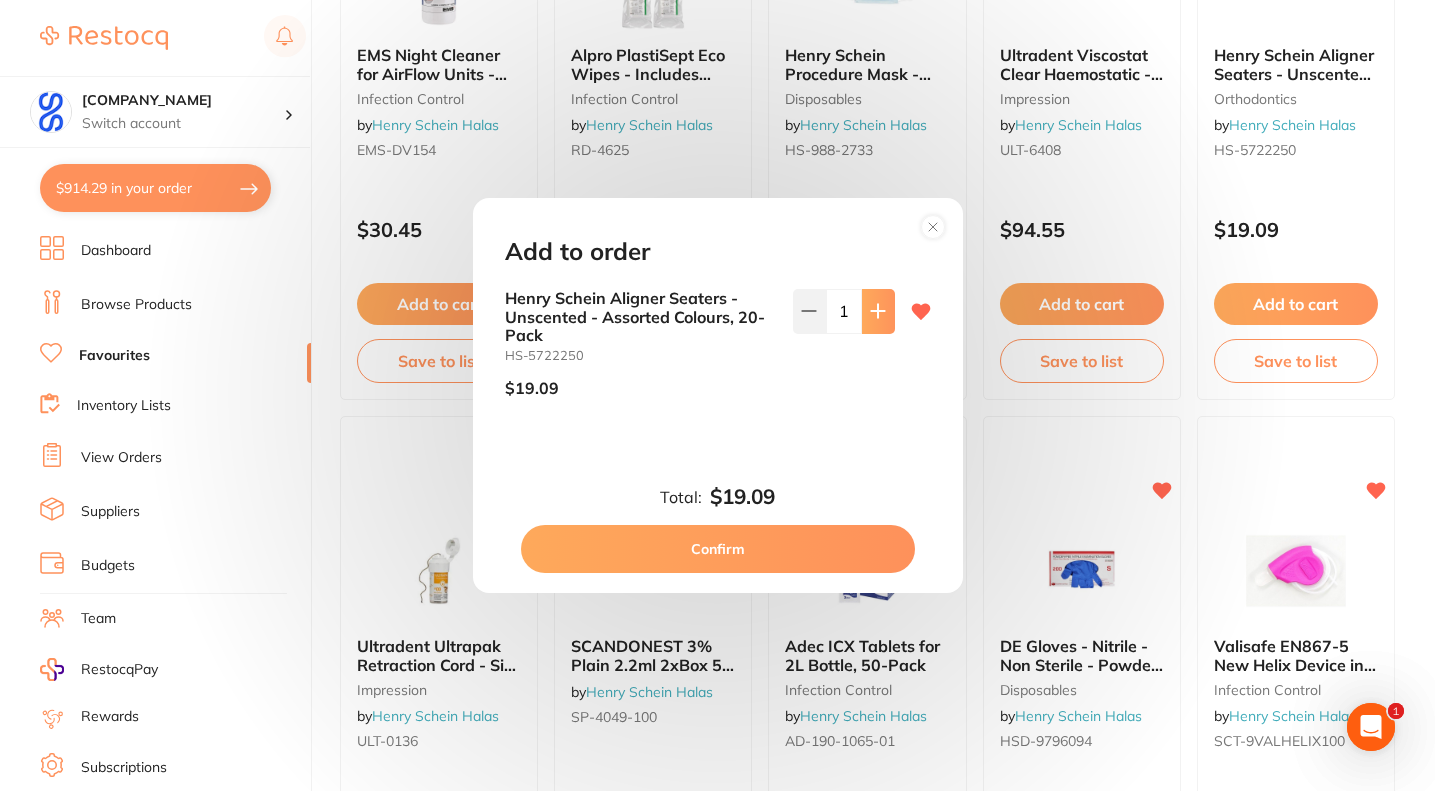 click 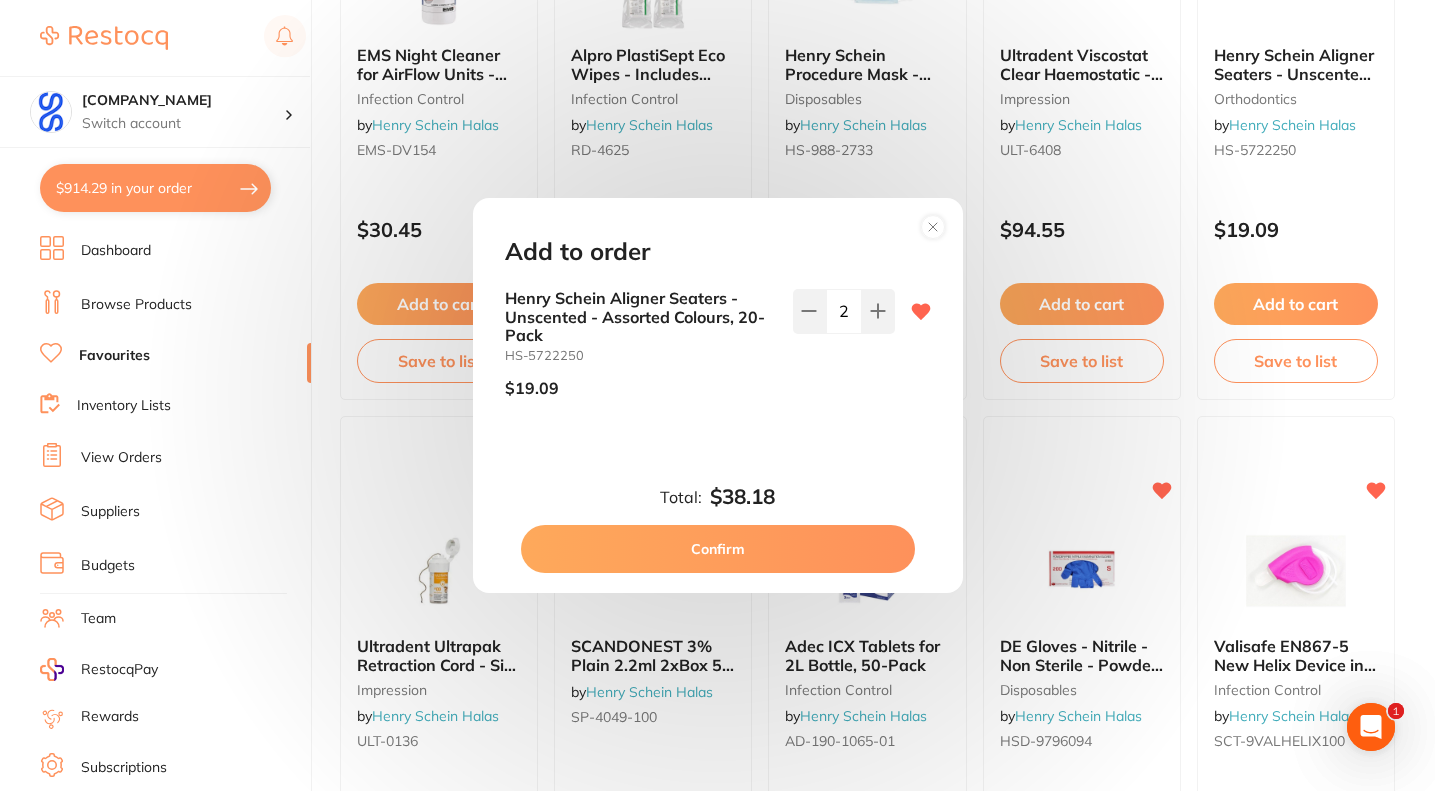click on "Confirm" at bounding box center (718, 549) 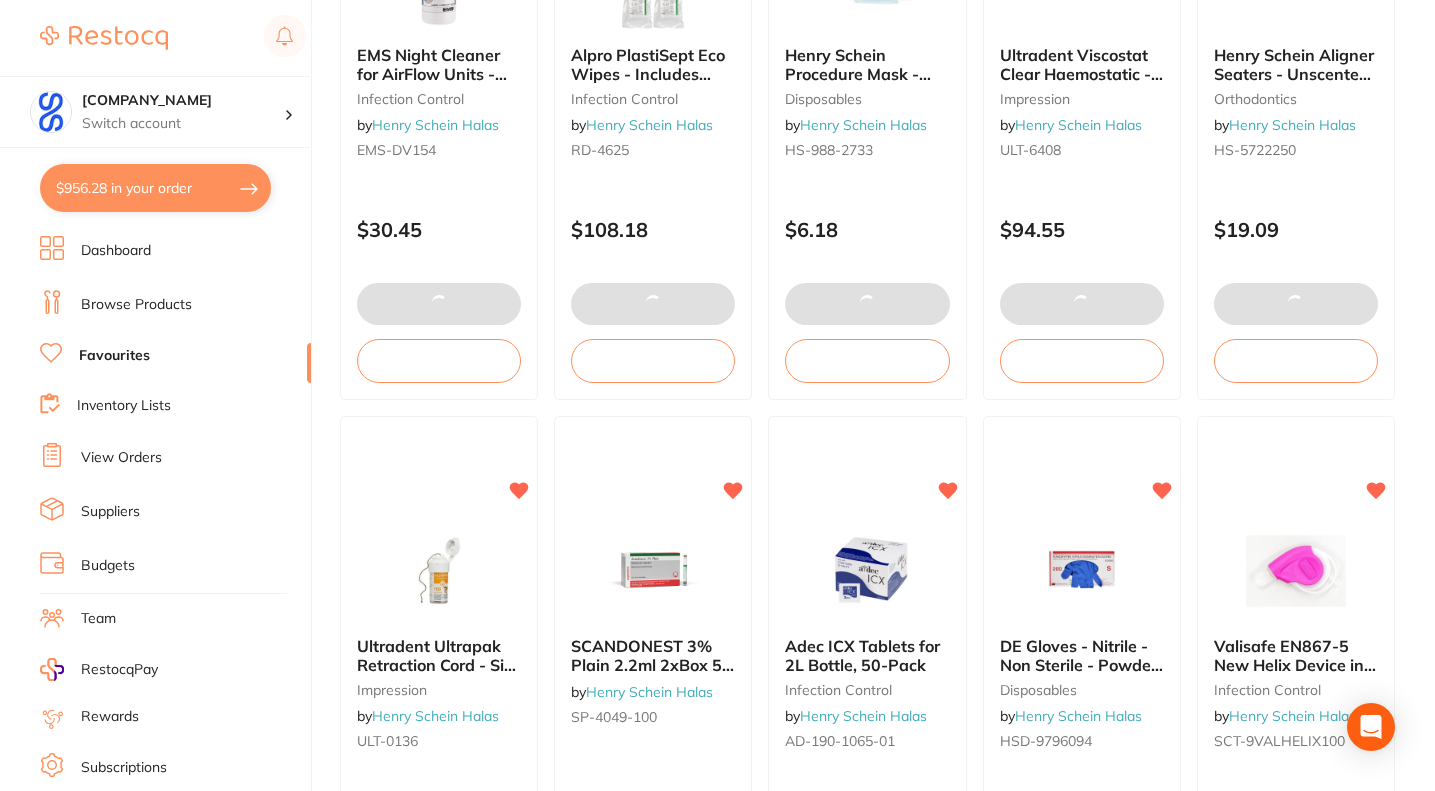 scroll, scrollTop: 1200, scrollLeft: 0, axis: vertical 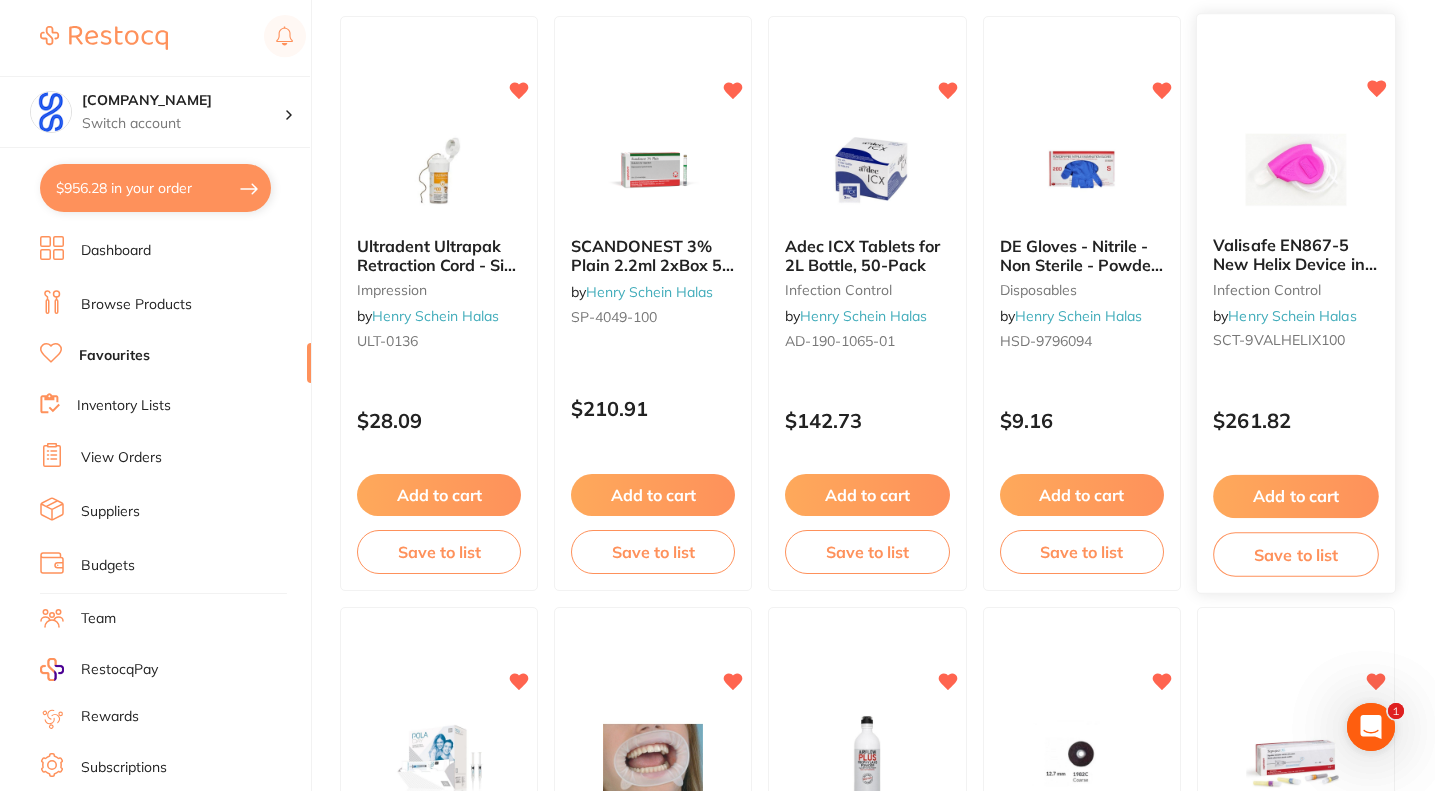 click on "Add to cart" at bounding box center [1296, 496] 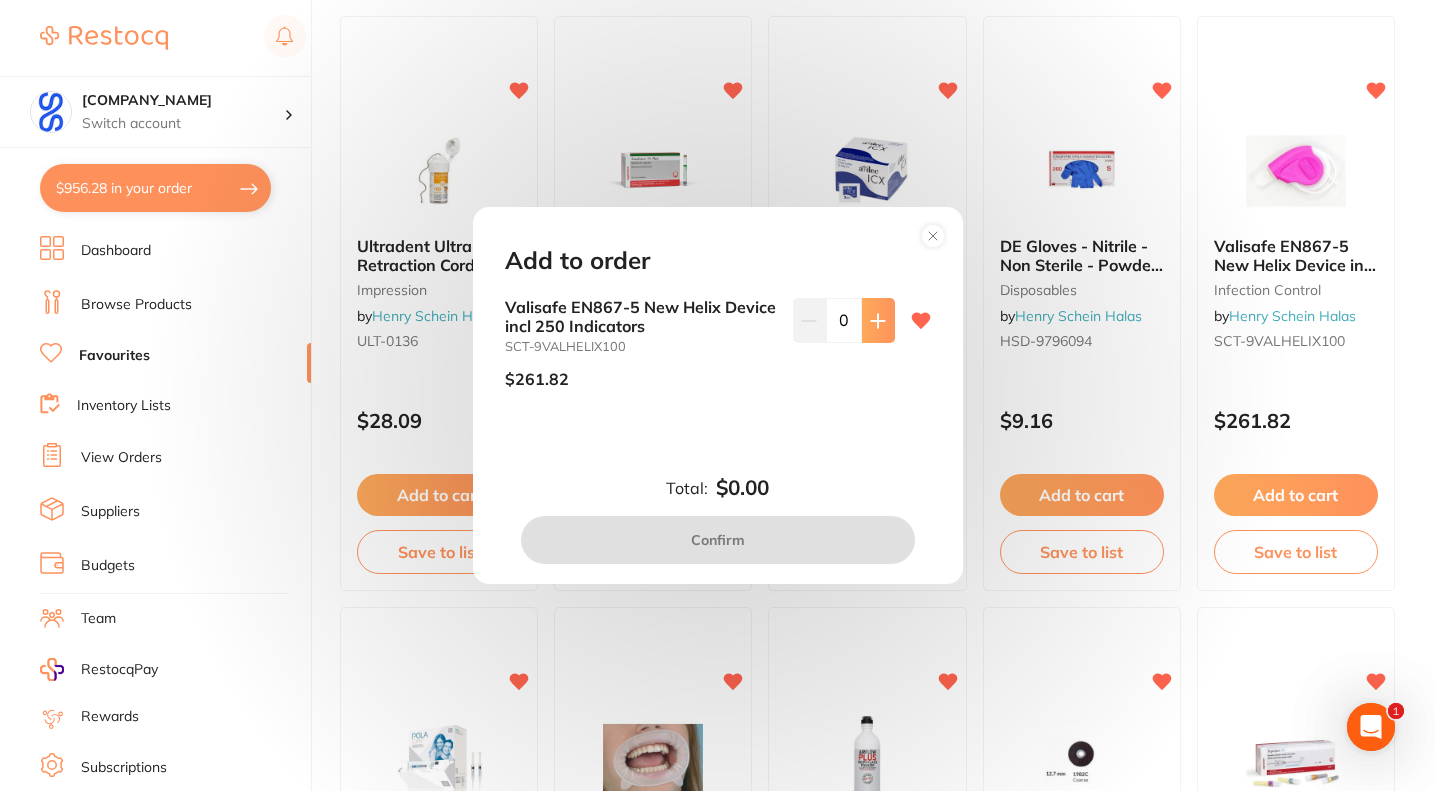 scroll, scrollTop: 0, scrollLeft: 0, axis: both 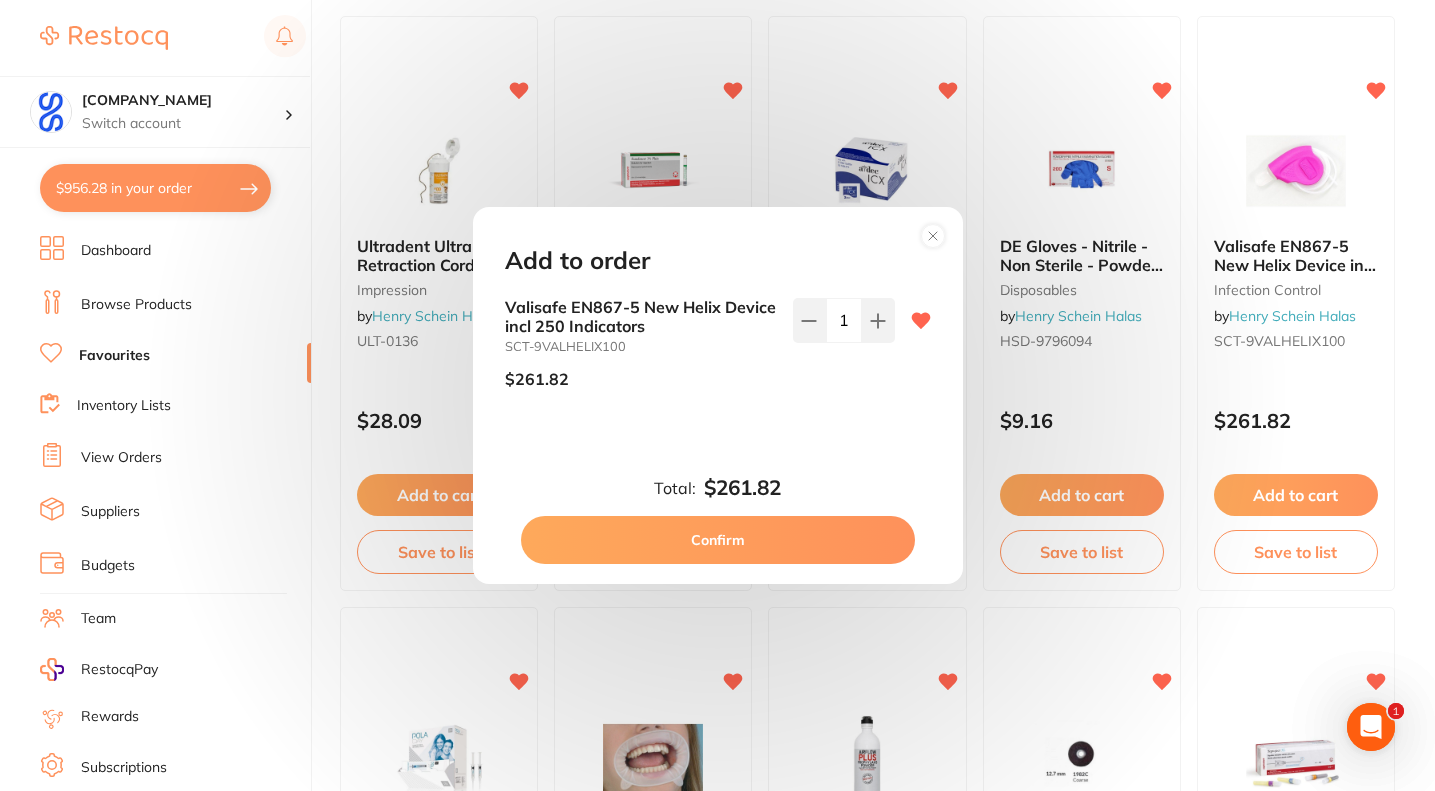 click on "Confirm" at bounding box center (718, 540) 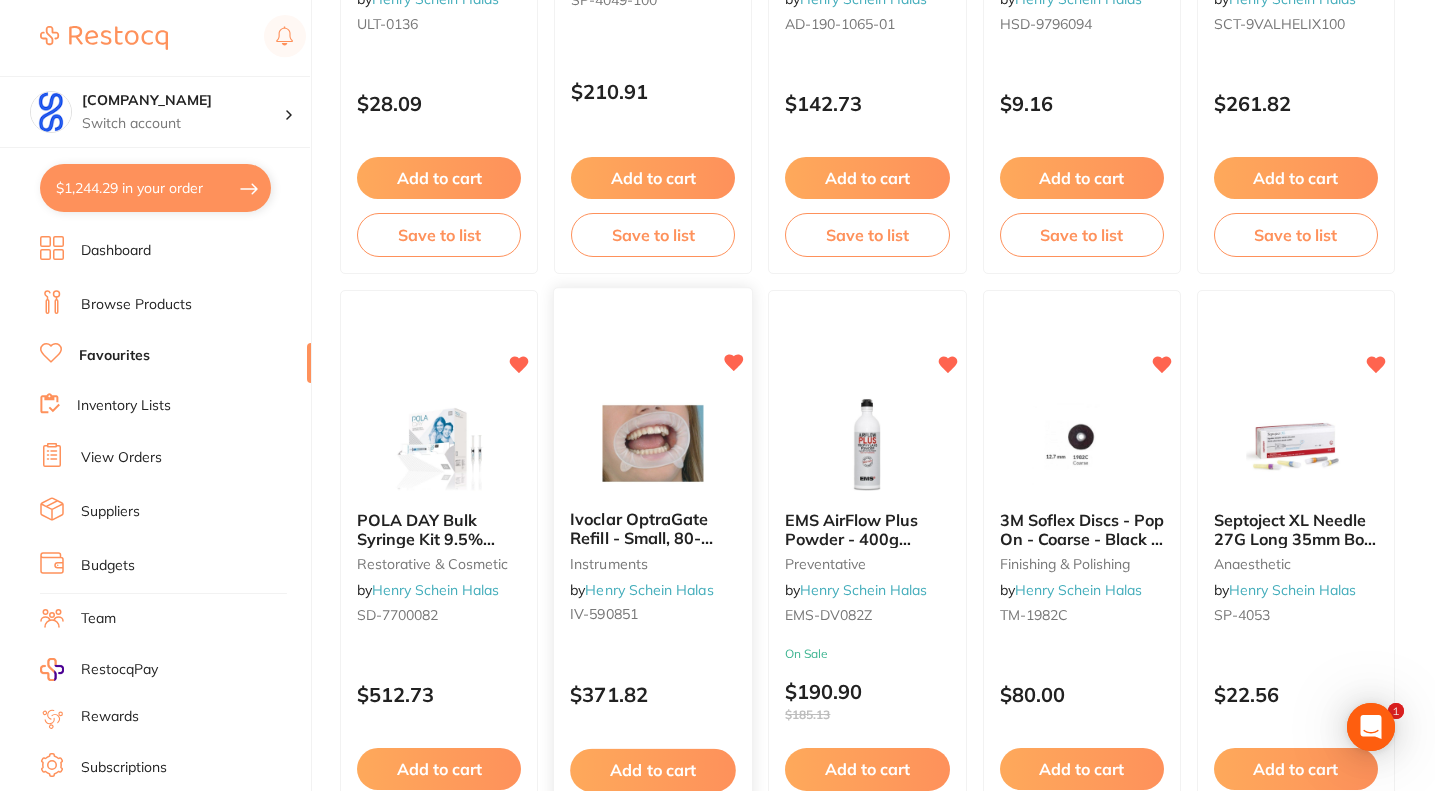 scroll, scrollTop: 1800, scrollLeft: 0, axis: vertical 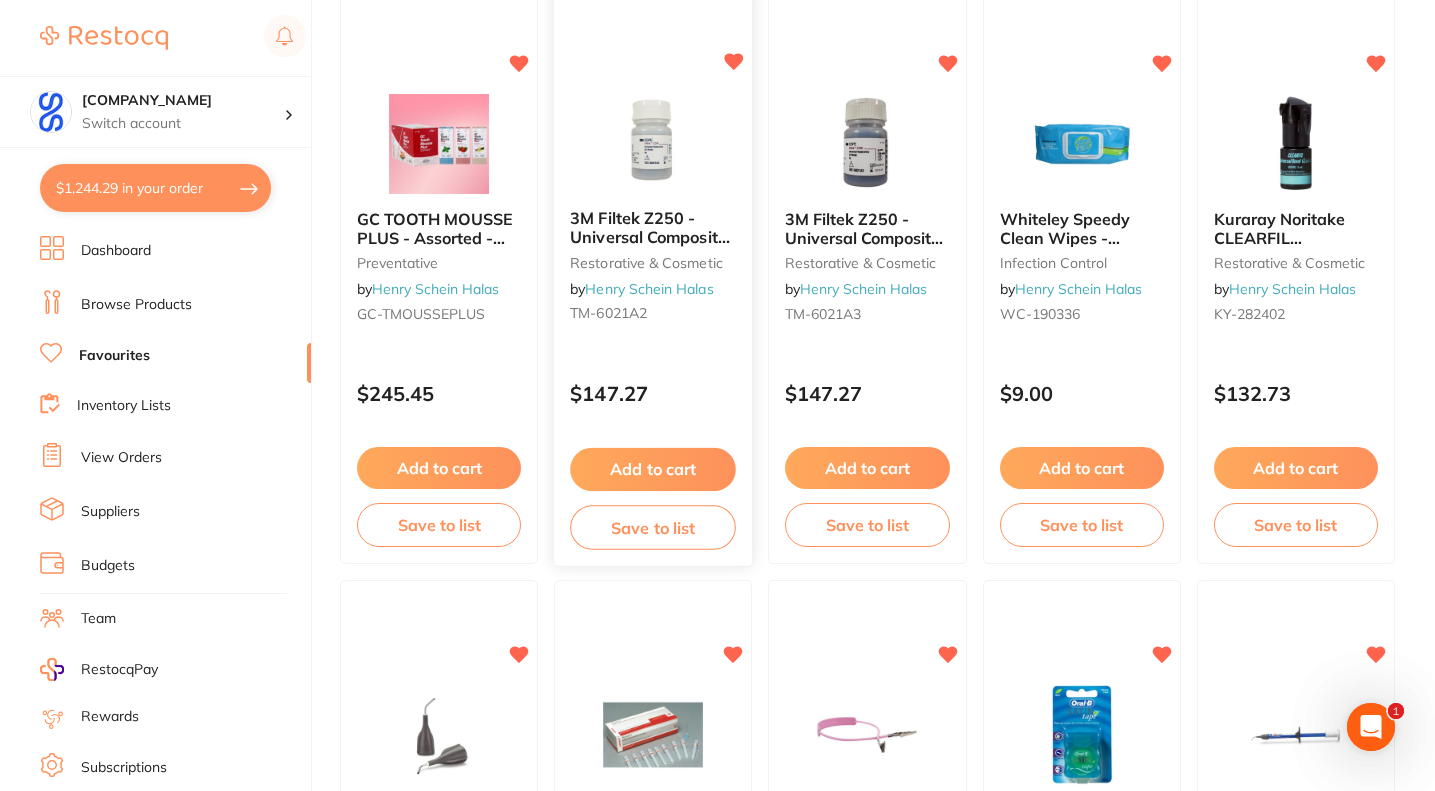 click on "Add to cart" at bounding box center [653, 469] 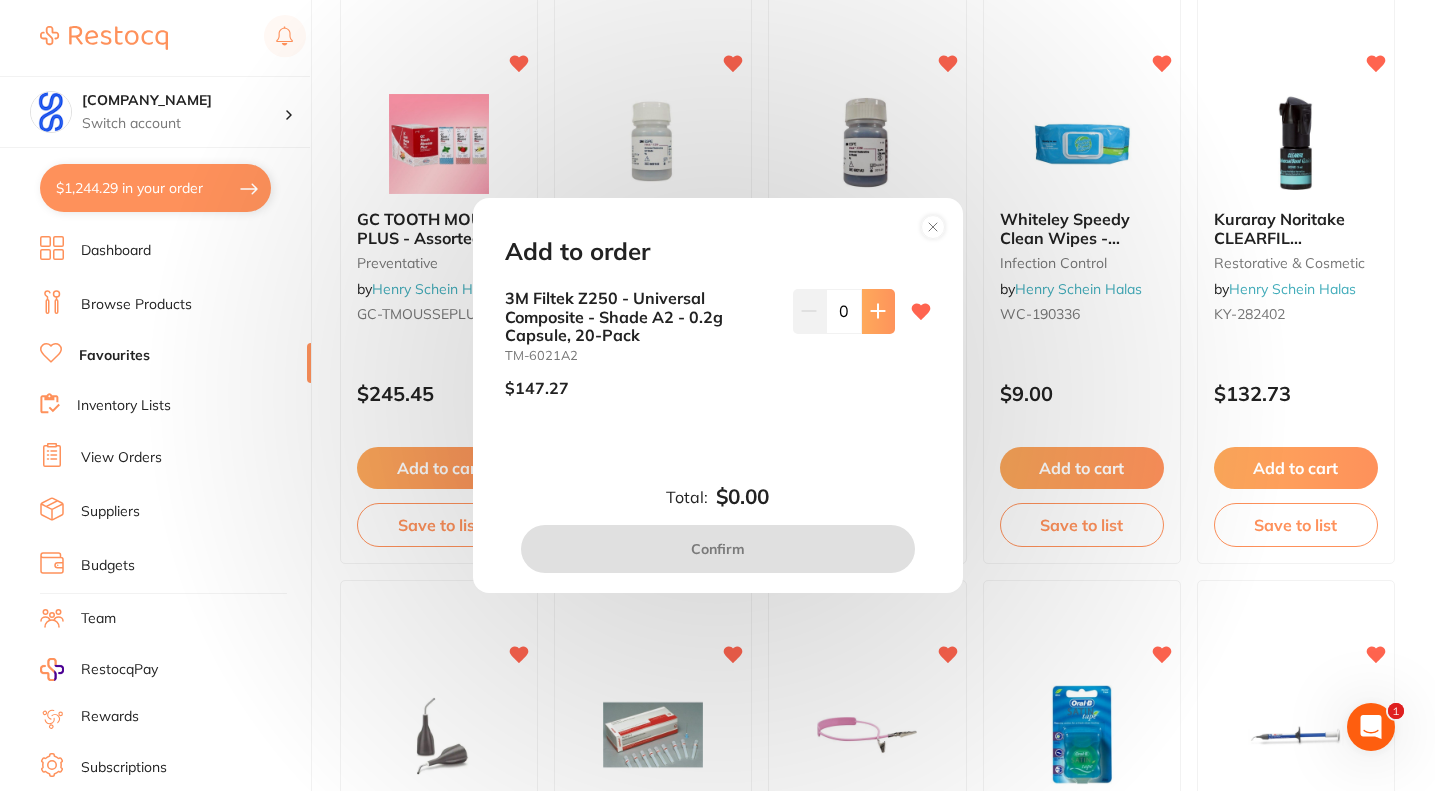 click 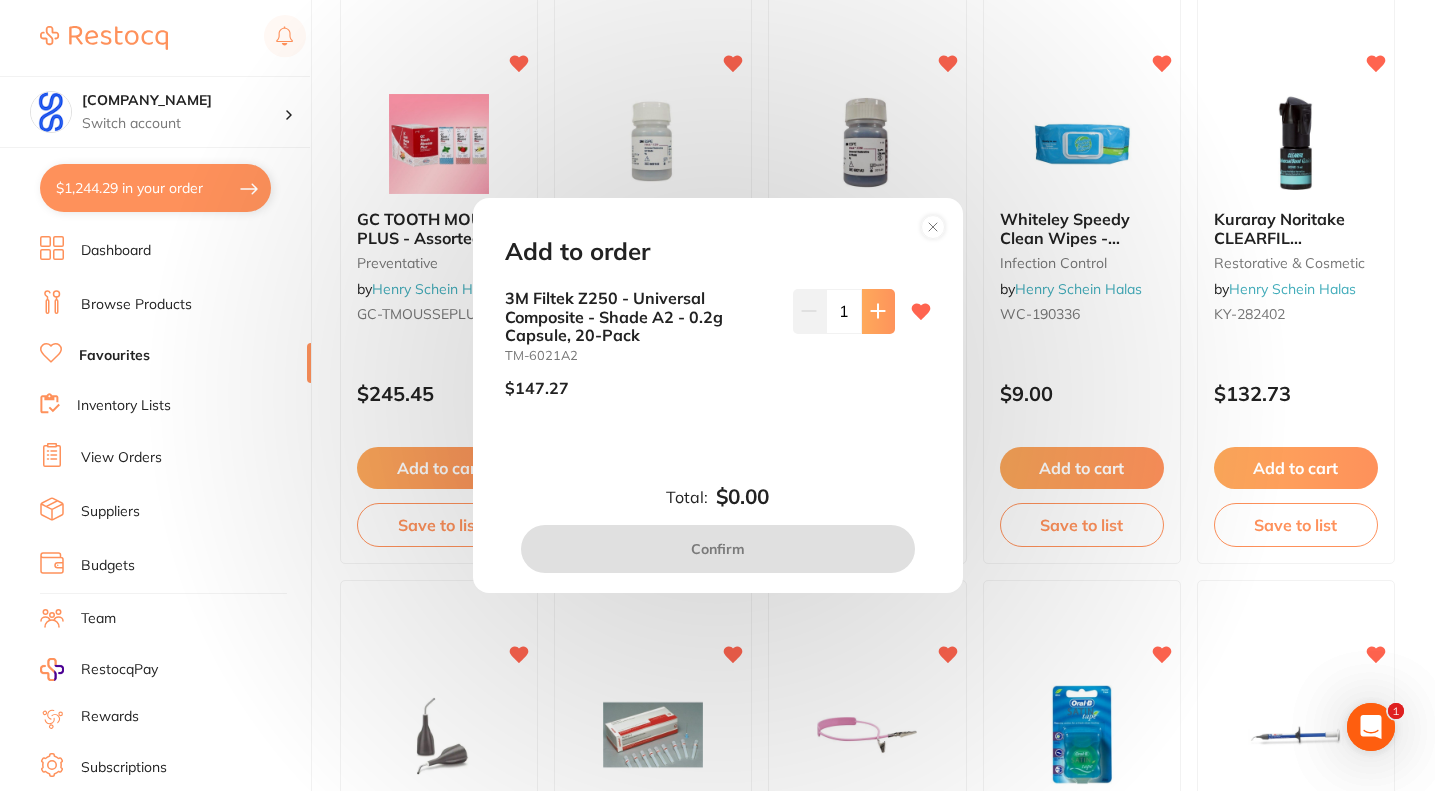 scroll, scrollTop: 0, scrollLeft: 0, axis: both 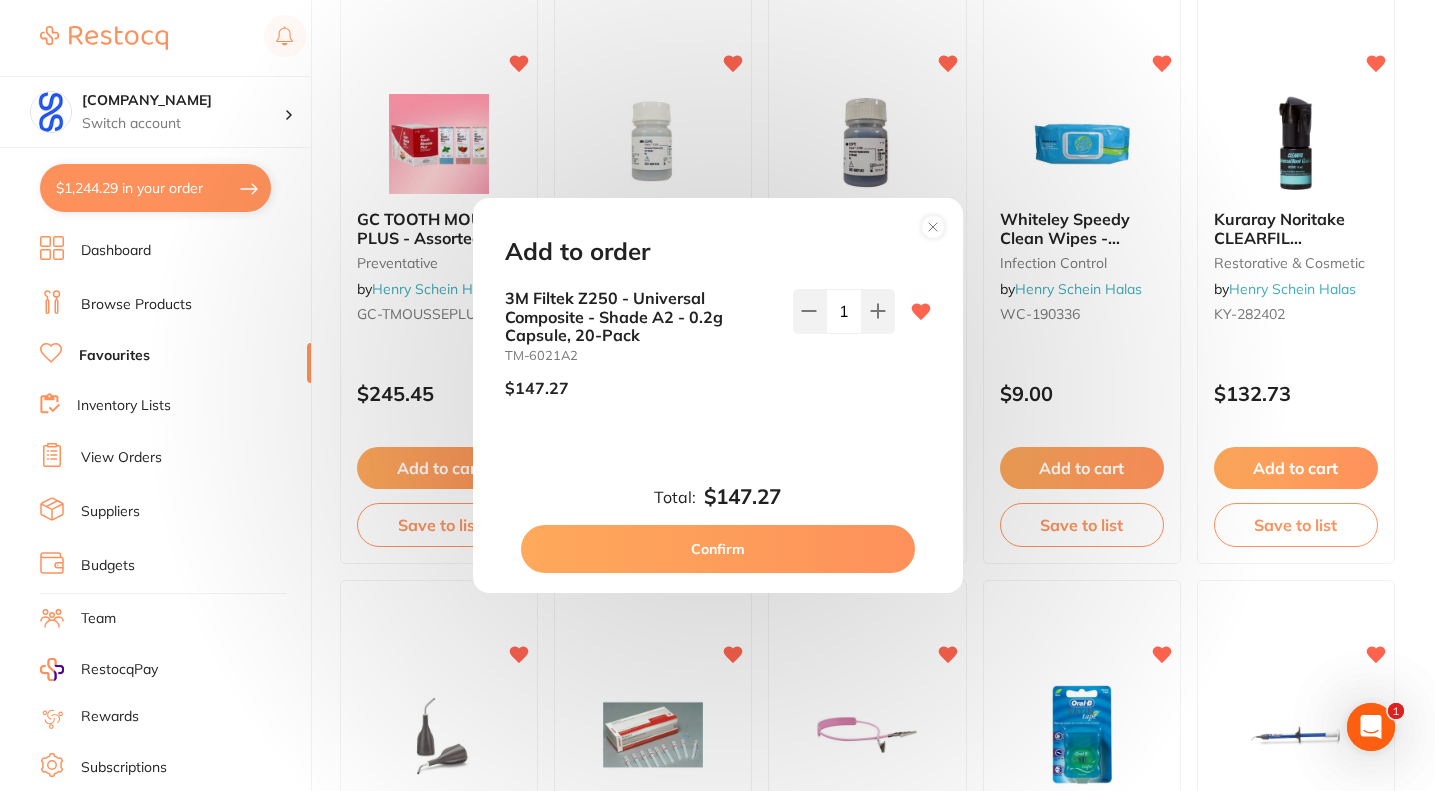 click on "Confirm" at bounding box center (718, 549) 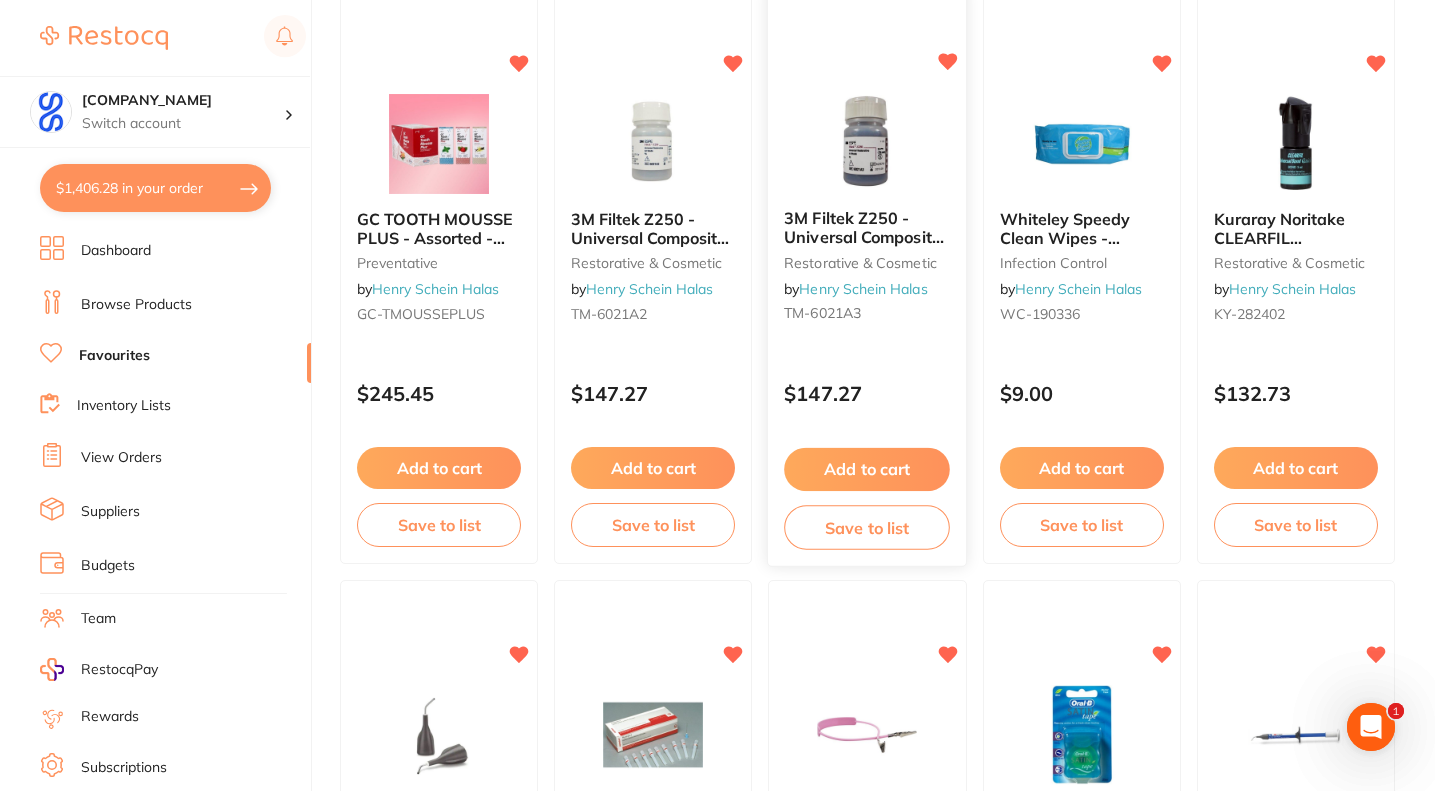 scroll, scrollTop: 0, scrollLeft: 0, axis: both 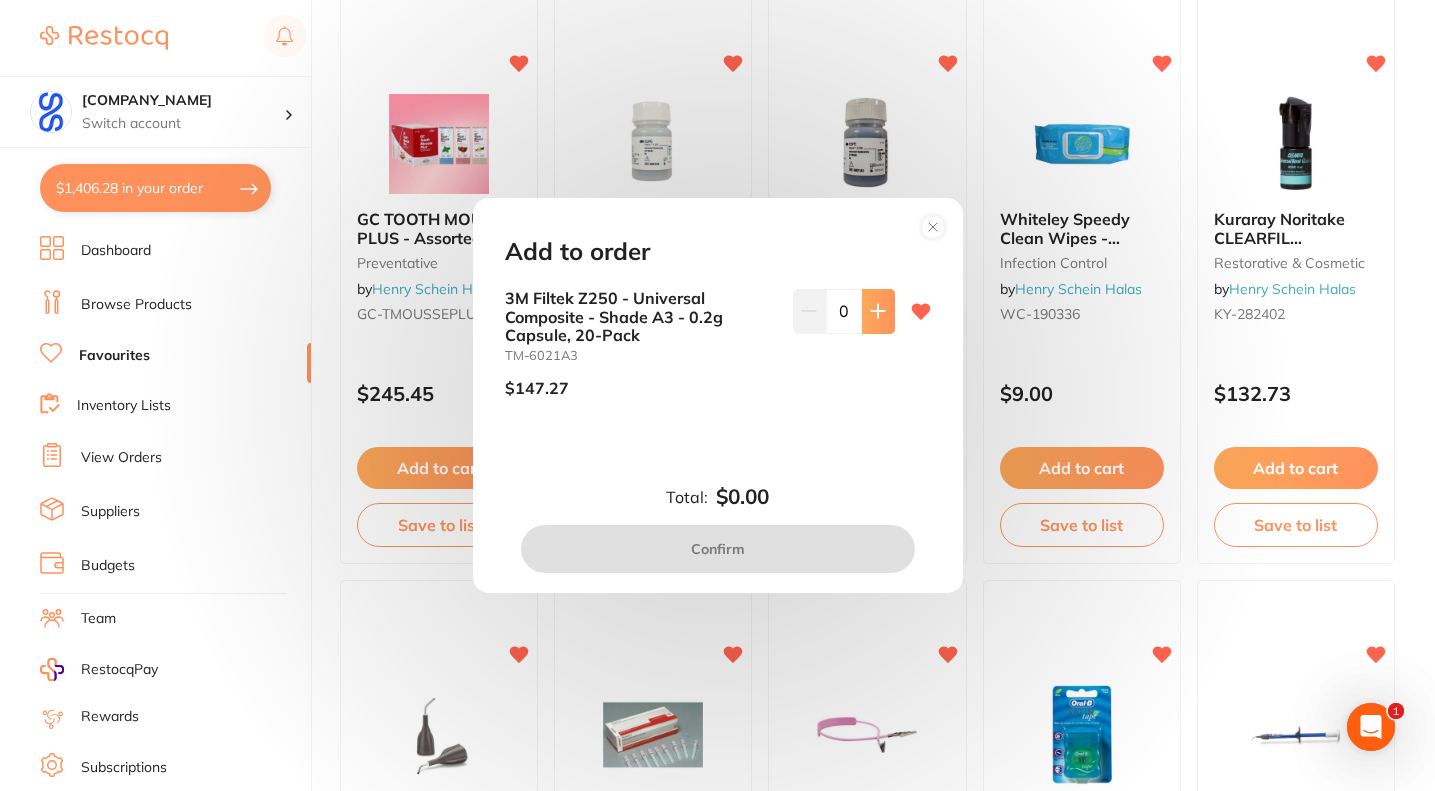 click 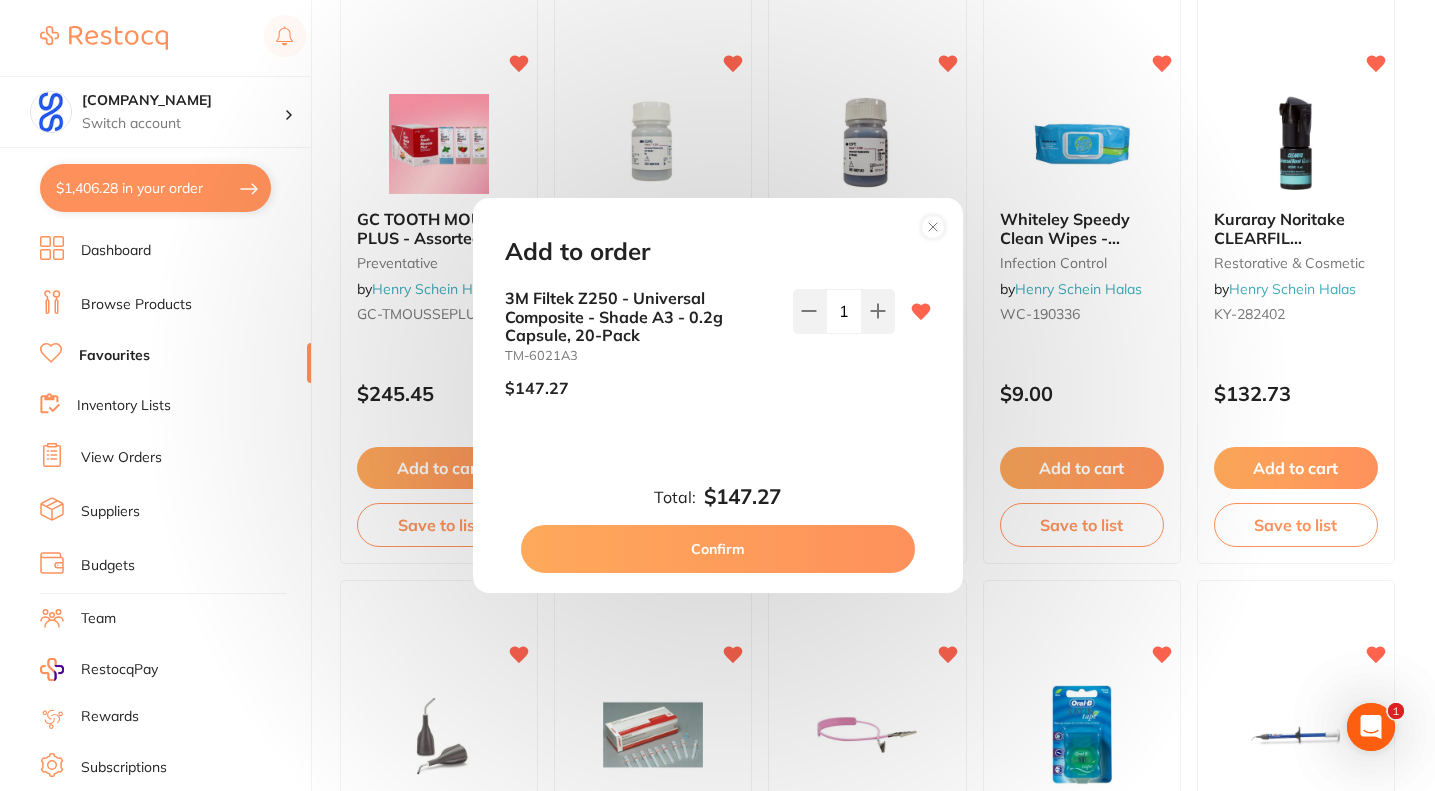 click on "Confirm" at bounding box center (718, 549) 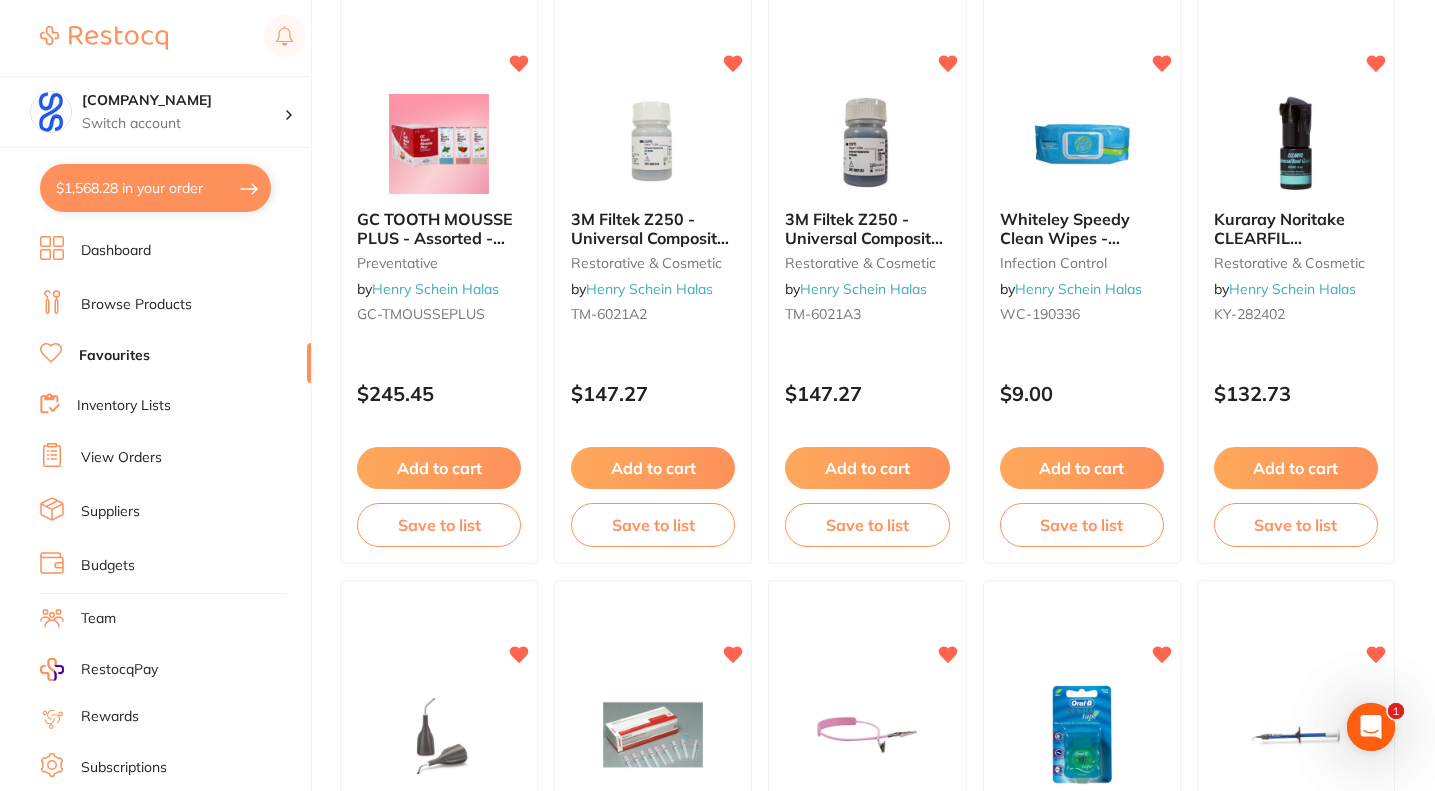 scroll, scrollTop: 0, scrollLeft: 0, axis: both 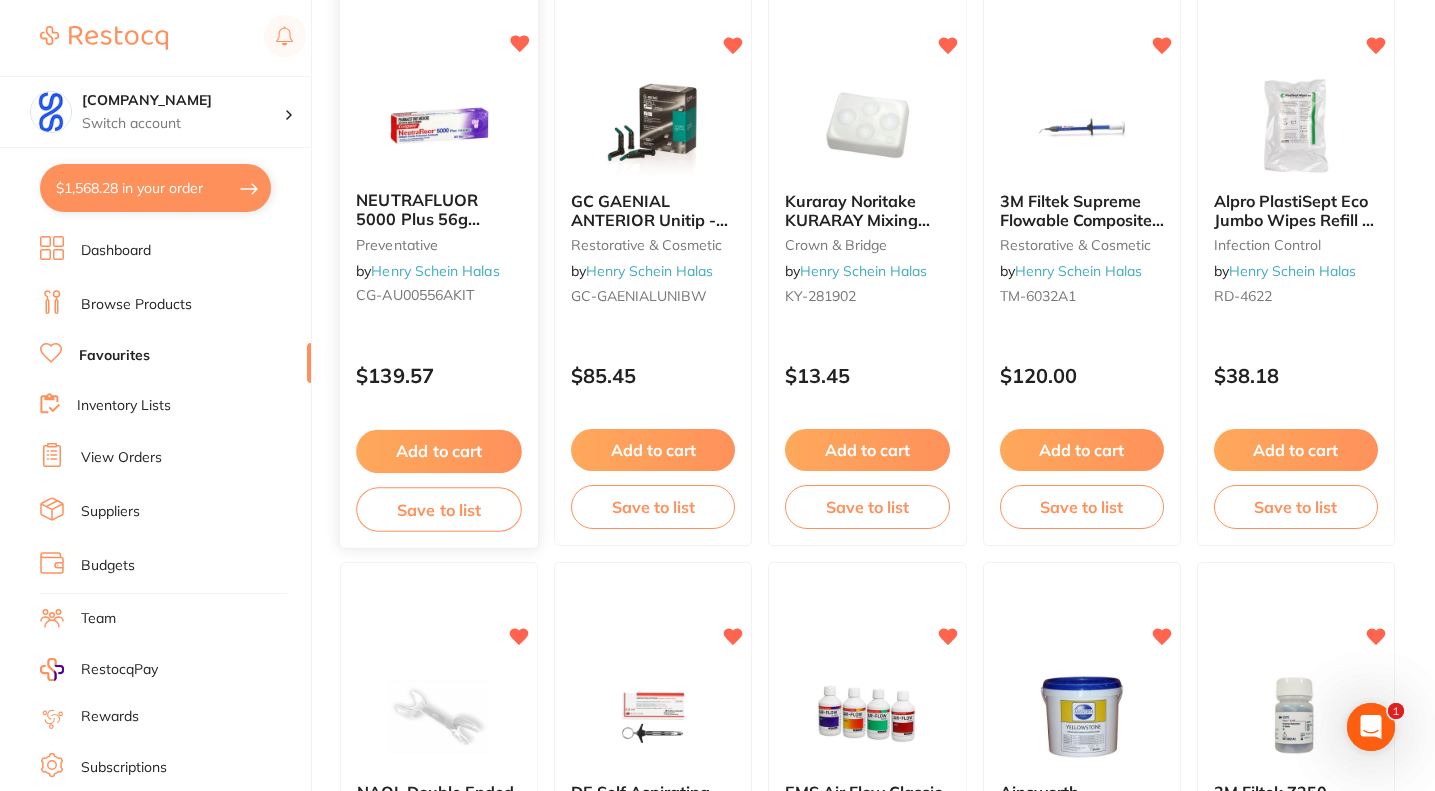 click on "Add to cart" at bounding box center [439, 451] 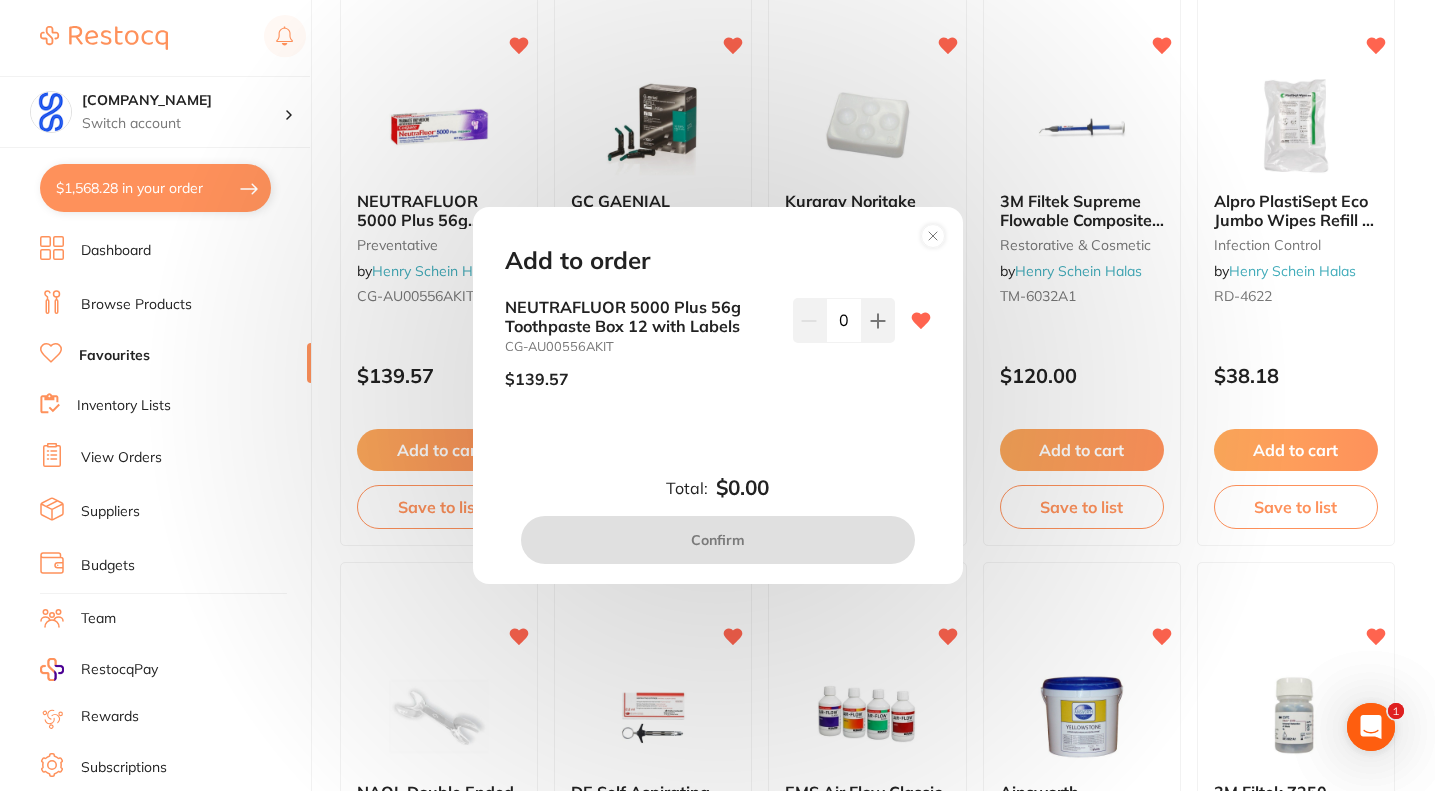 scroll, scrollTop: 0, scrollLeft: 0, axis: both 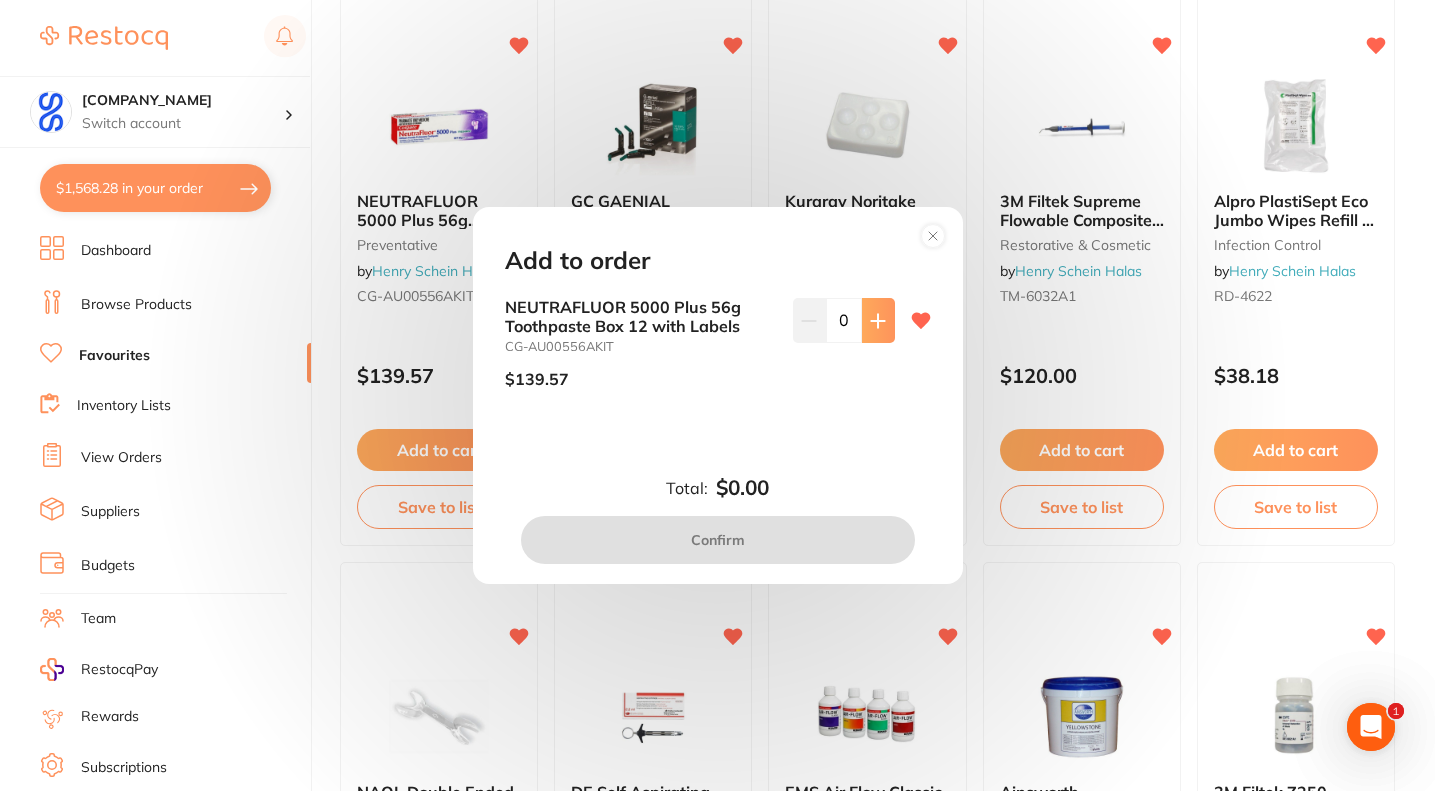 click 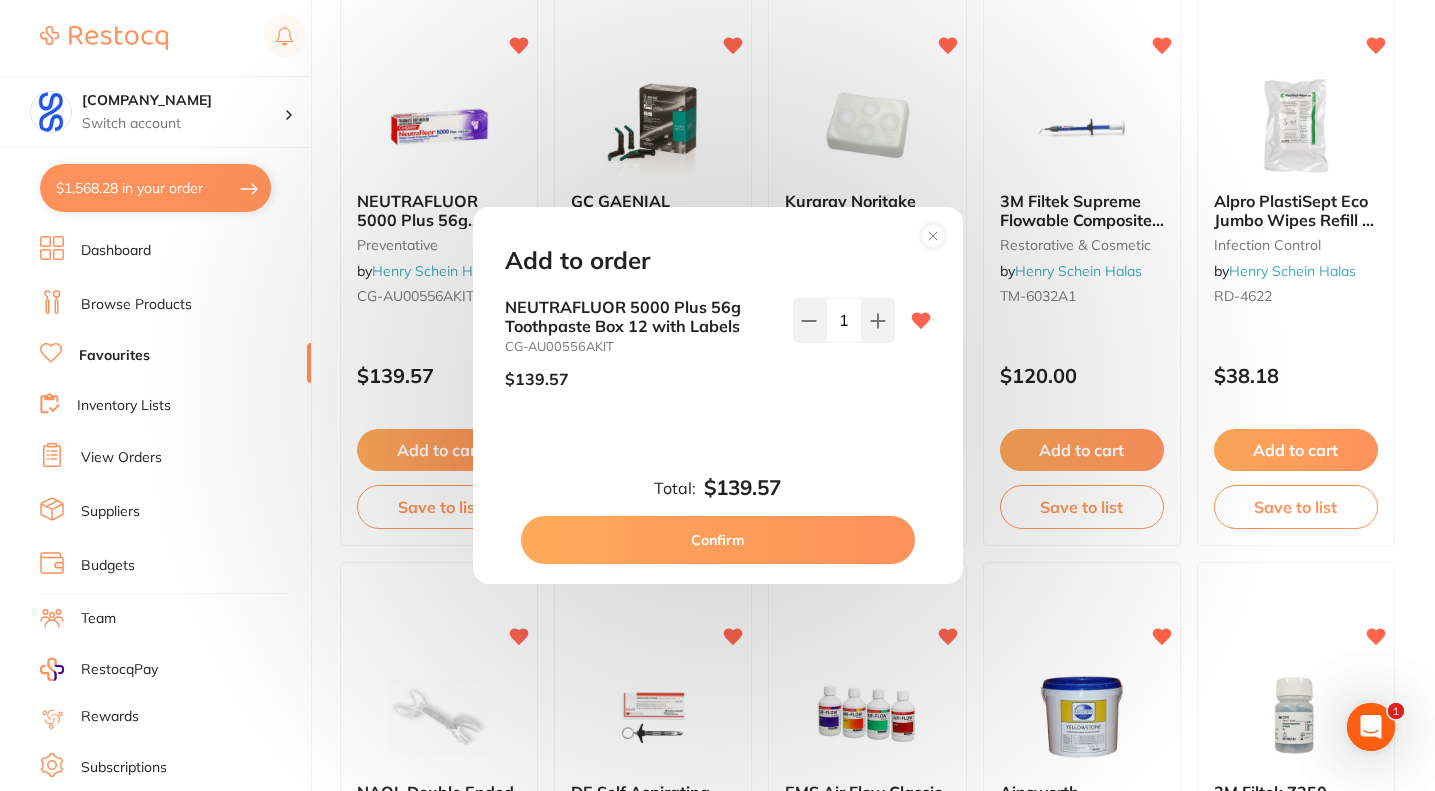 click on "Confirm" at bounding box center (718, 540) 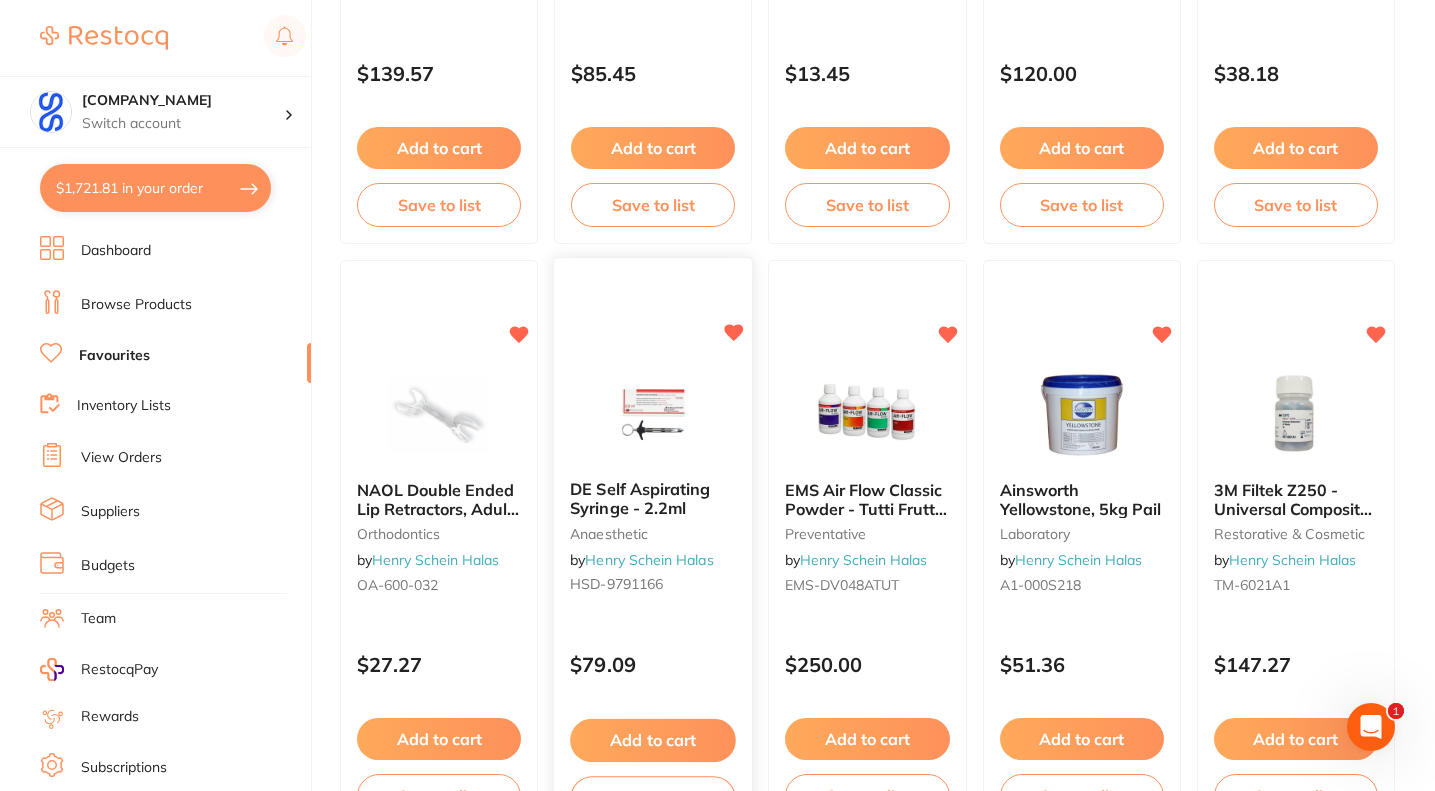 scroll, scrollTop: 4949, scrollLeft: 0, axis: vertical 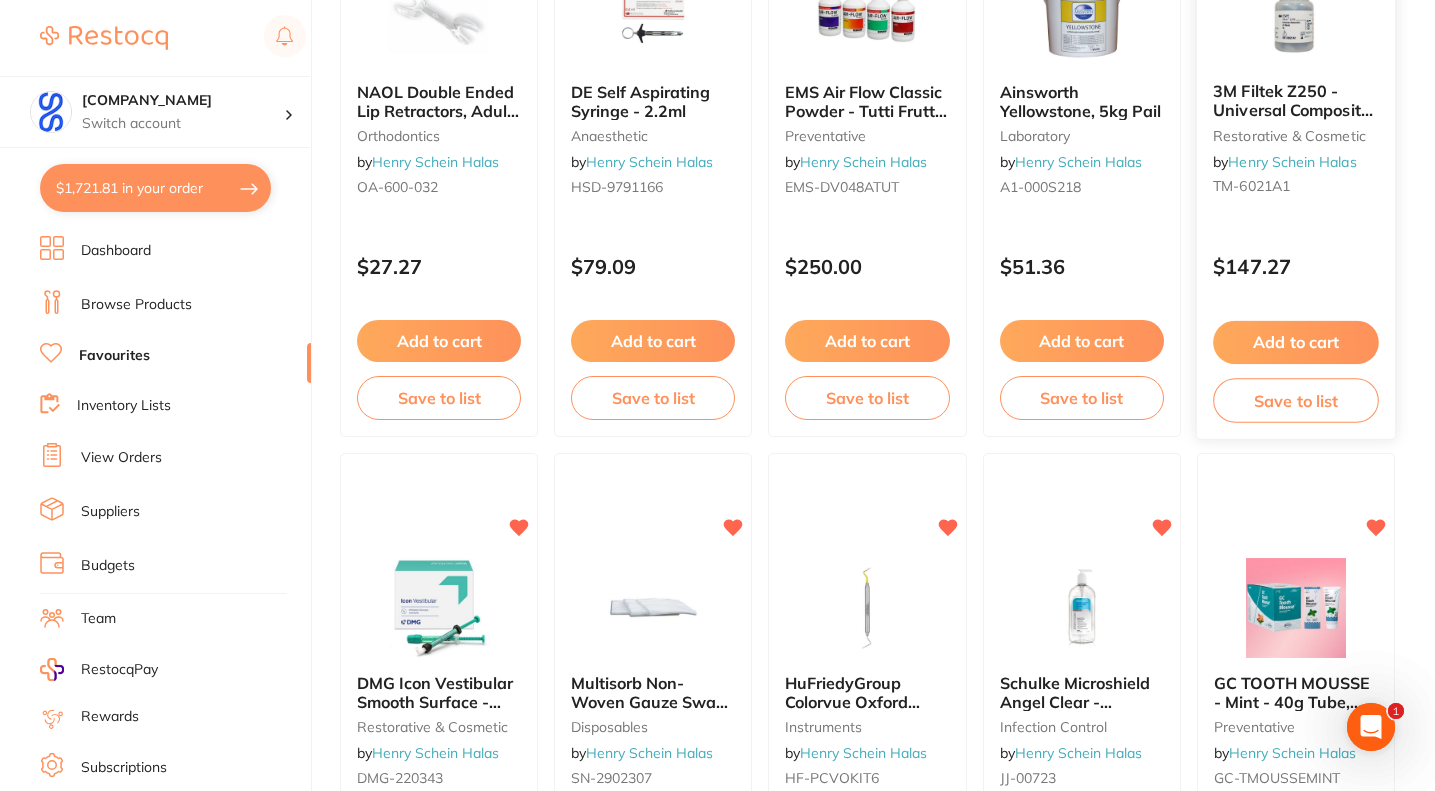 click on "Add to cart" at bounding box center (1296, 342) 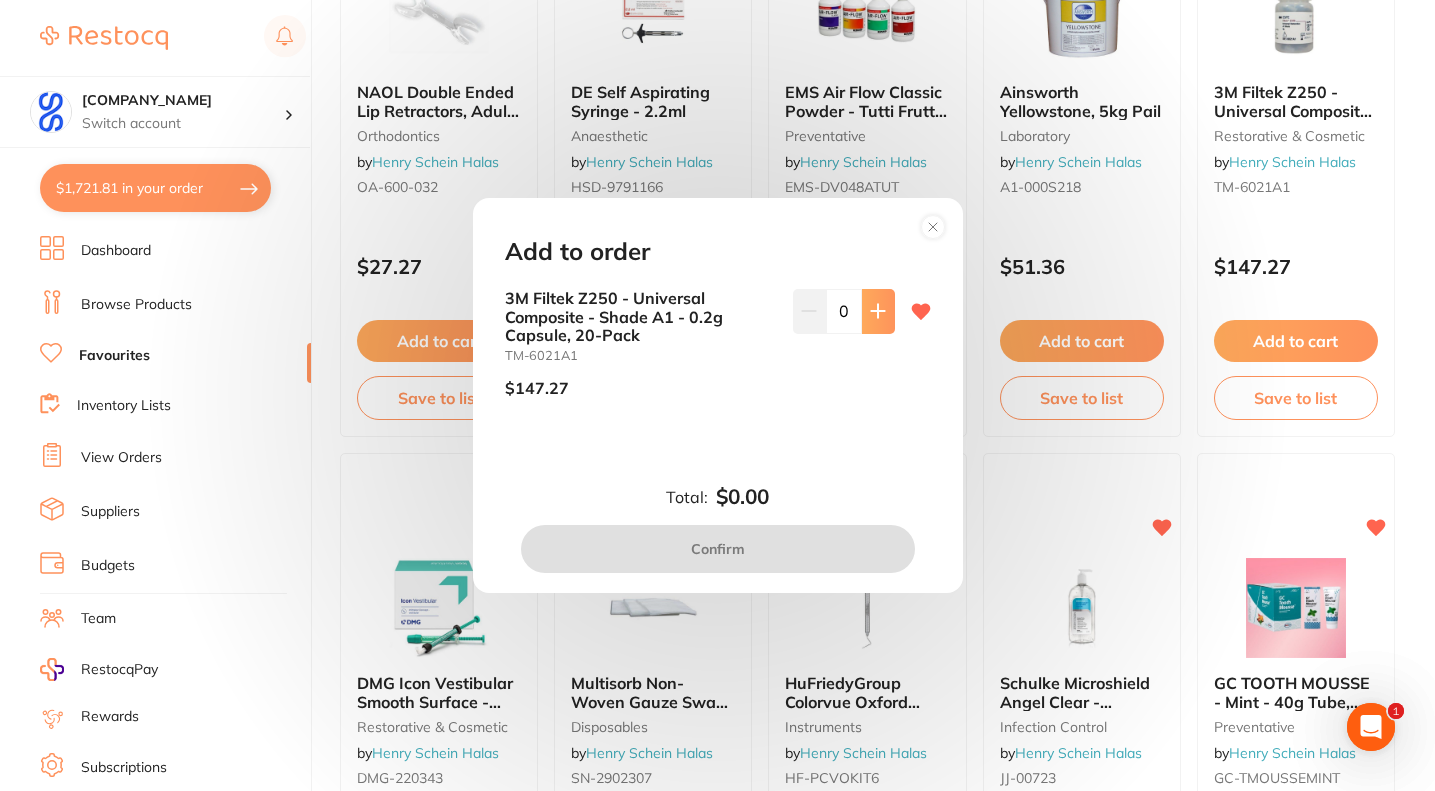 click 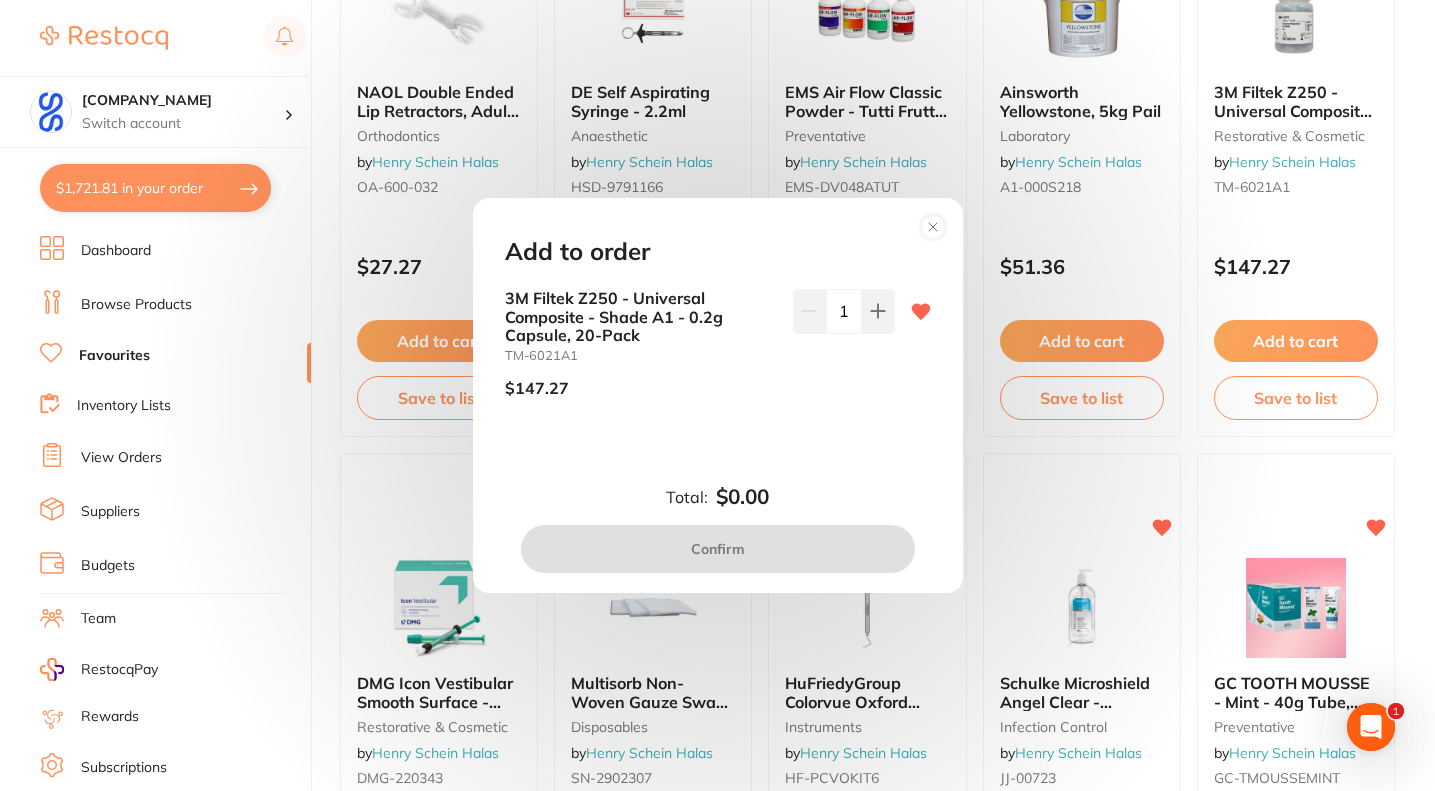 scroll, scrollTop: 0, scrollLeft: 0, axis: both 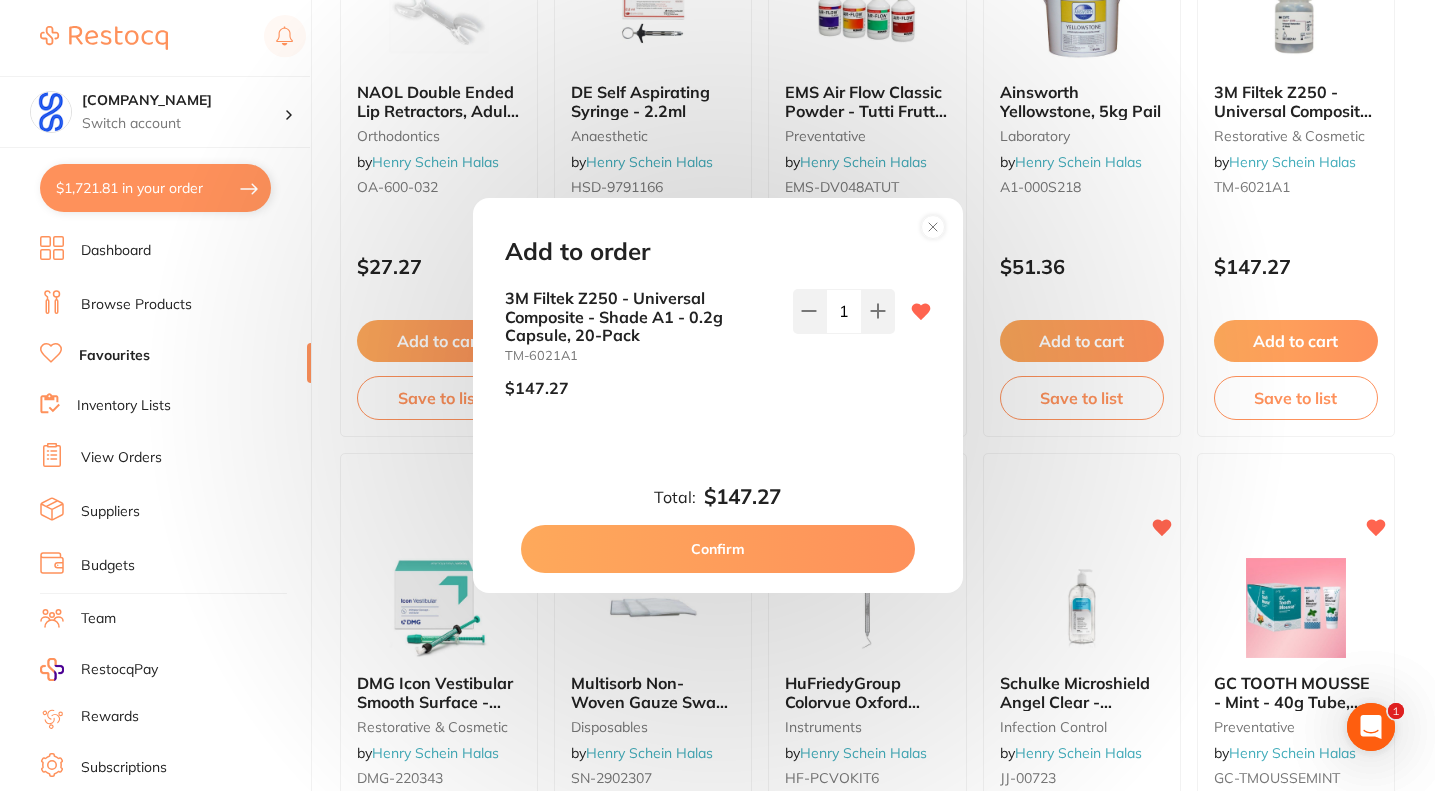 click on "Confirm" at bounding box center [718, 549] 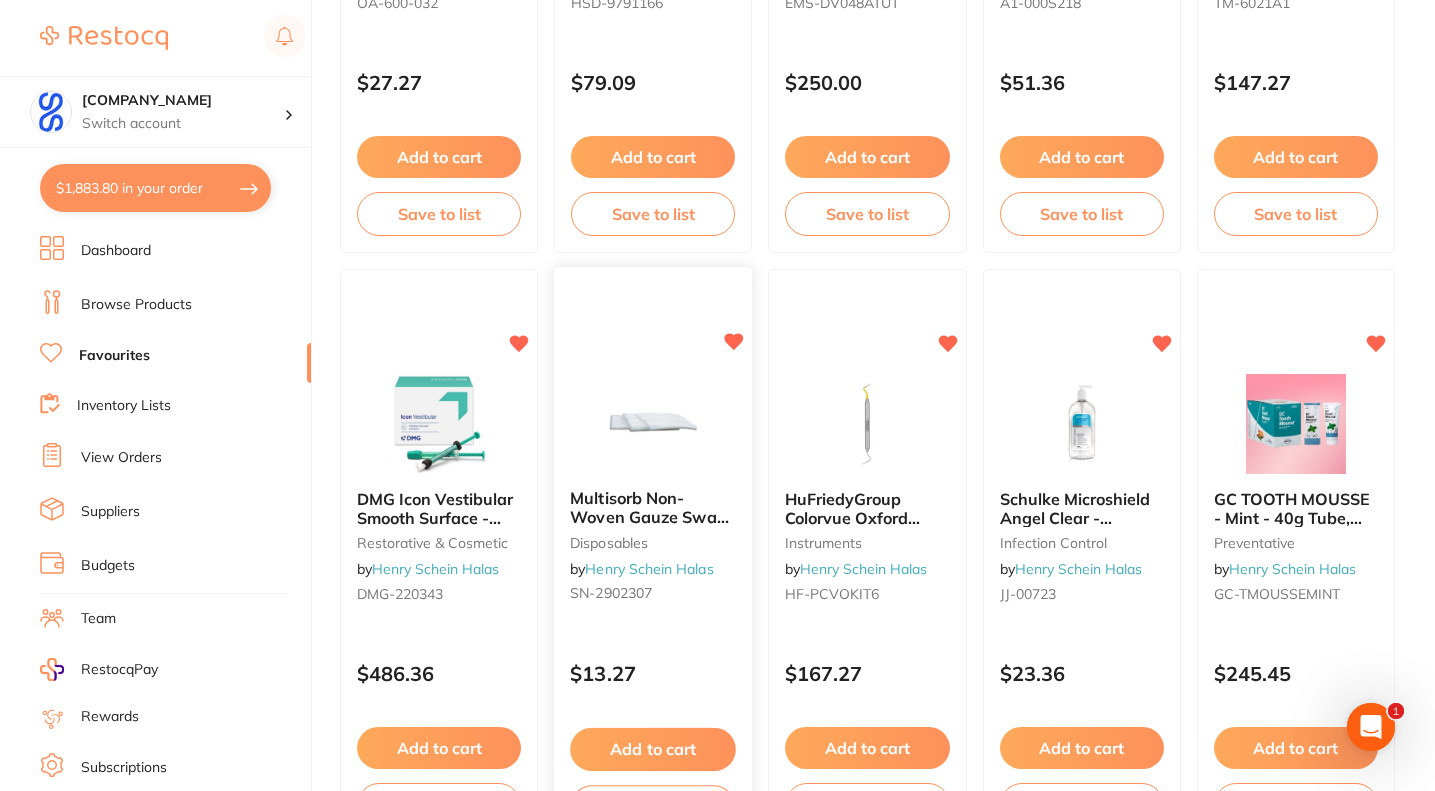 scroll, scrollTop: 0, scrollLeft: 0, axis: both 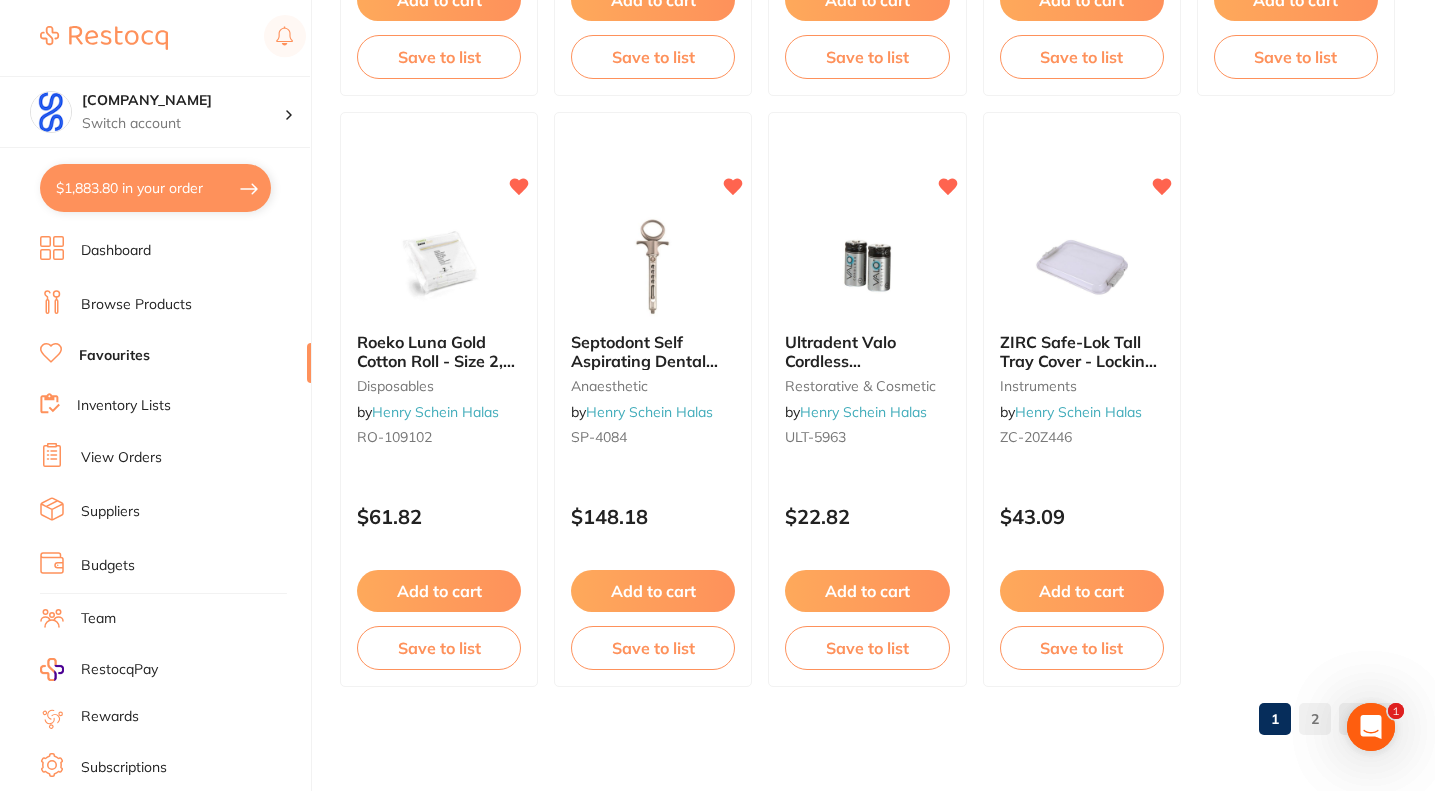click on "2" at bounding box center [1315, 719] 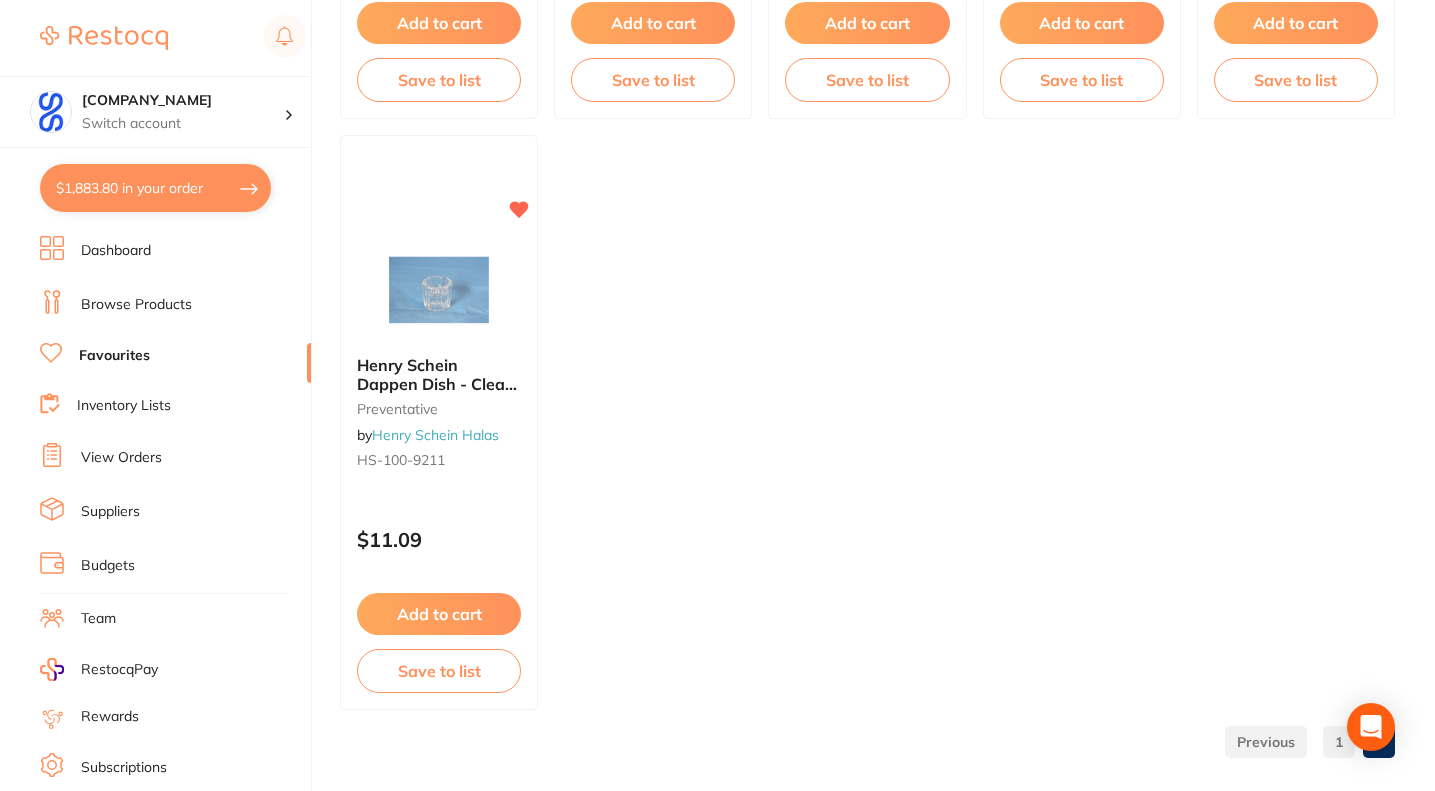 scroll, scrollTop: 804, scrollLeft: 0, axis: vertical 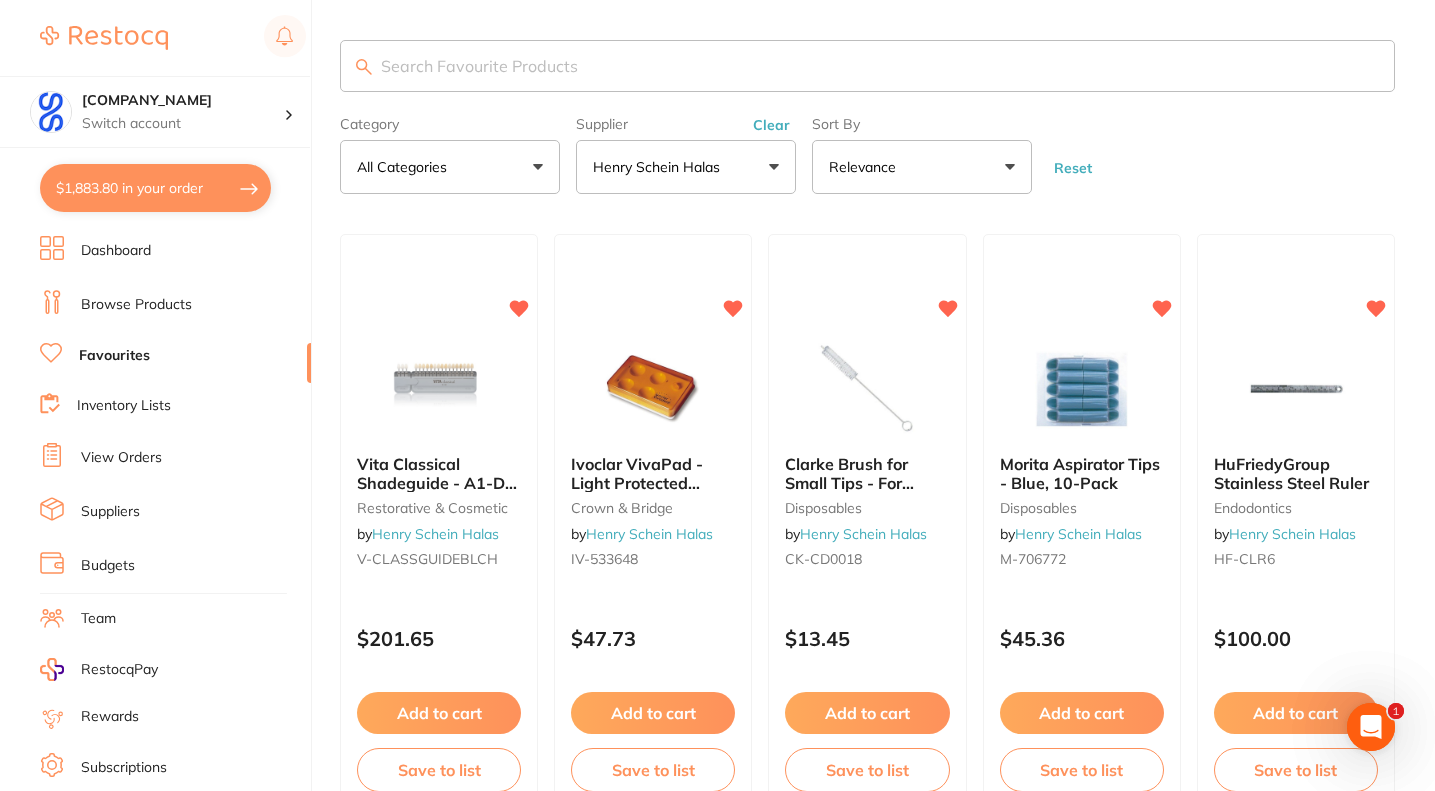 click at bounding box center [867, 66] 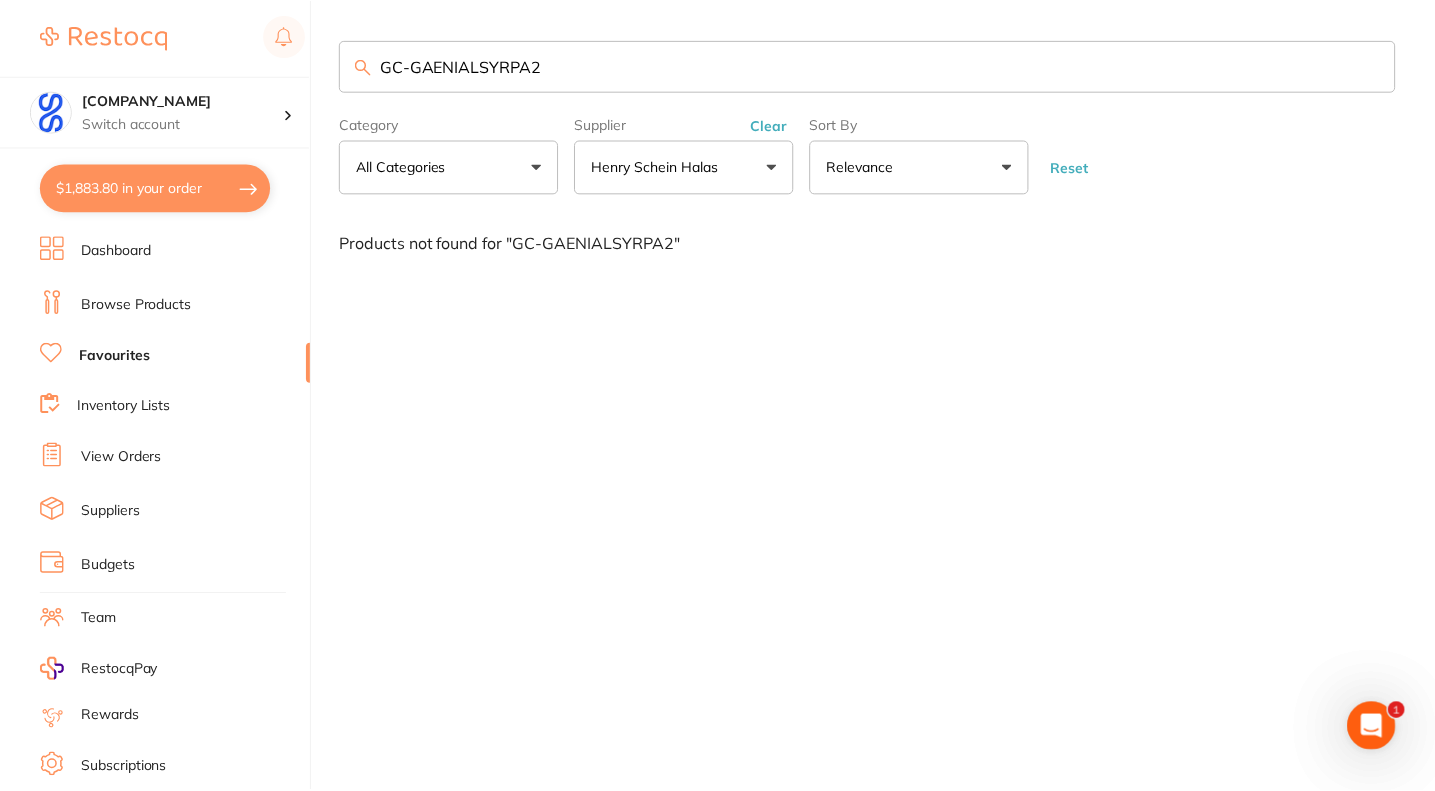 scroll, scrollTop: 0, scrollLeft: 0, axis: both 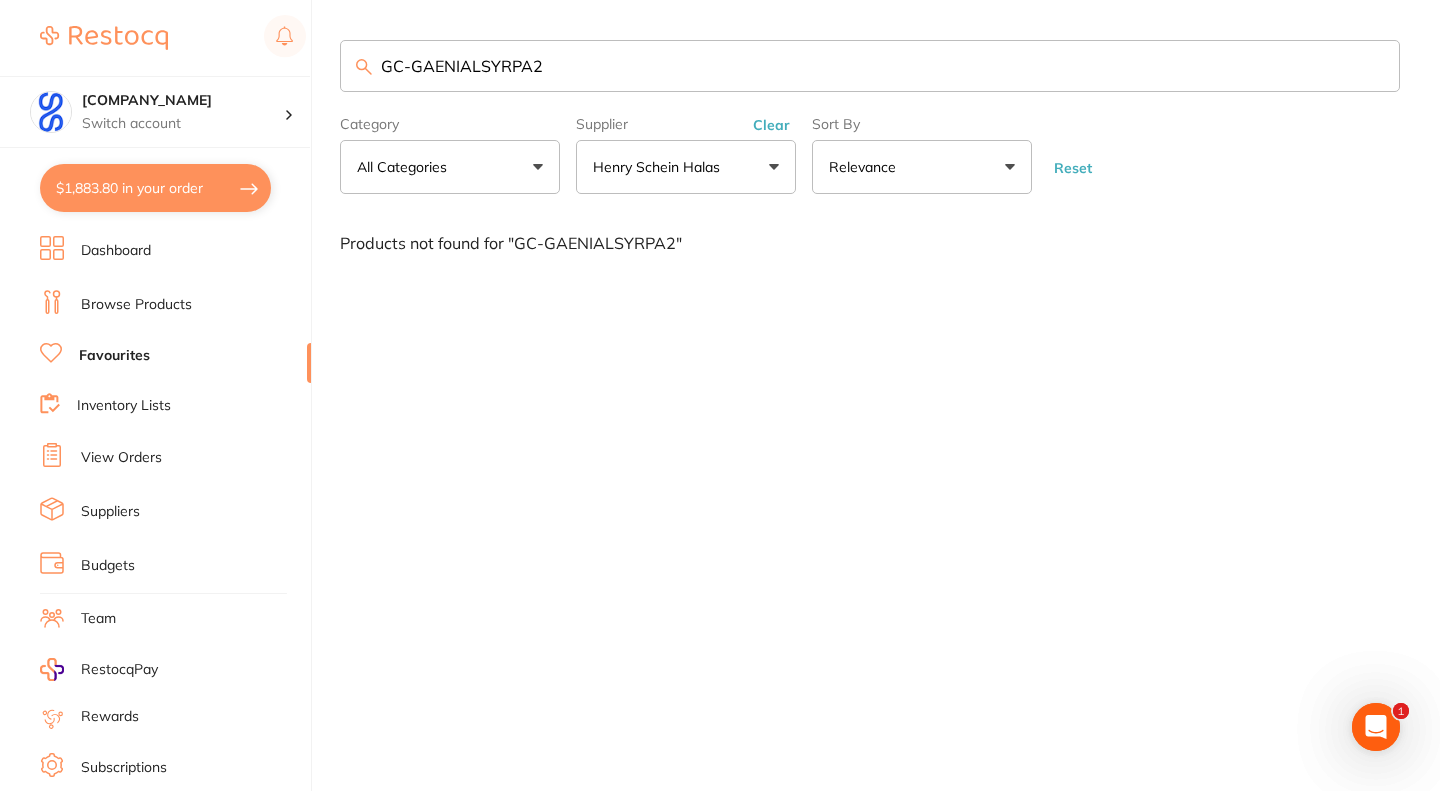 type on "GC-GAENIALSYRPA2" 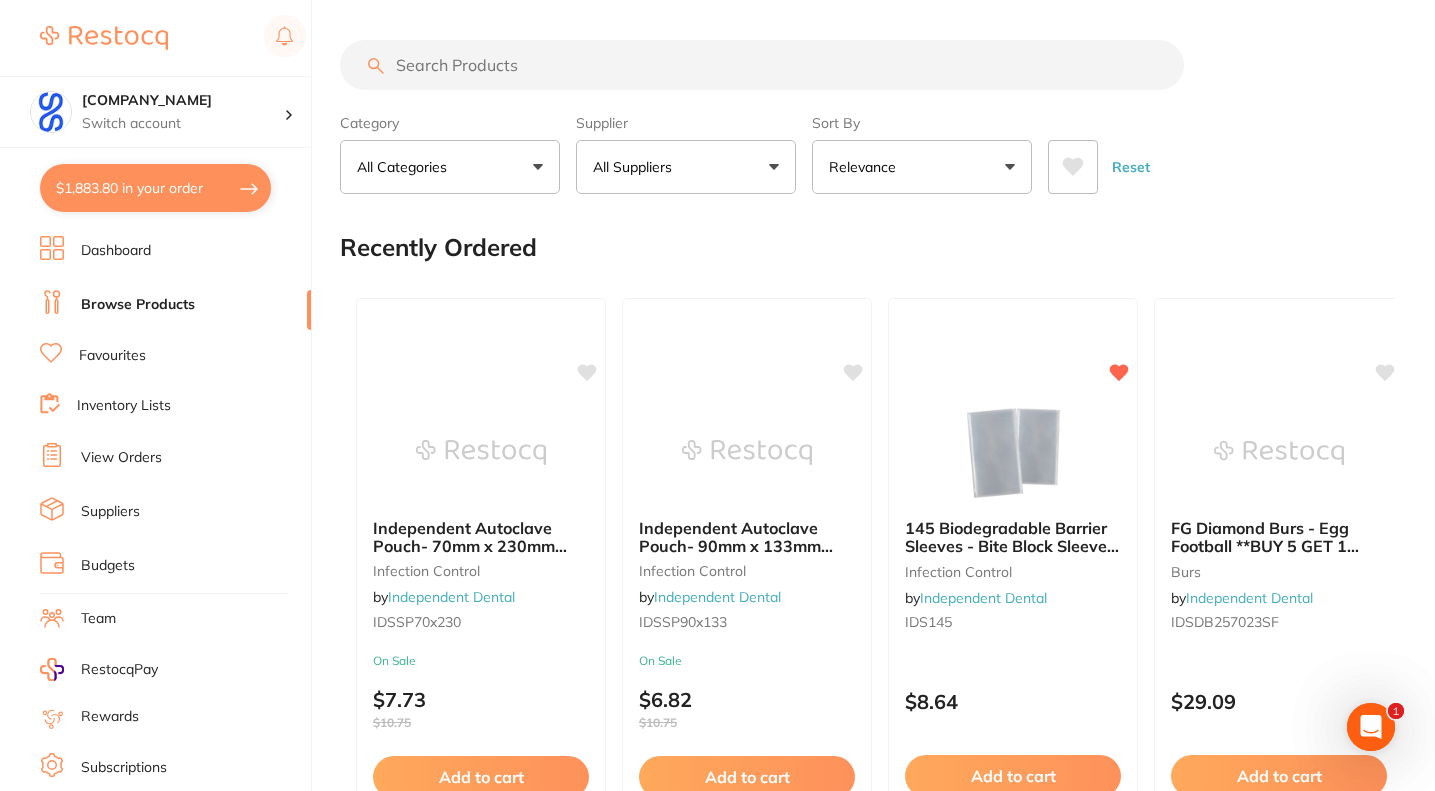 scroll, scrollTop: 0, scrollLeft: 0, axis: both 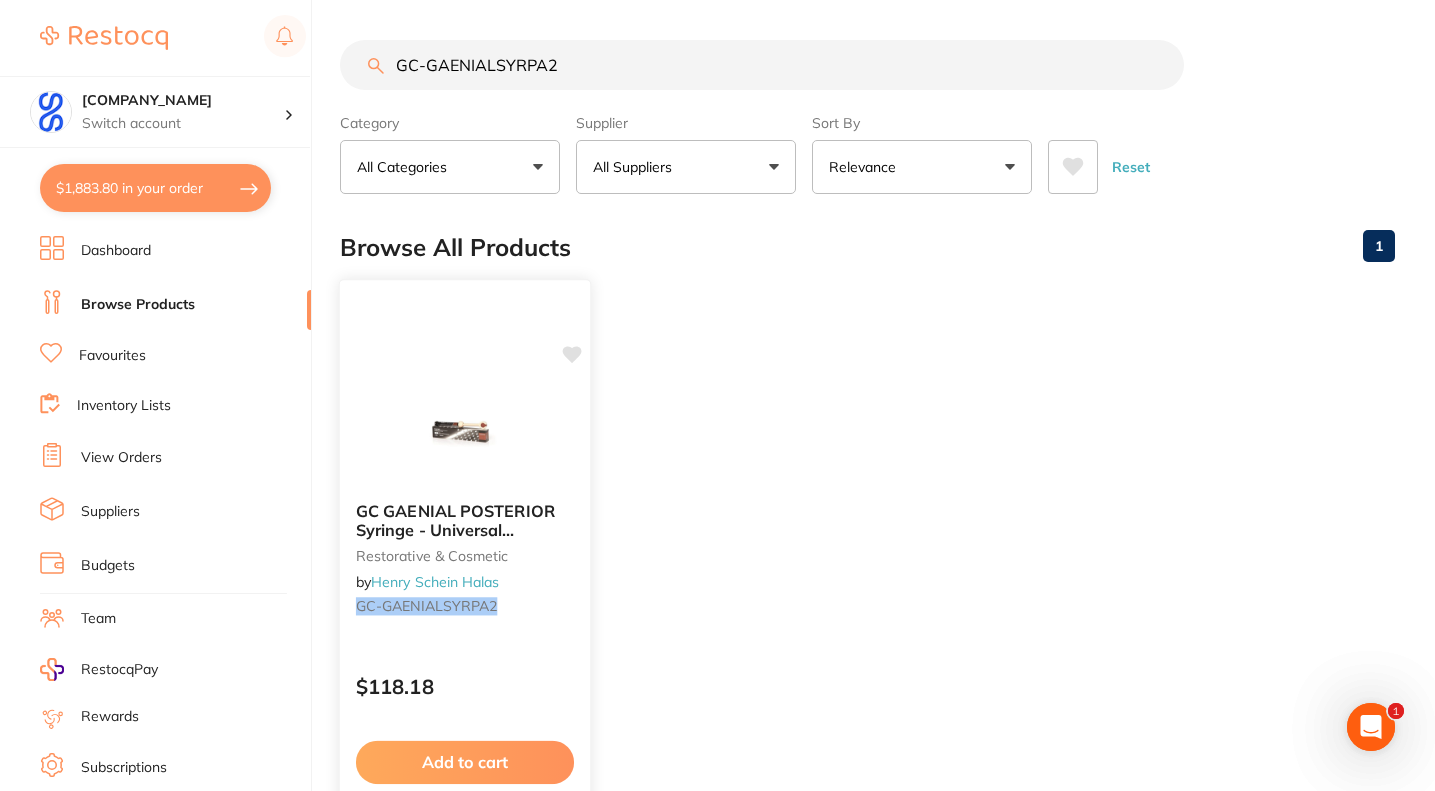 type on "GC-GAENIALSYRPA2" 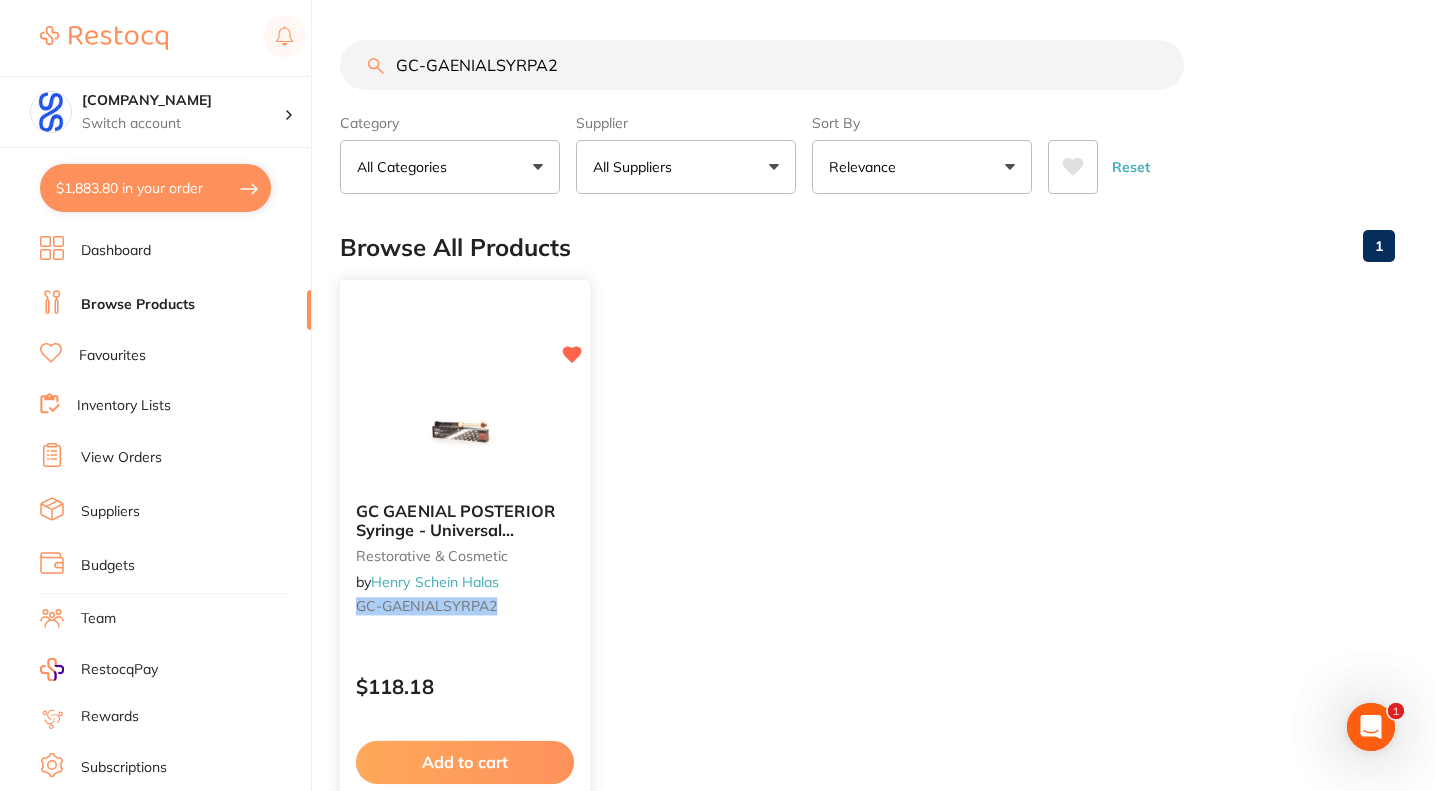 click 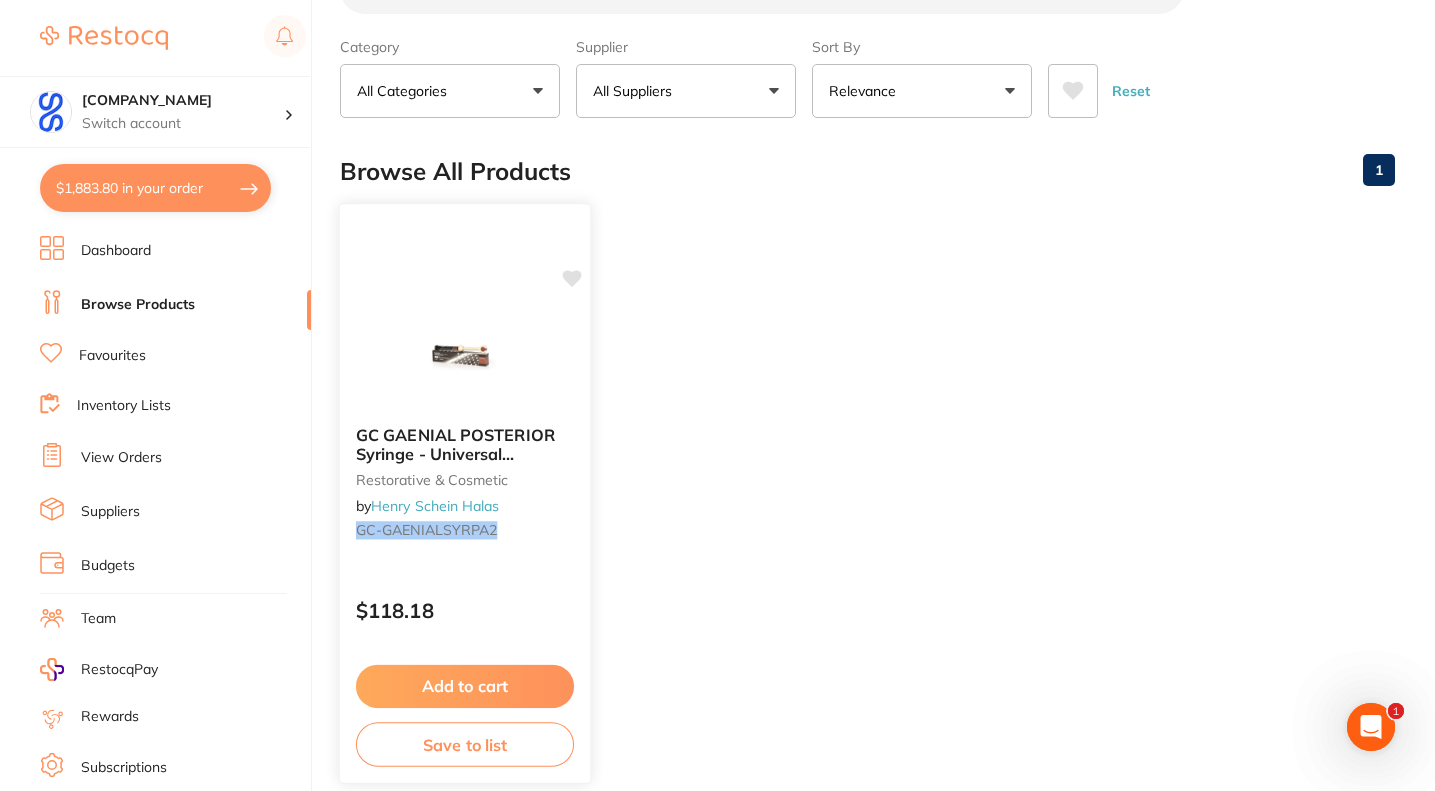 scroll, scrollTop: 100, scrollLeft: 0, axis: vertical 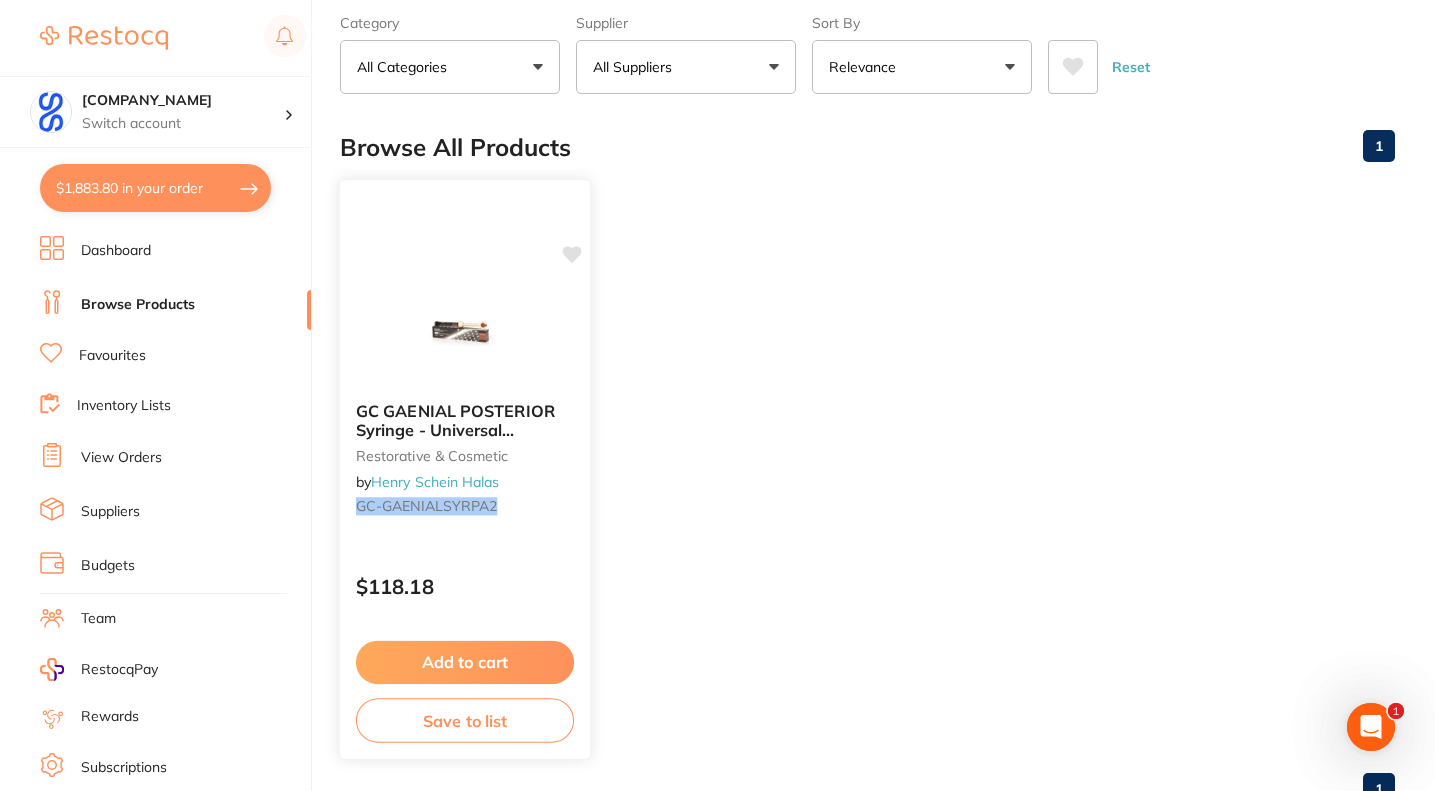 click 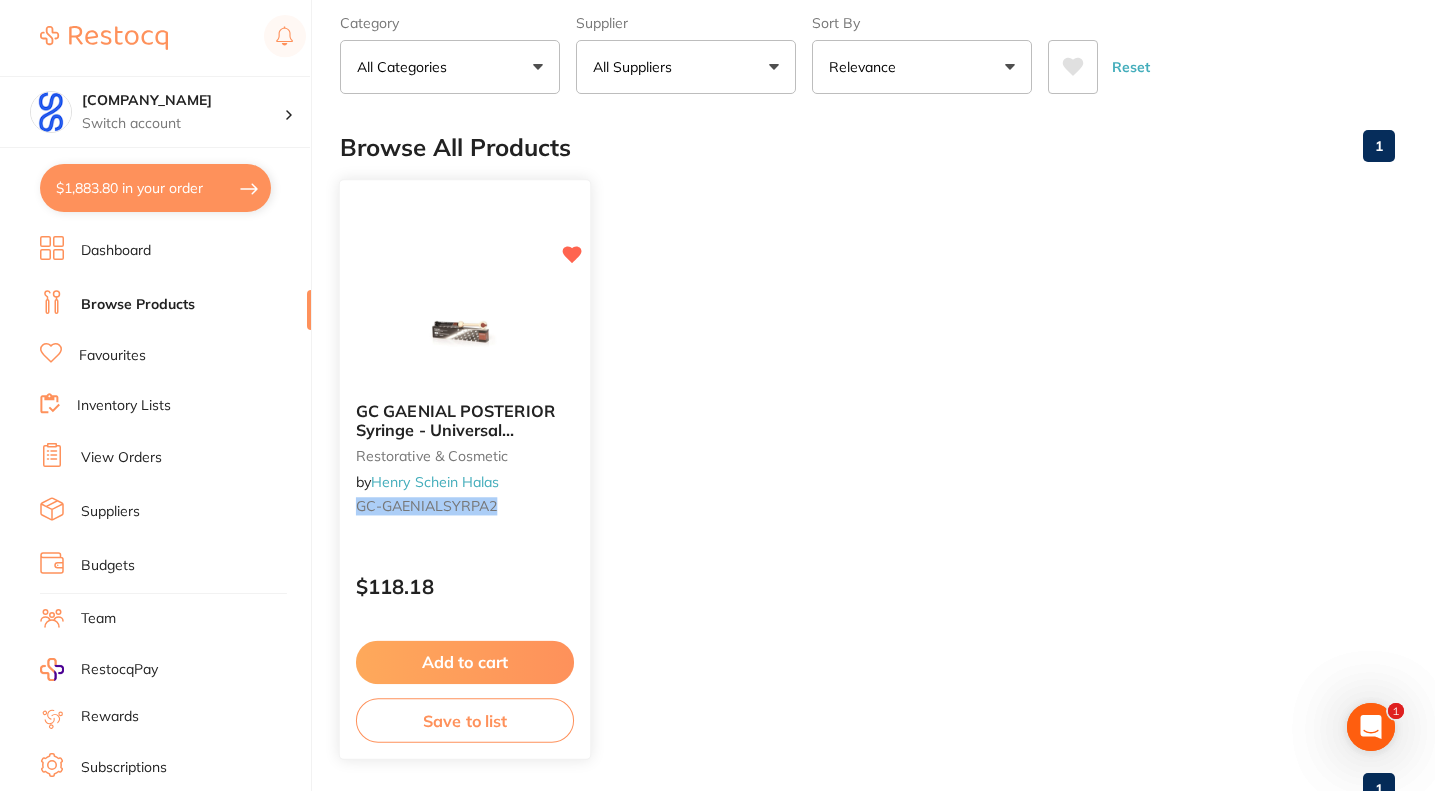 click on "Add to cart" at bounding box center [465, 662] 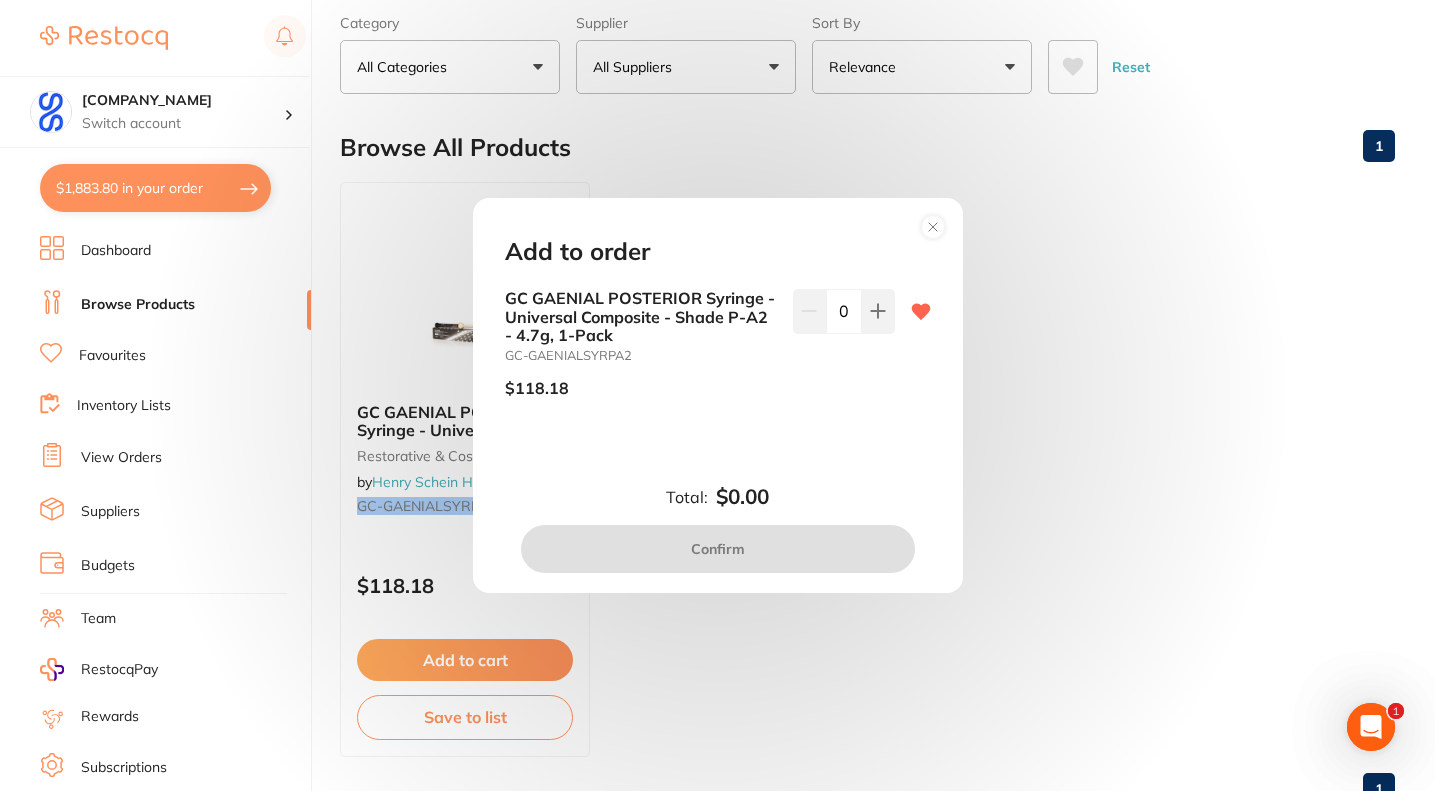 scroll, scrollTop: 0, scrollLeft: 0, axis: both 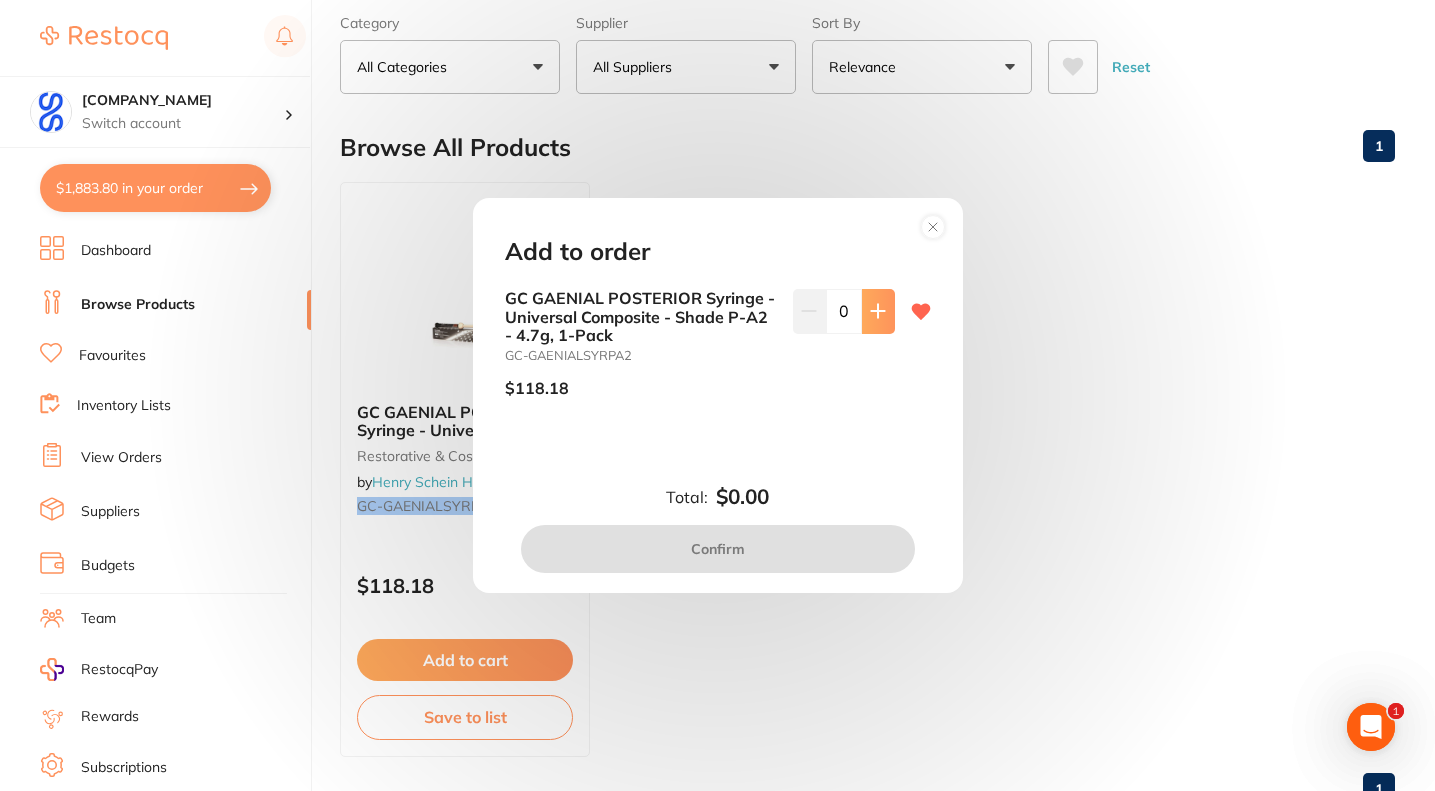 click 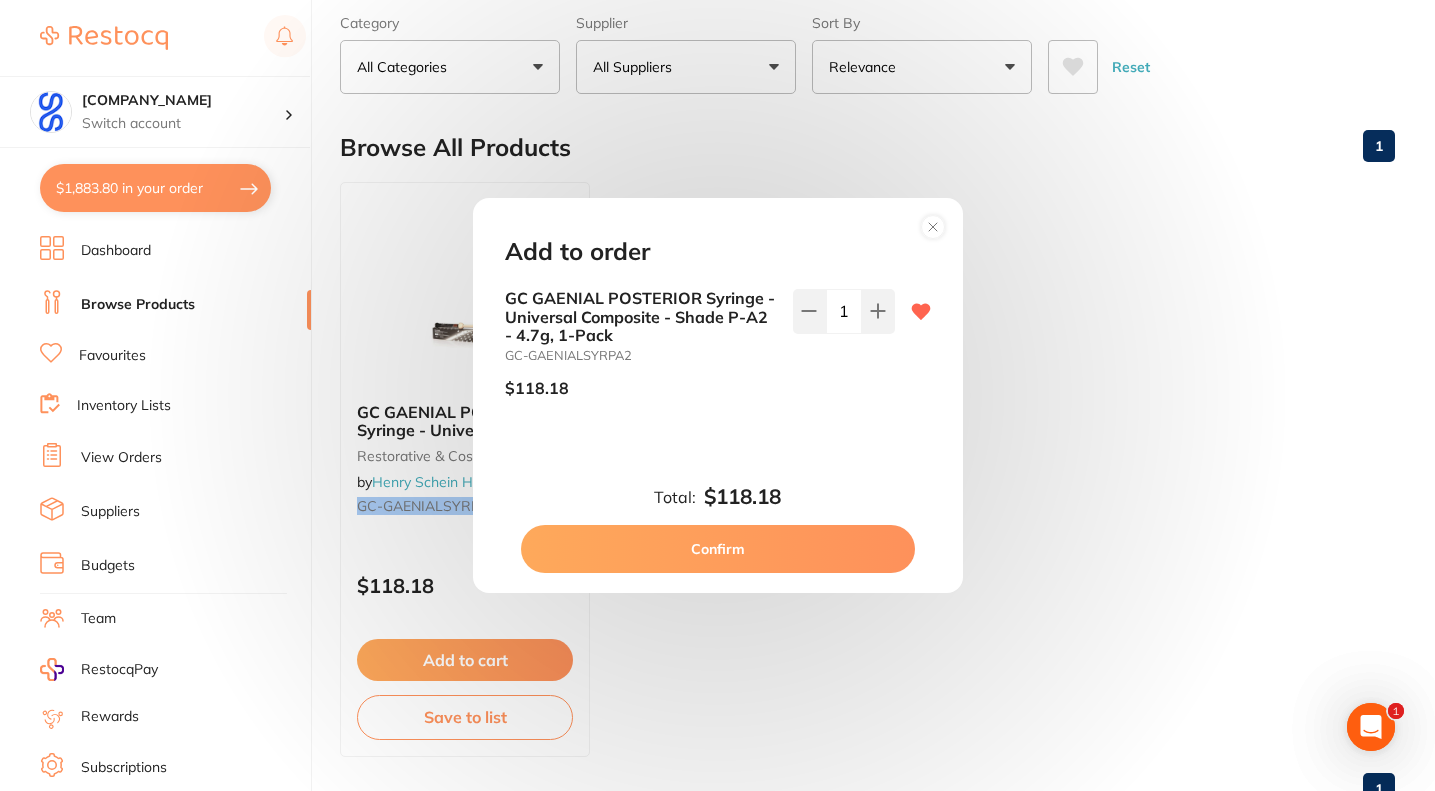 click on "Confirm" at bounding box center [718, 549] 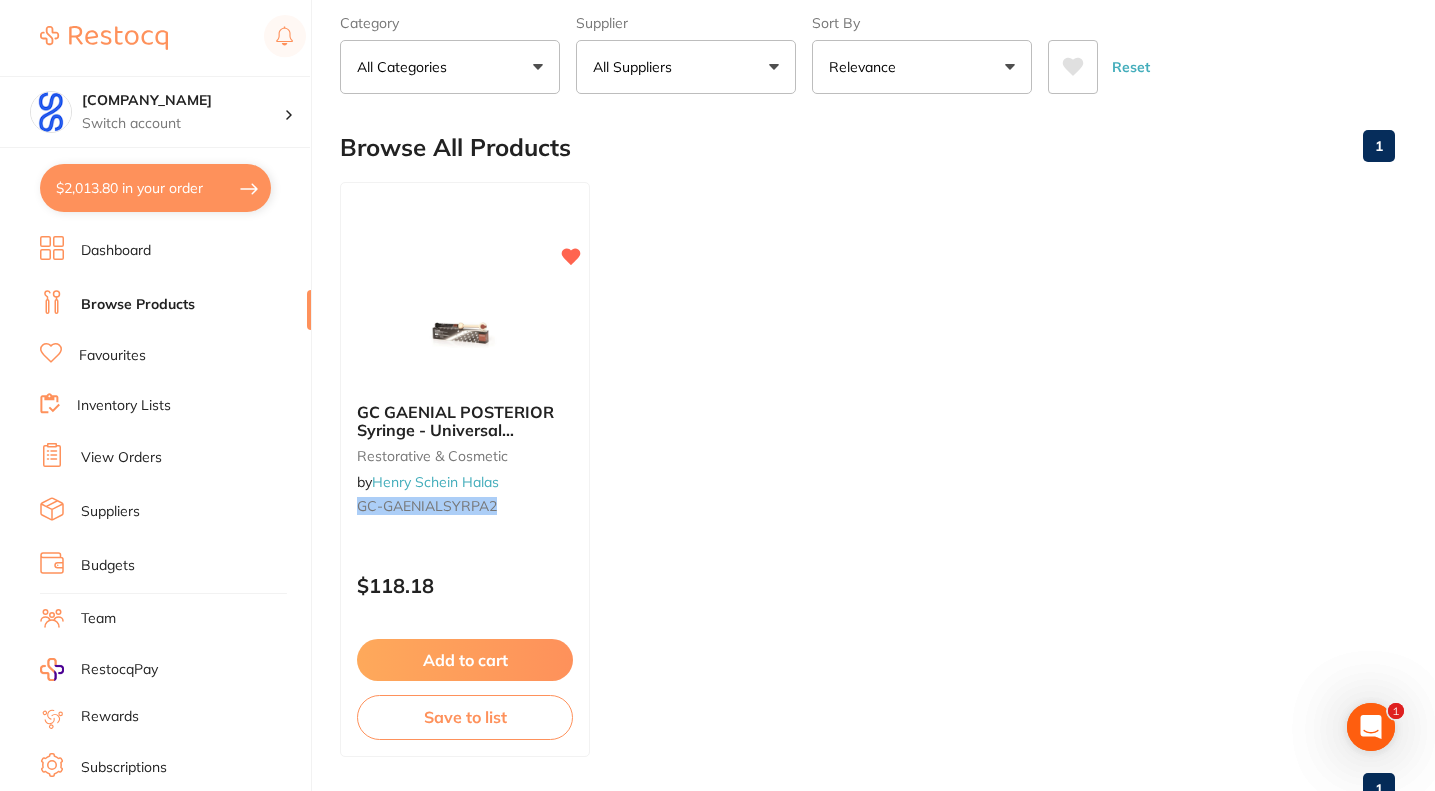click on "GC GAENIAL POSTERIOR Syringe - Universal Composite - Shade P-A2 - 4.7g, 1-Pack   restorative & cosmetic by  [SUPPLIER_NAME] GC-GAENIALSYRPA2 $118.18 Add to cart Save to list" at bounding box center [867, 469] 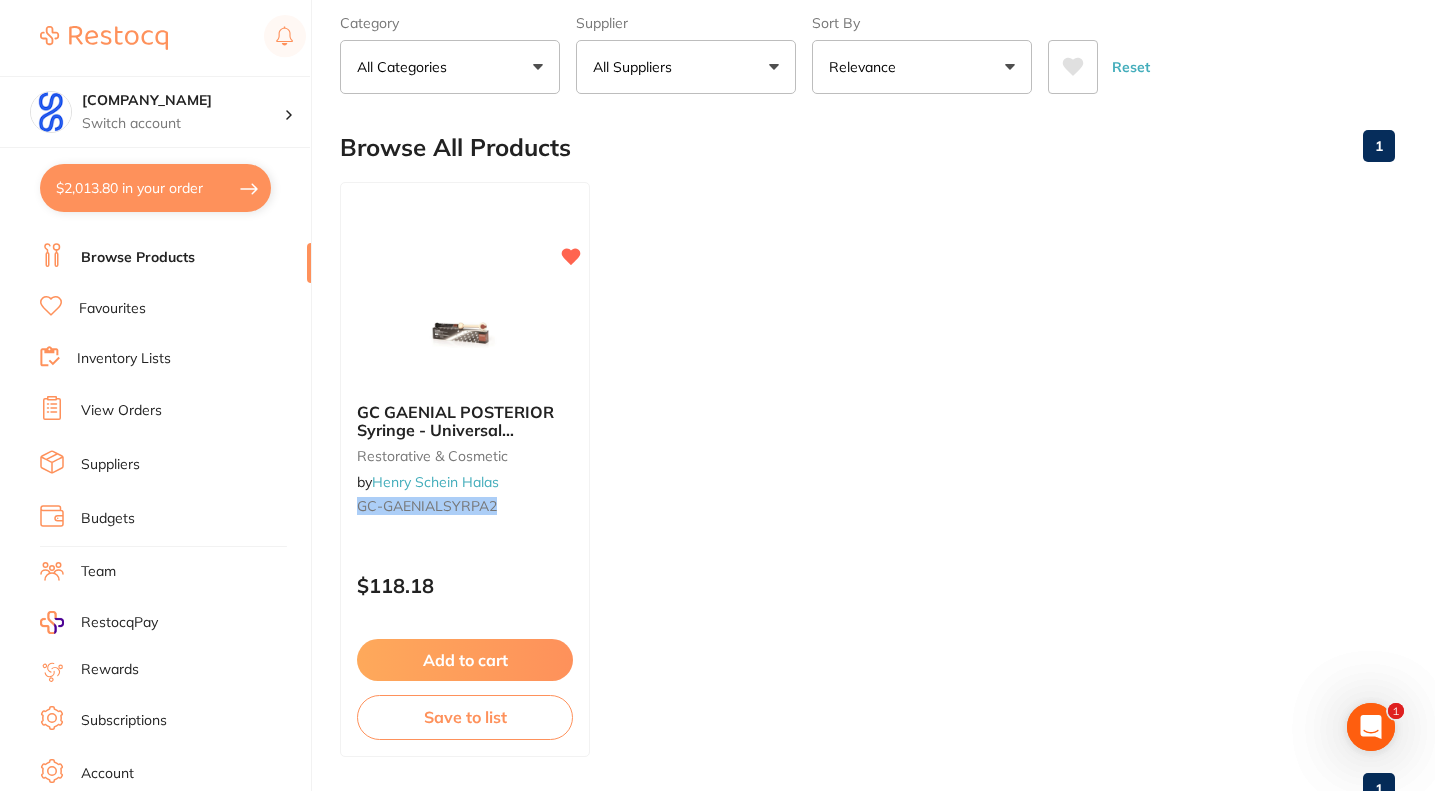 scroll, scrollTop: 0, scrollLeft: 0, axis: both 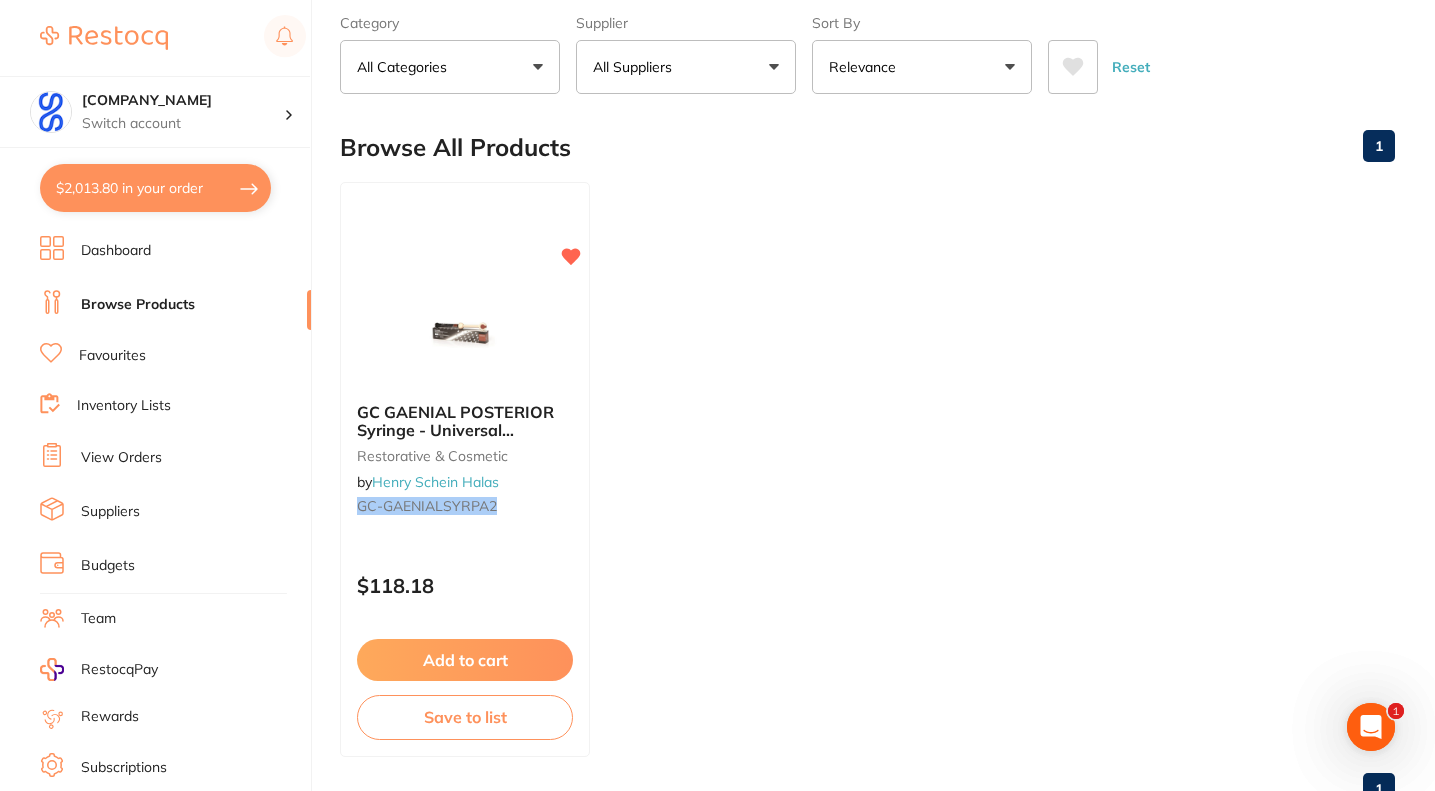 click on "Favourites" at bounding box center (112, 356) 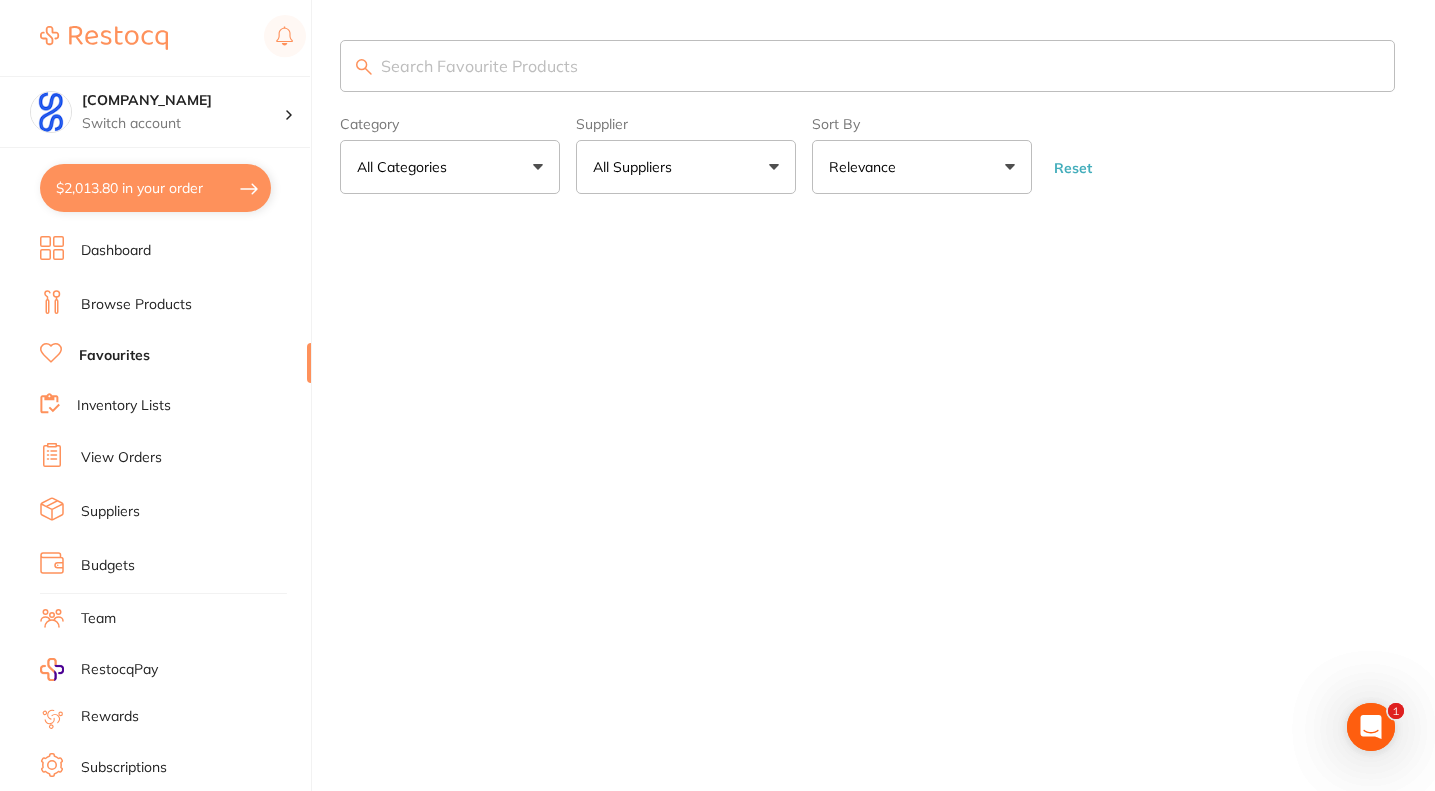 click on "All Suppliers" at bounding box center (636, 167) 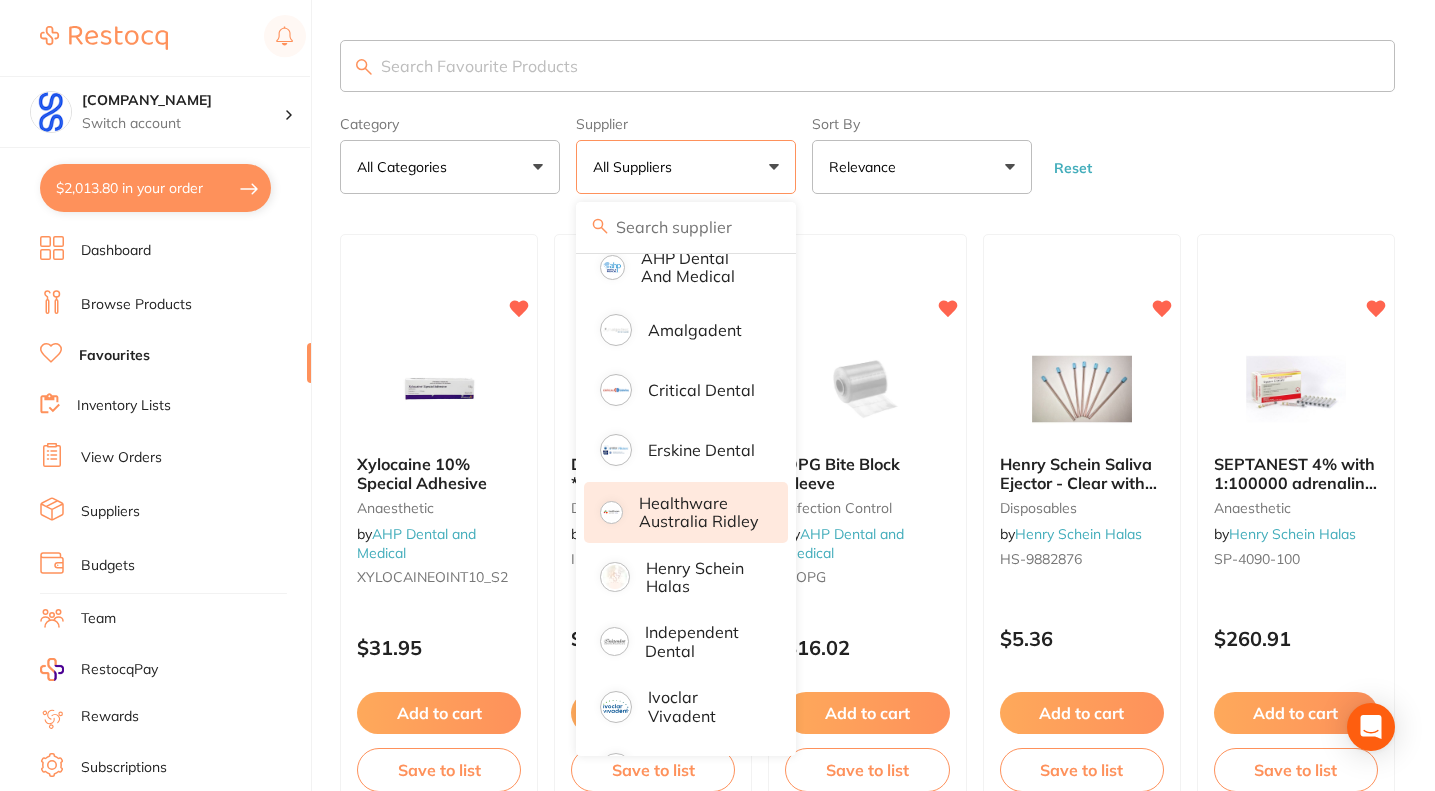 scroll, scrollTop: 300, scrollLeft: 0, axis: vertical 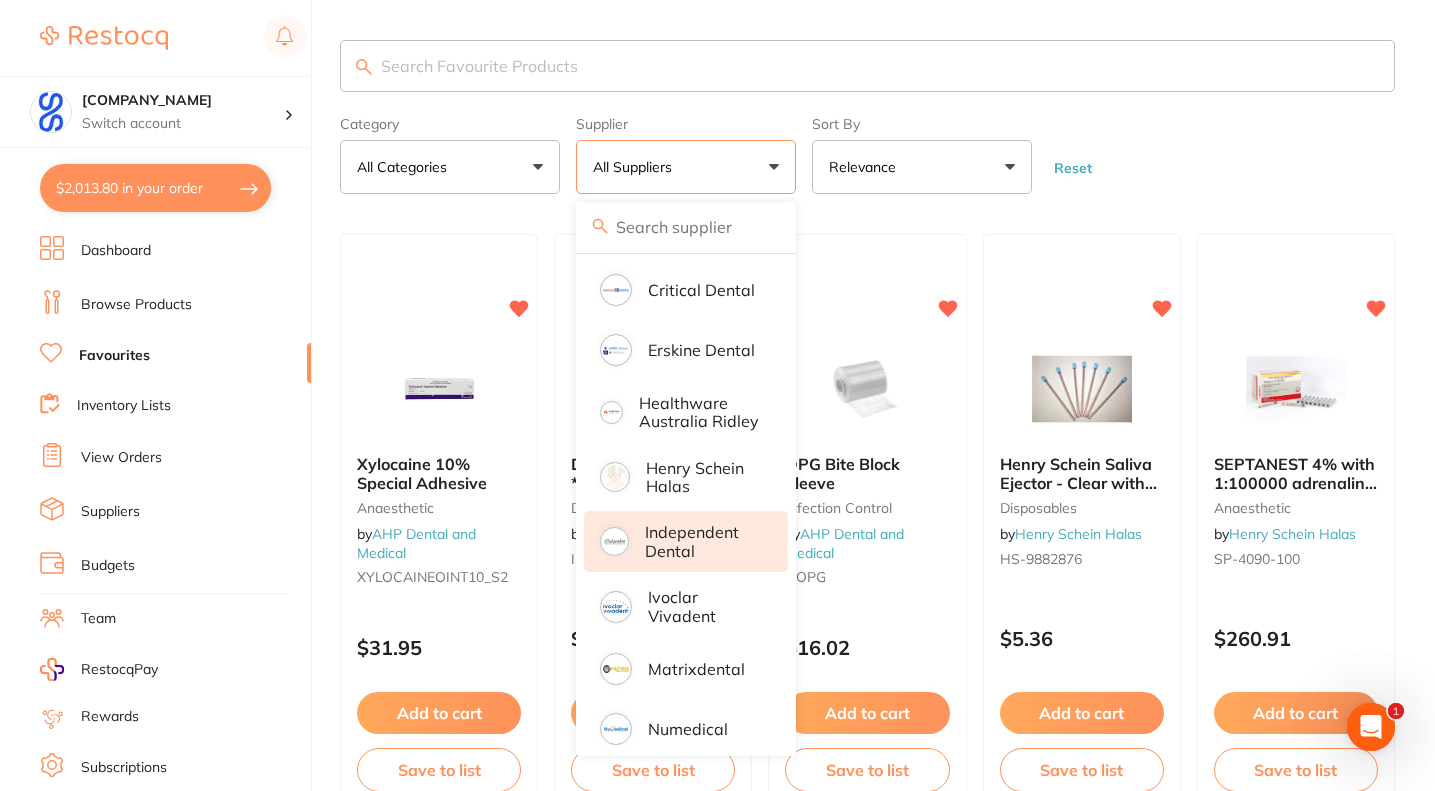 click on "Independent Dental" at bounding box center (702, 541) 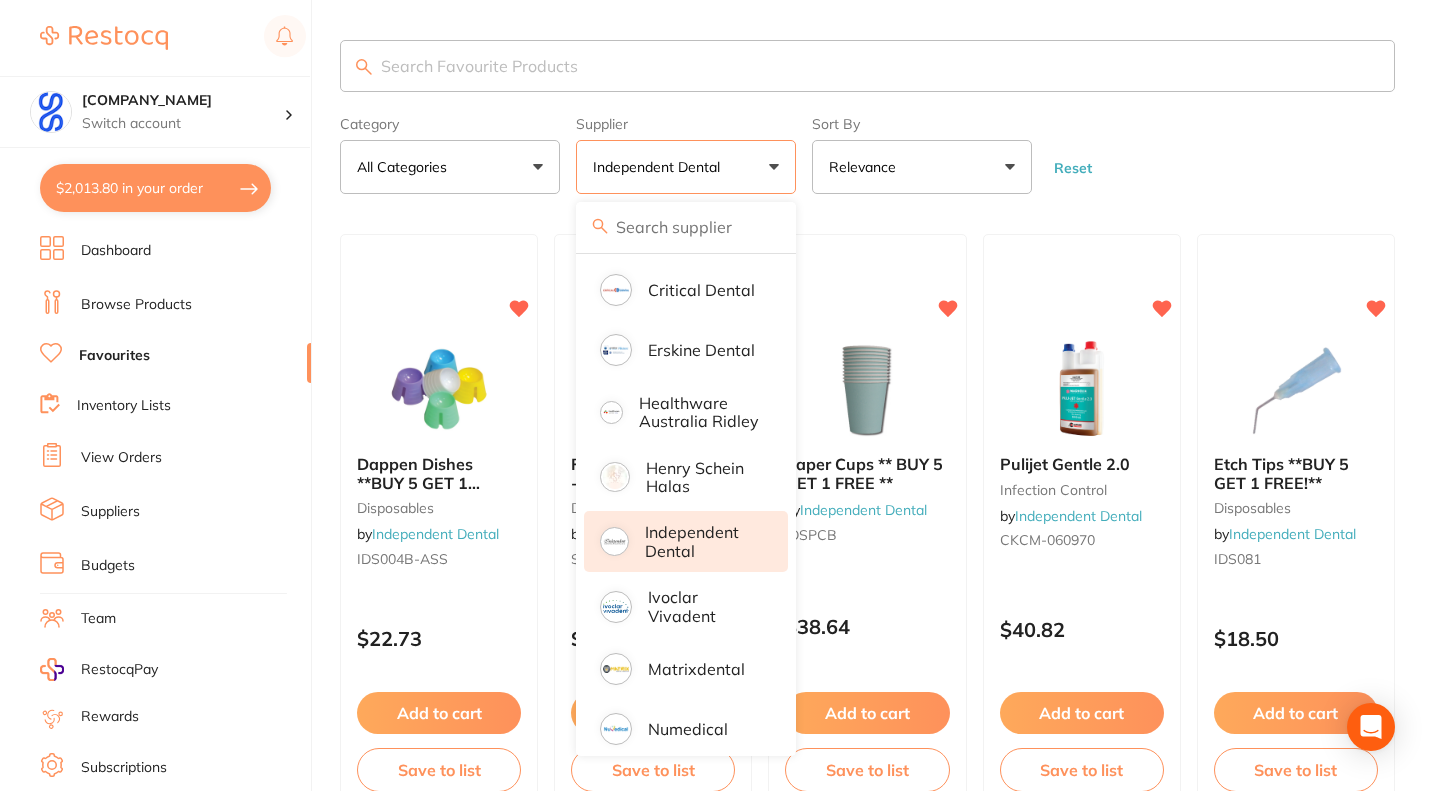 click on "Category All Categories All Categories burs disposables impression infection control instruments miscellaneous restorative & cosmetic Clear Category   false    All Categories Category All Categories burs disposables impression infection control instruments miscellaneous restorative & cosmetic Supplier Independent Dental All Suppliers Dentsply Sirona Adam Dental AHP Dental and Medical Amalgadent Critical Dental Erskine Dental Healthware Australia Ridley Henry Schein Halas Independent Dental Ivoclar Vivadent Matrixdental Numedical Clear Supplier   true    Independent Dental Supplier All Suppliers Dentsply Sirona Adam Dental AHP Dental and Medical Amalgadent Critical Dental Erskine Dental Healthware Australia Ridley Henry Schein Halas Independent Dental Ivoclar Vivadent Matrixdental Numedical Sort By Relevance Highest Price Lowest Price On Sale Relevance Clear Sort By   false    Relevance Sort By Highest Price Lowest Price On Sale Relevance Reset" at bounding box center (867, 151) 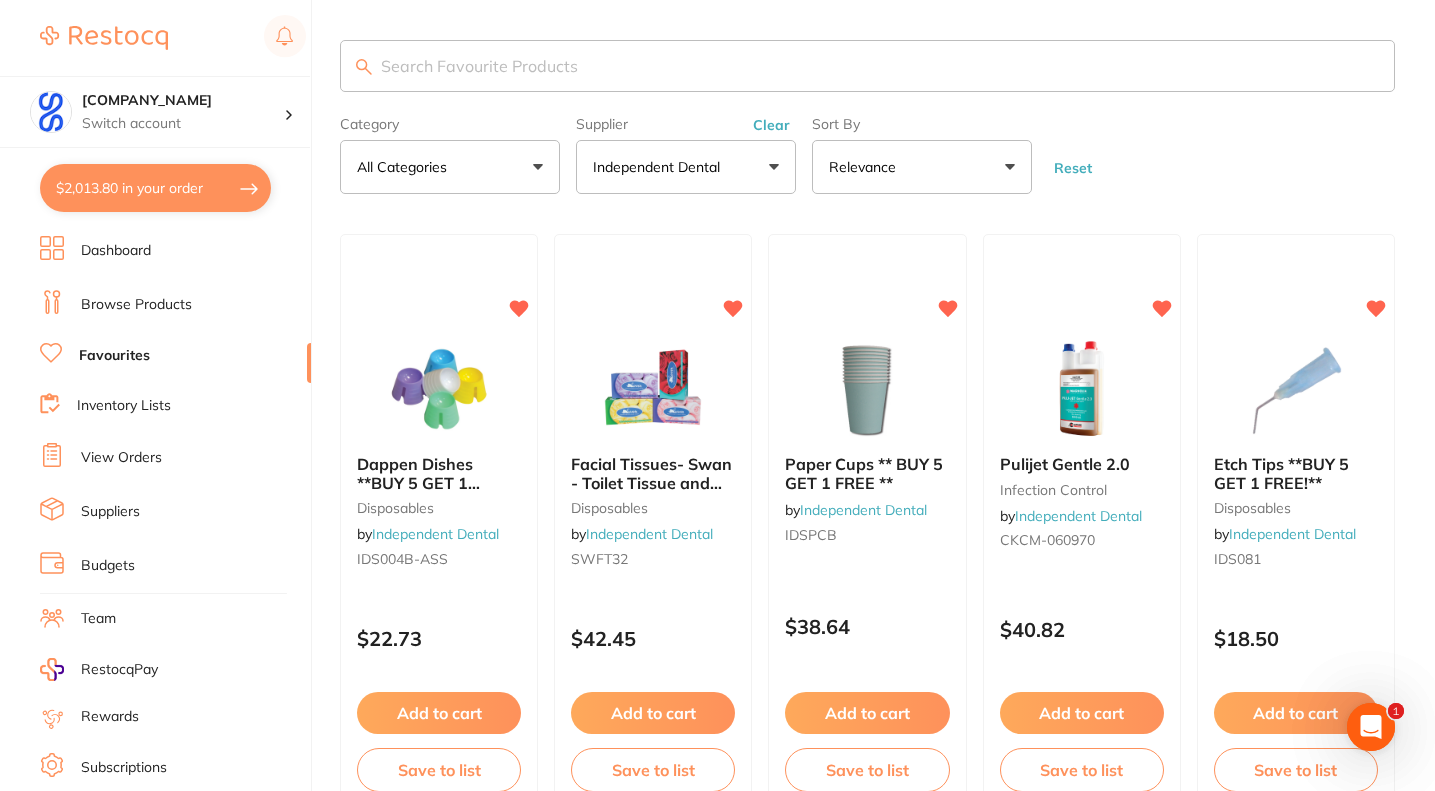 scroll, scrollTop: 0, scrollLeft: 0, axis: both 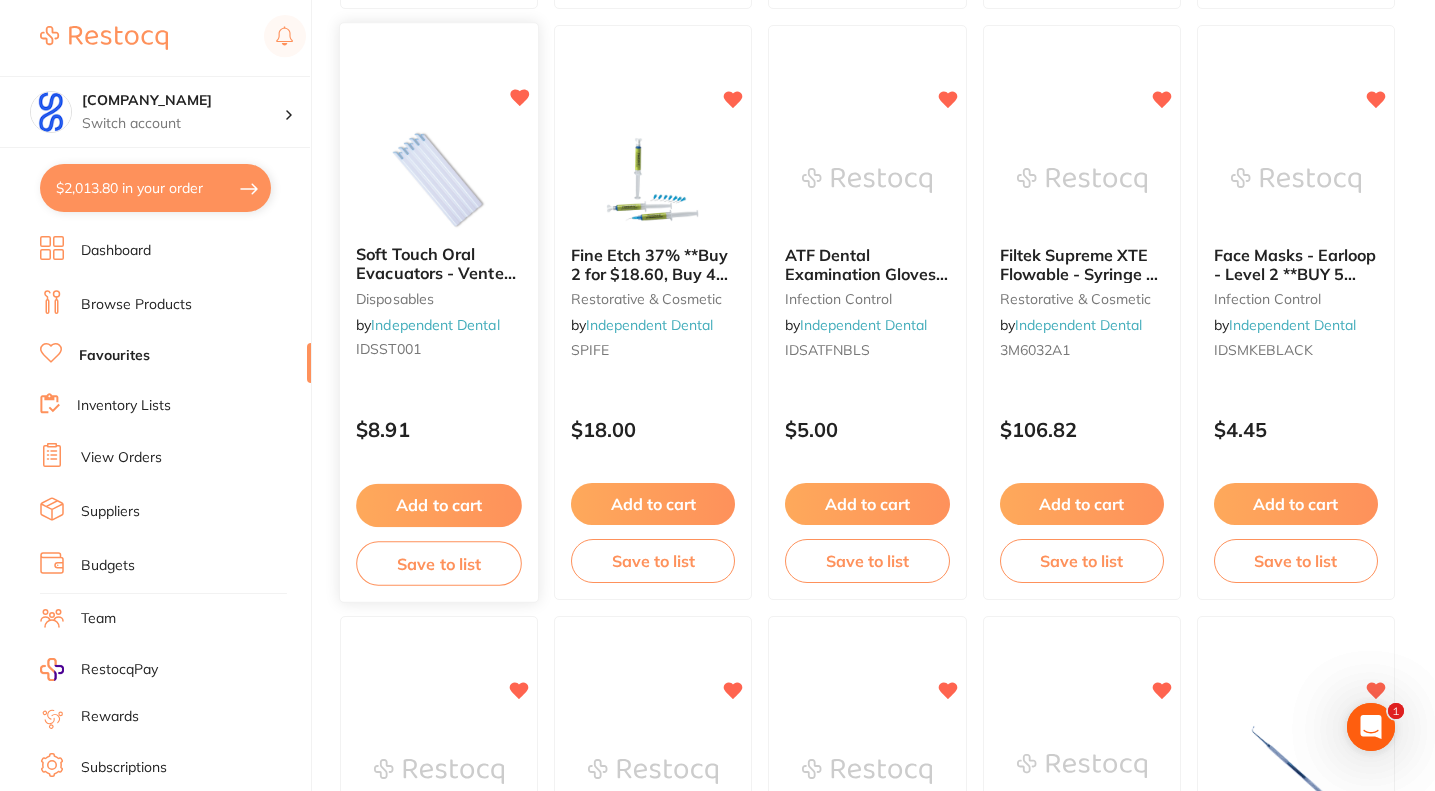 click on "Add to cart" at bounding box center [439, 505] 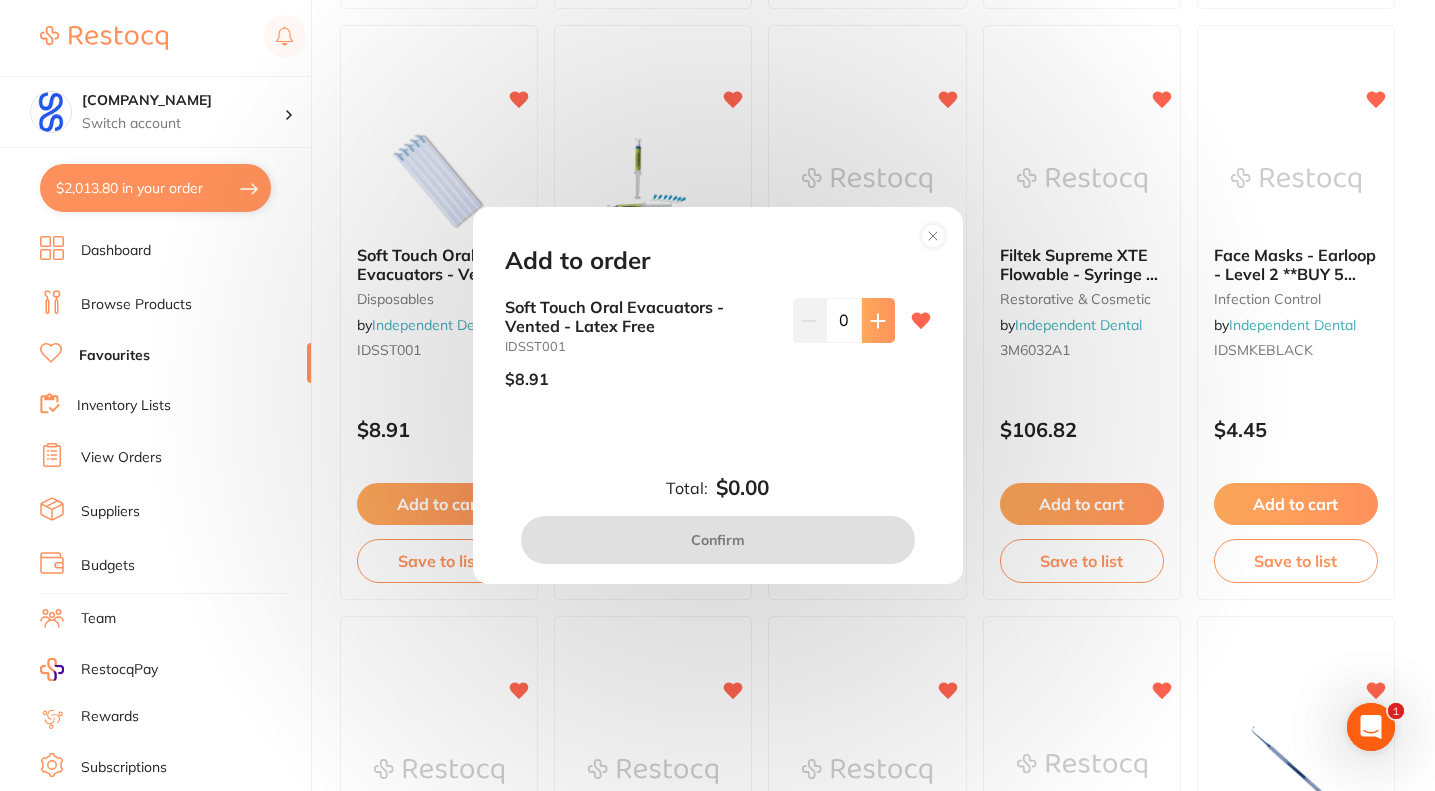 scroll, scrollTop: 0, scrollLeft: 0, axis: both 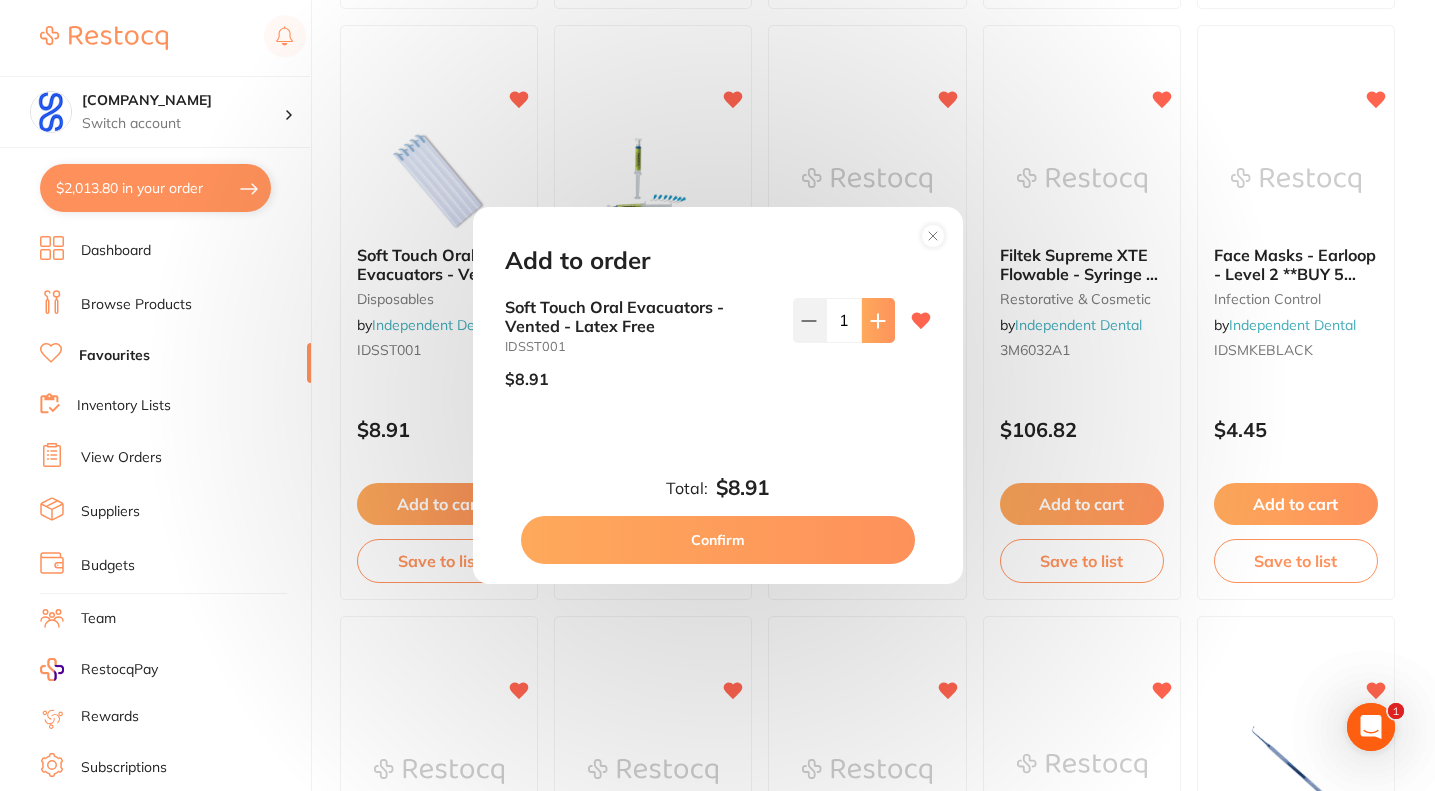 click 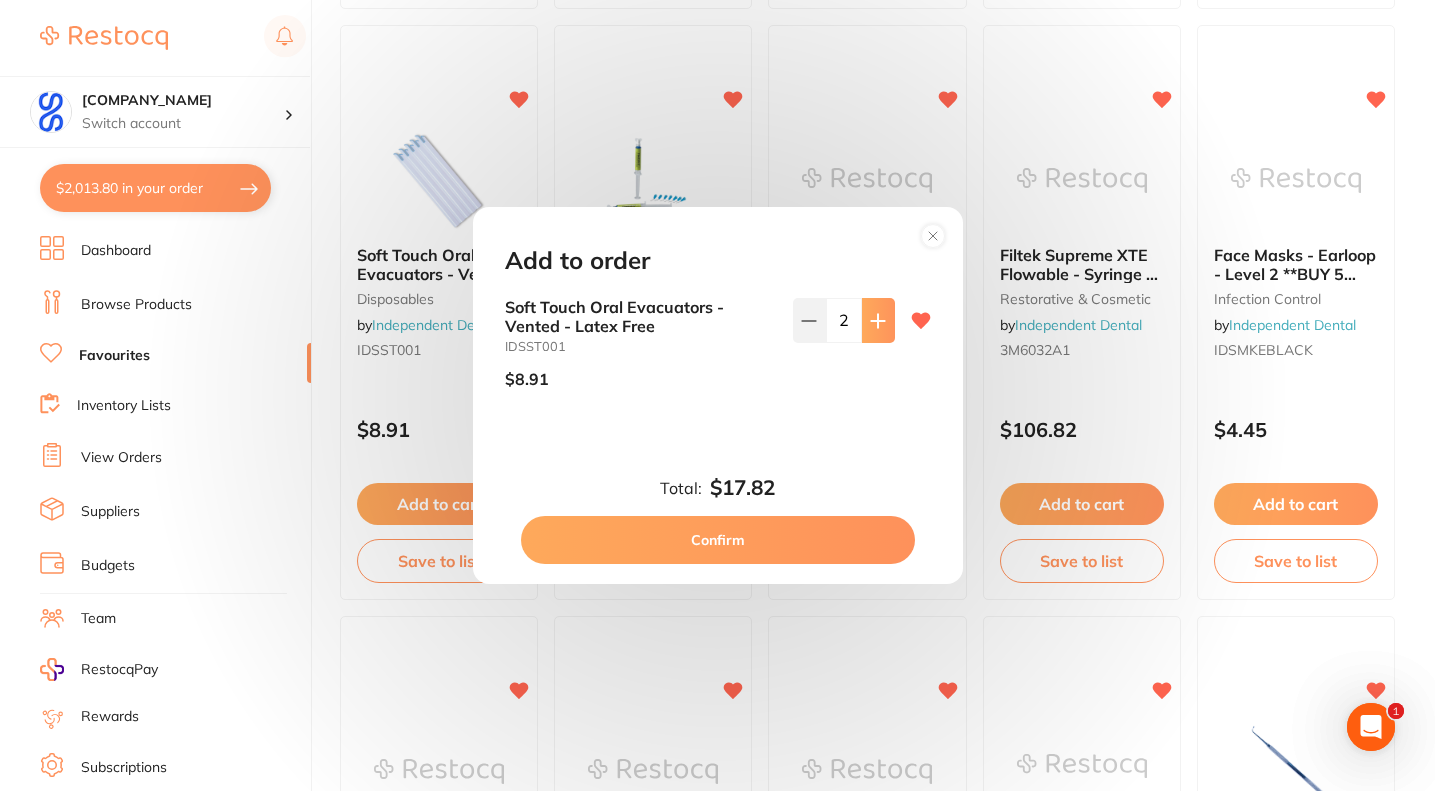 click 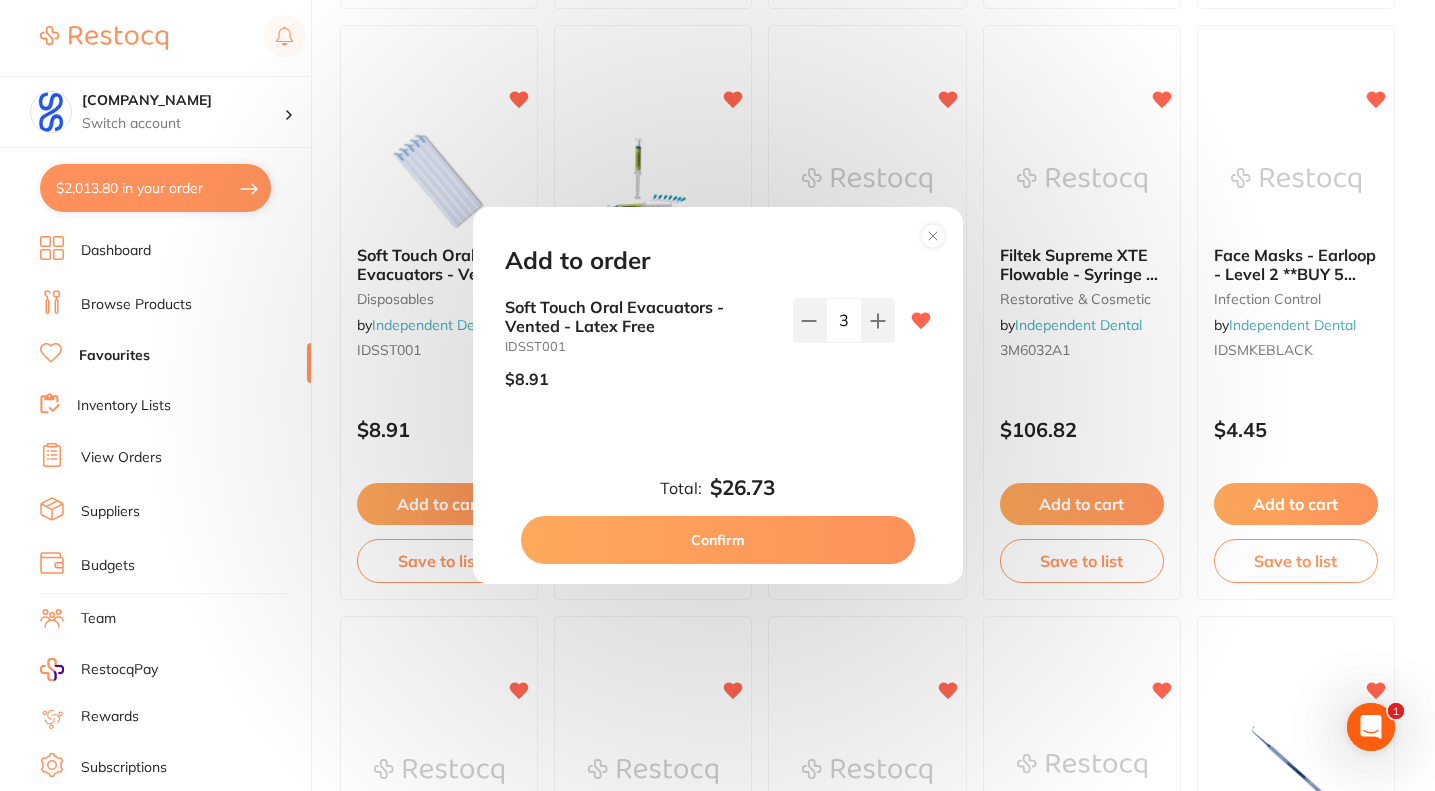 click on "Confirm" at bounding box center (718, 540) 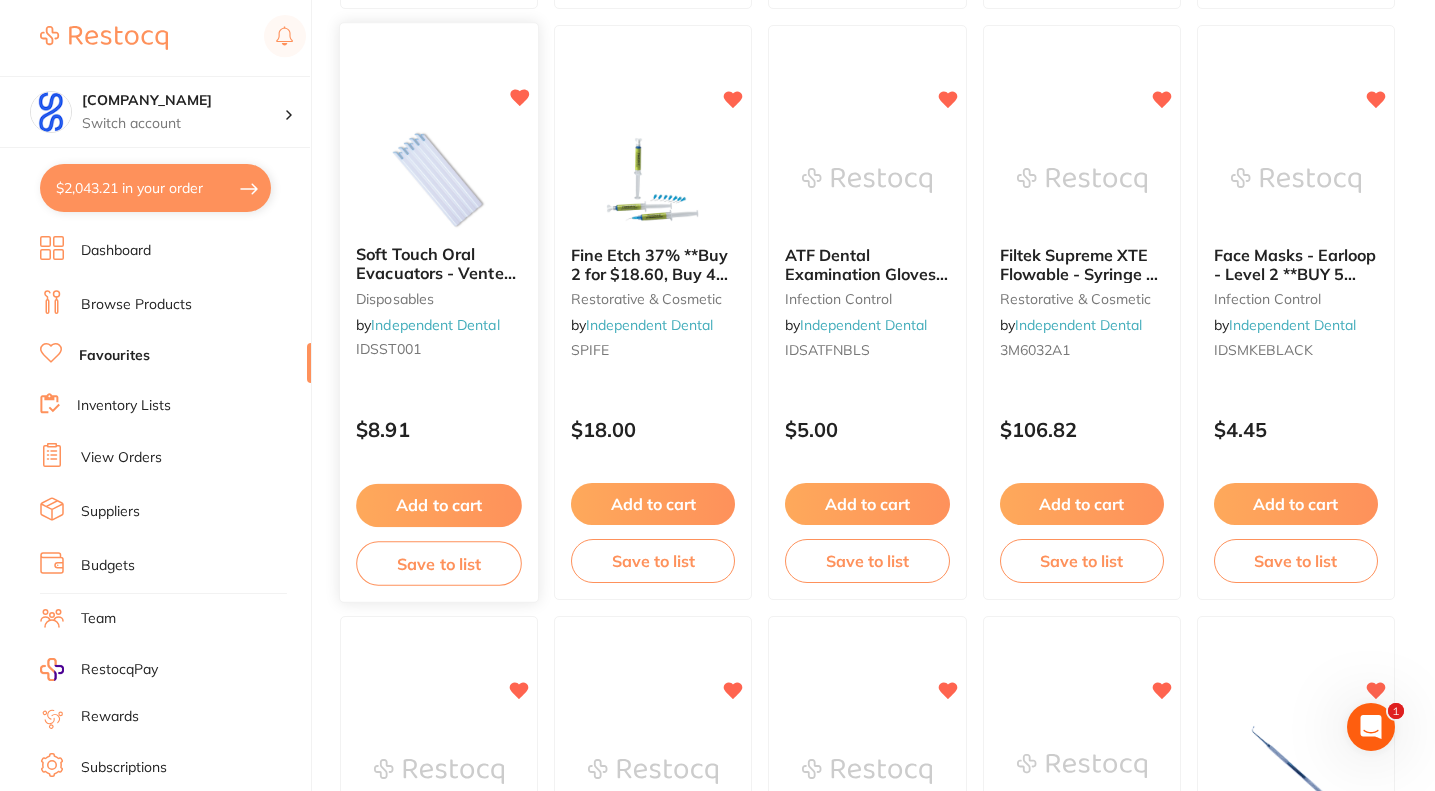 scroll, scrollTop: 900, scrollLeft: 0, axis: vertical 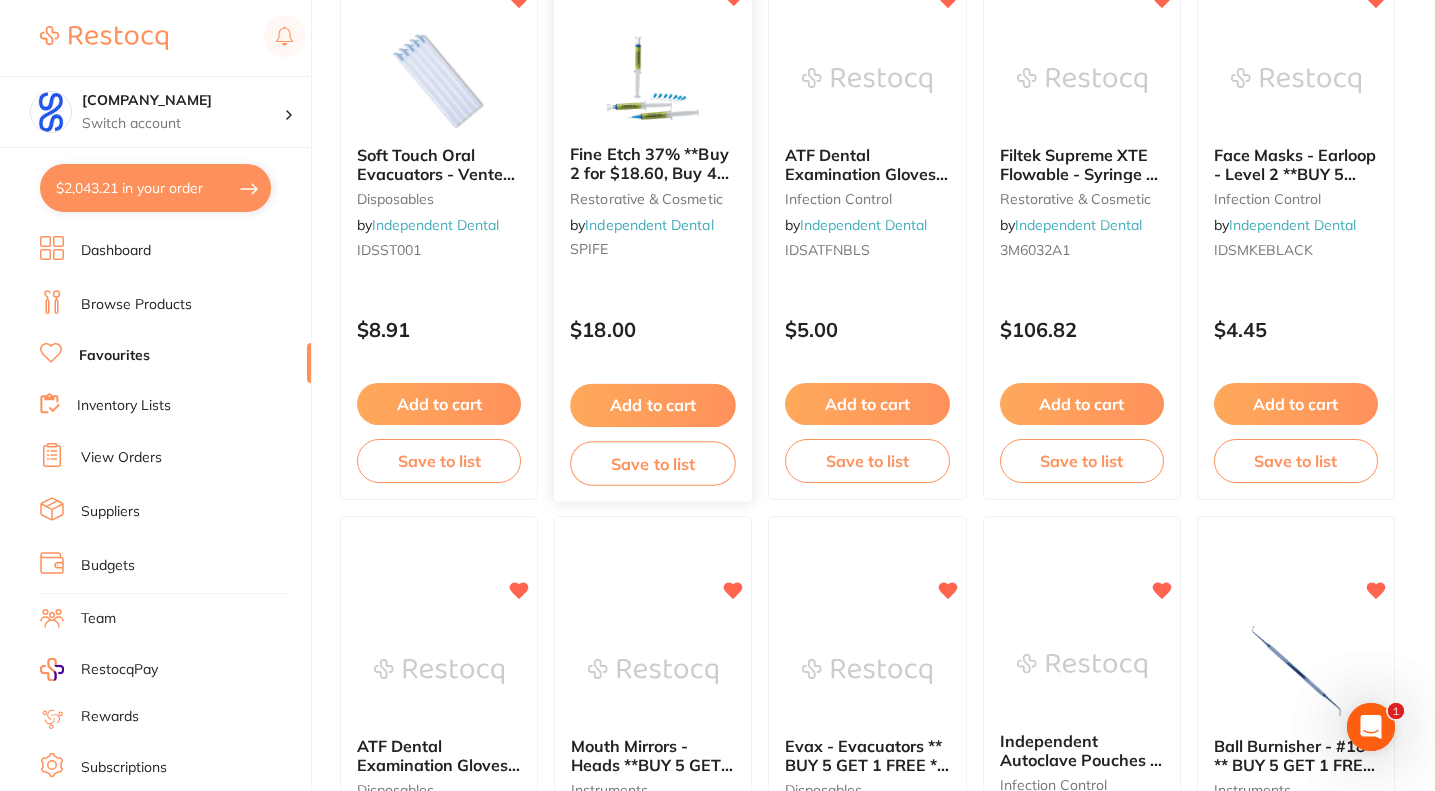 click on "Add to cart" at bounding box center (653, 405) 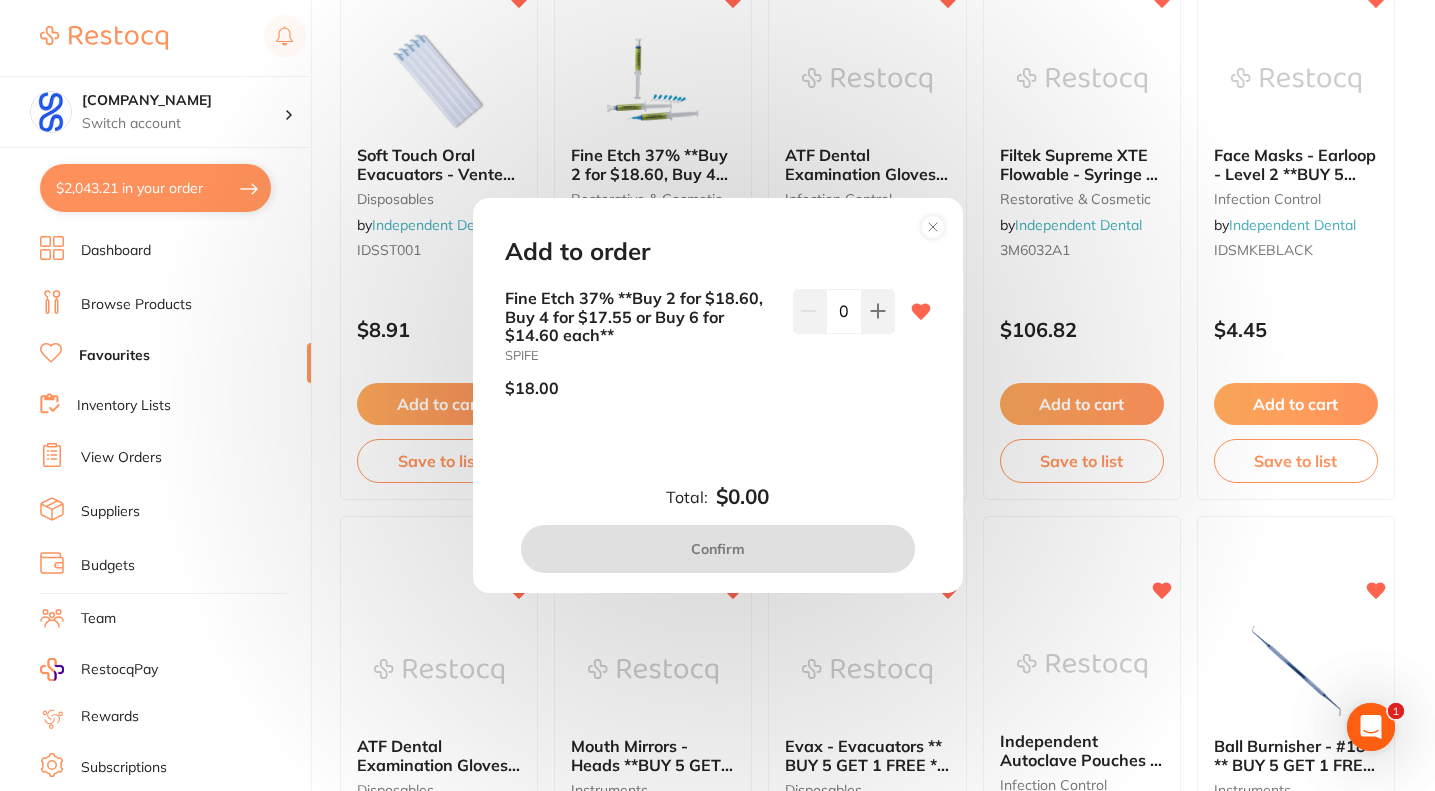 scroll, scrollTop: 0, scrollLeft: 0, axis: both 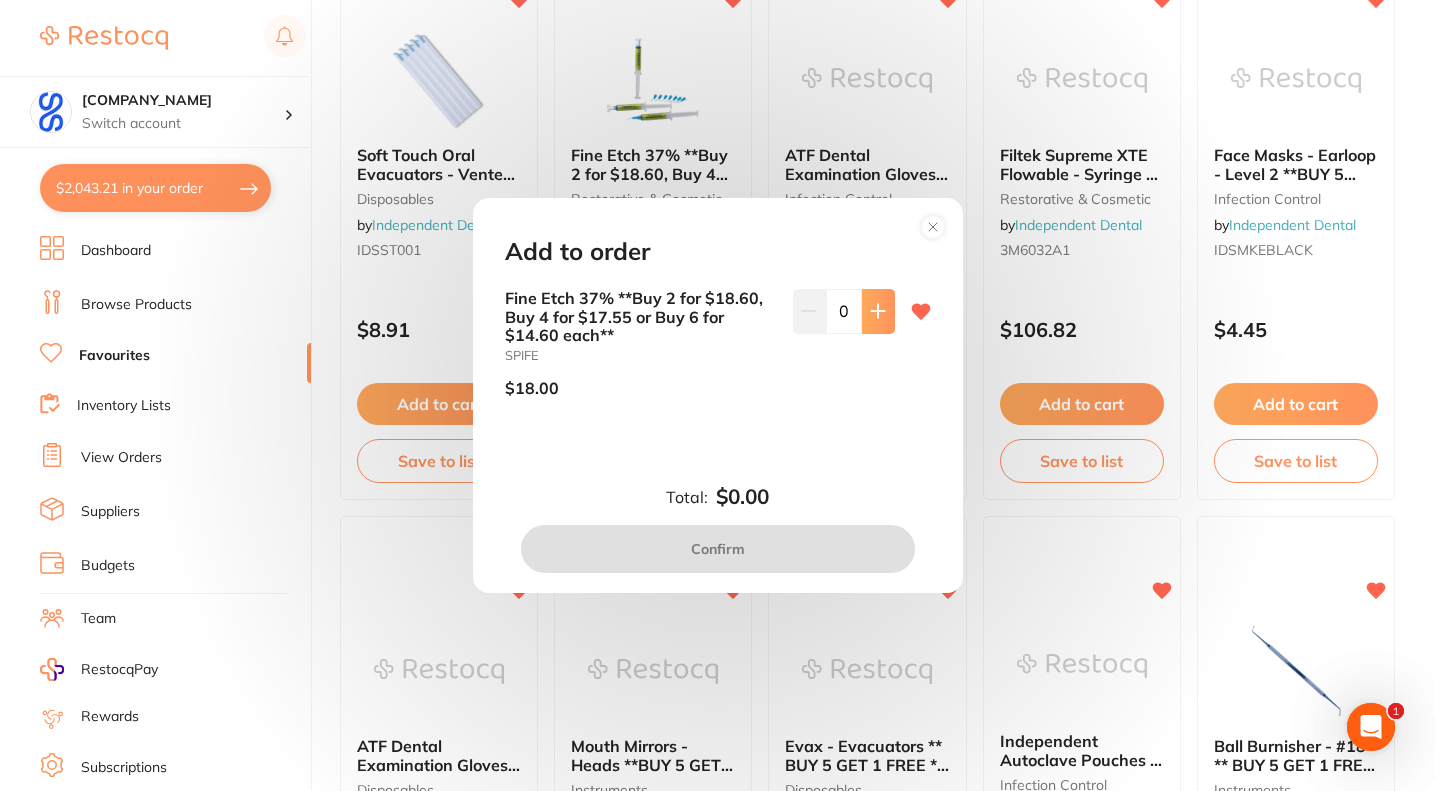 click 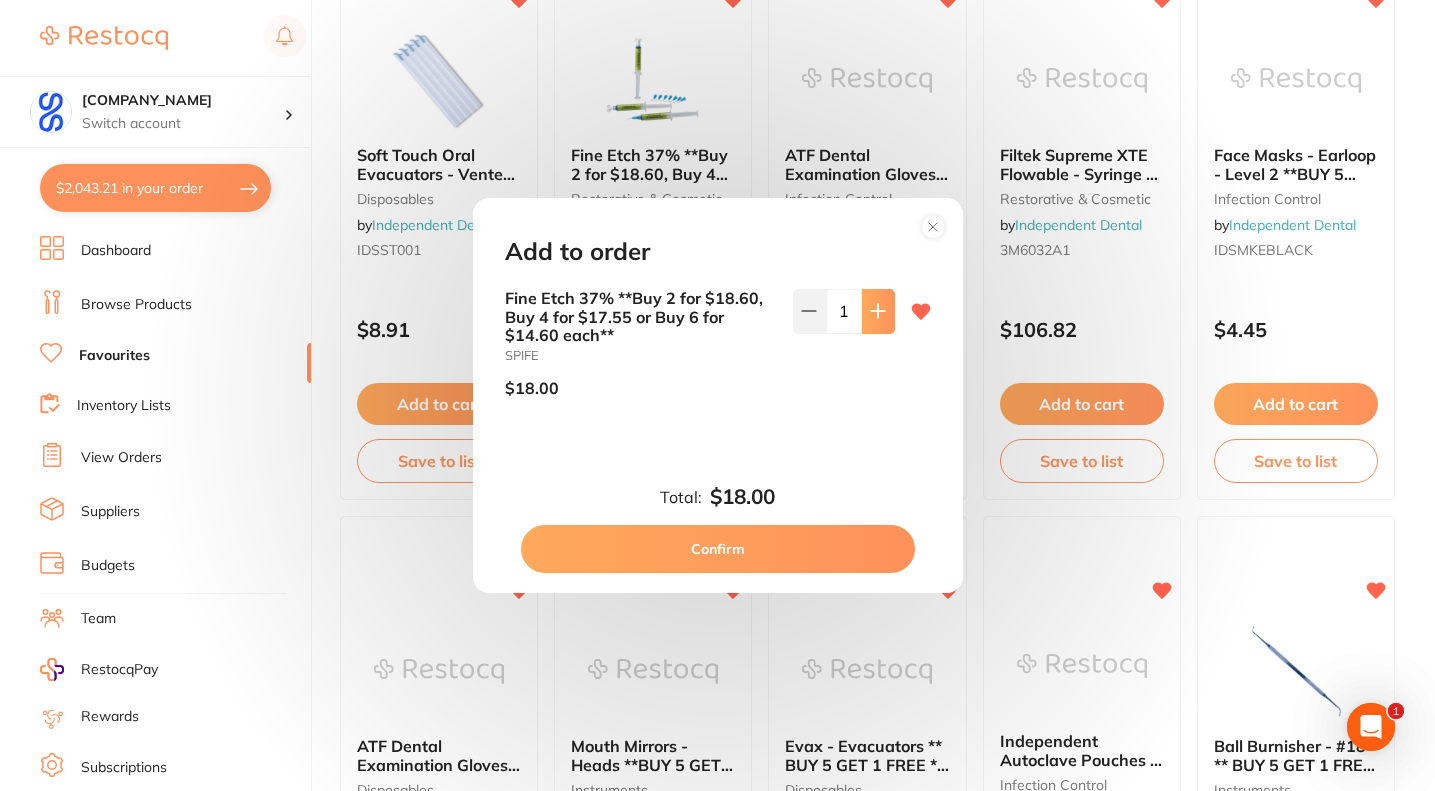 click 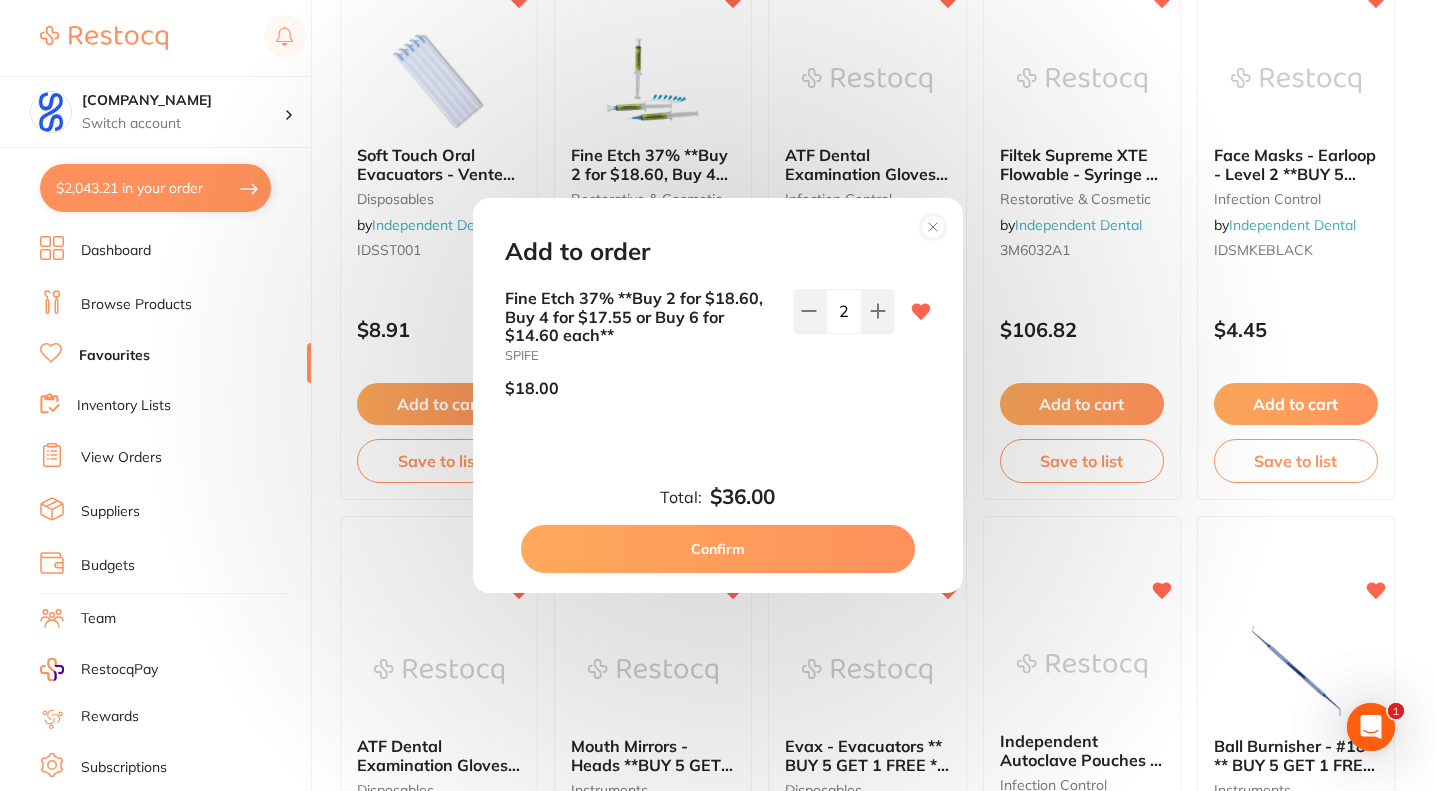 click on "Confirm" at bounding box center [718, 549] 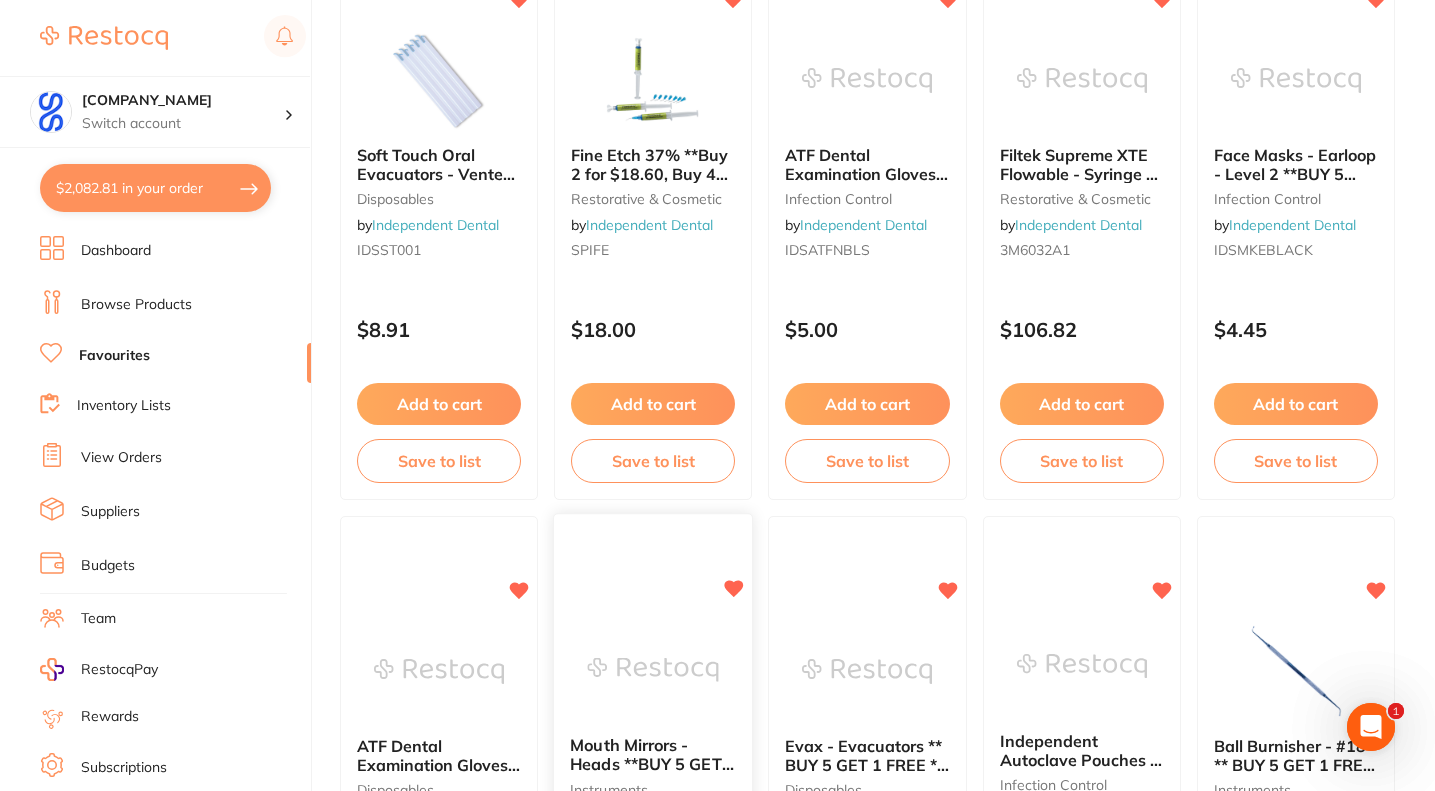 scroll, scrollTop: 0, scrollLeft: 0, axis: both 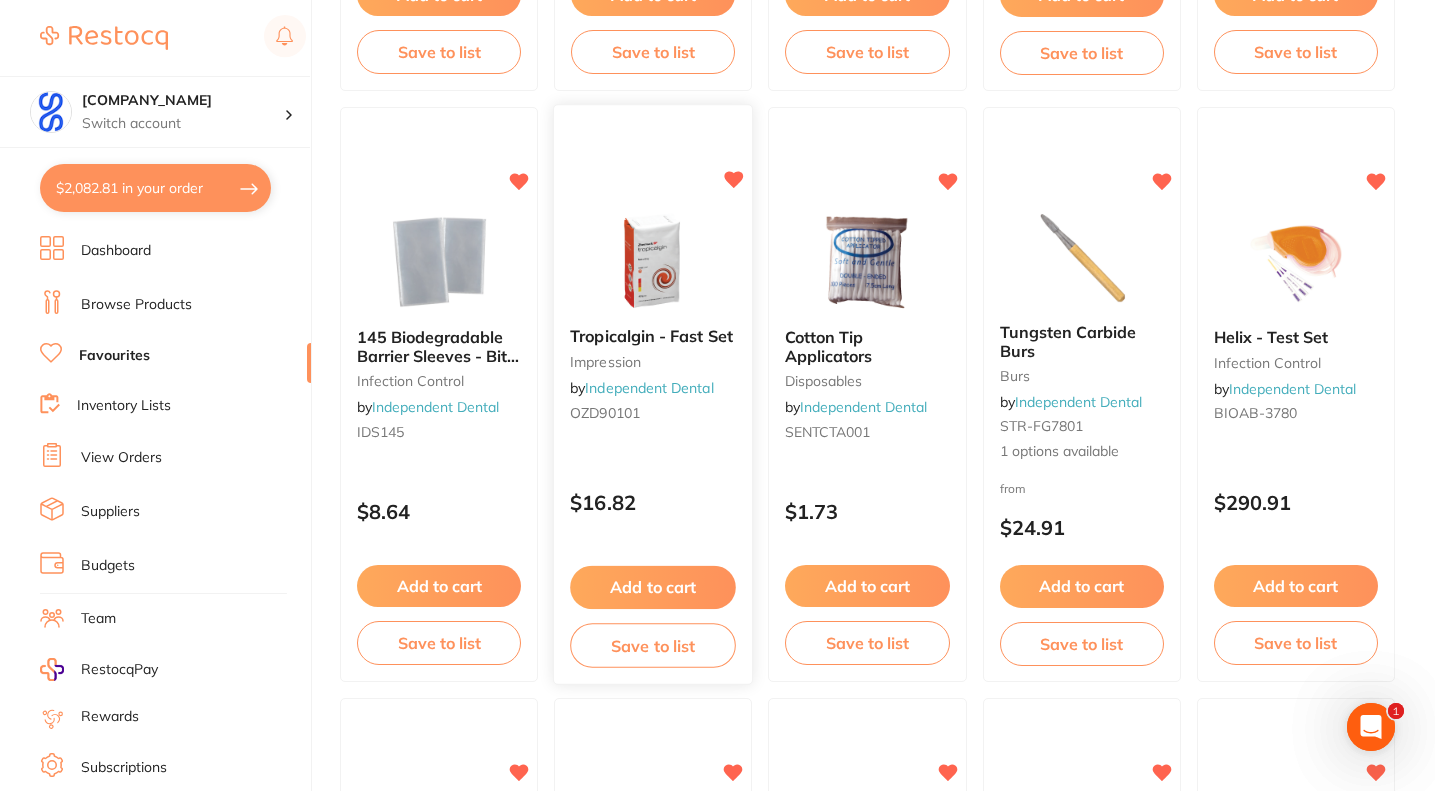 click at bounding box center [653, 261] 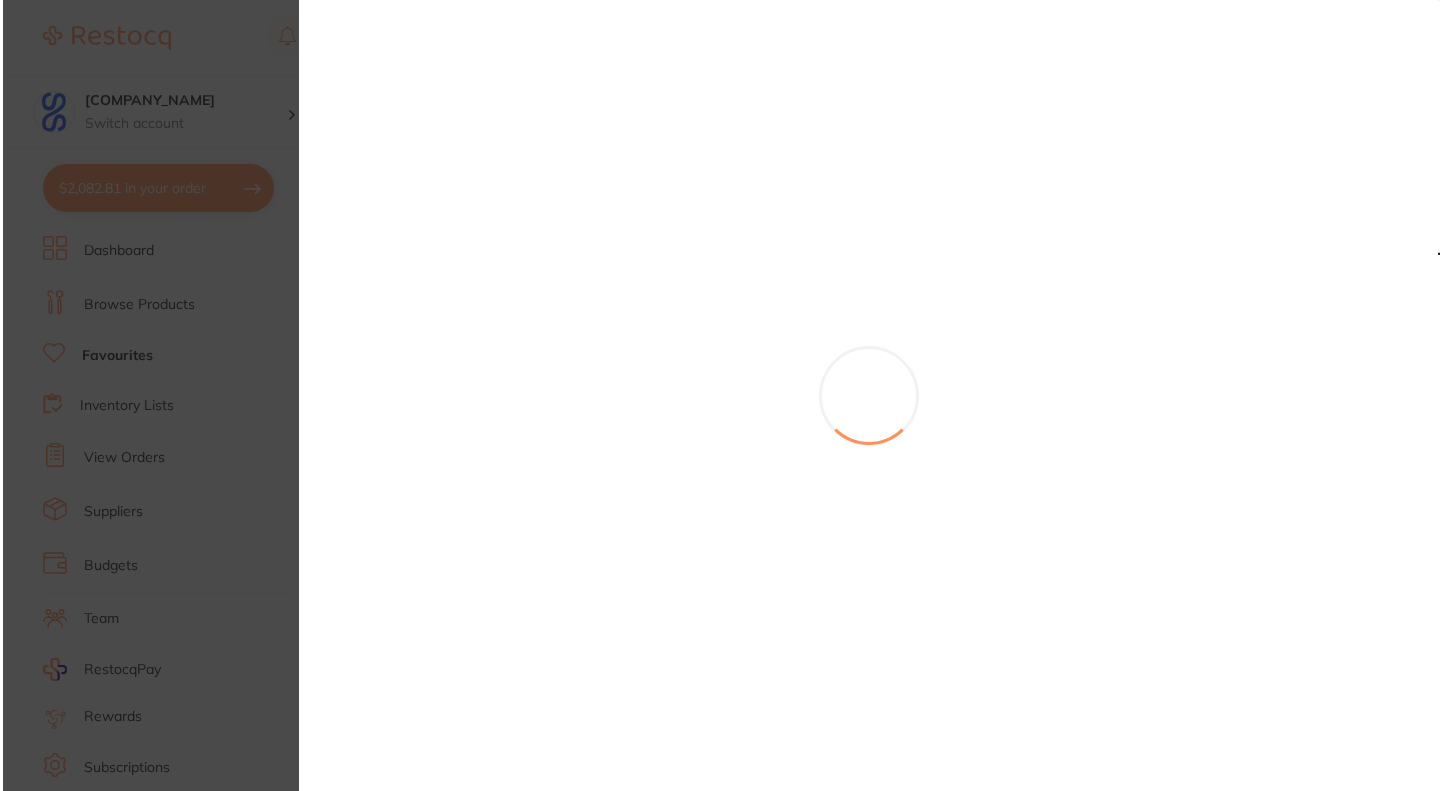 scroll, scrollTop: 0, scrollLeft: 0, axis: both 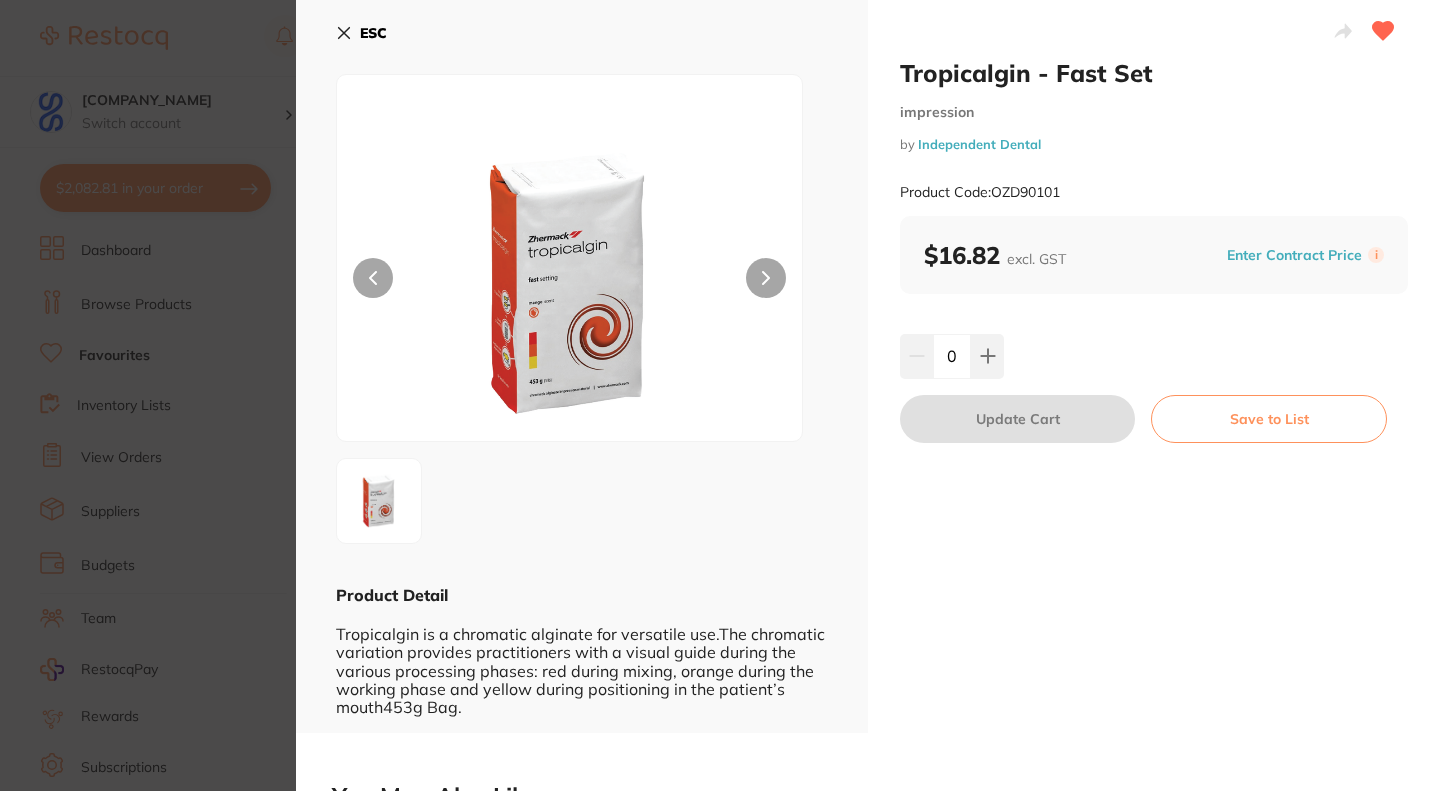 click at bounding box center (766, 278) 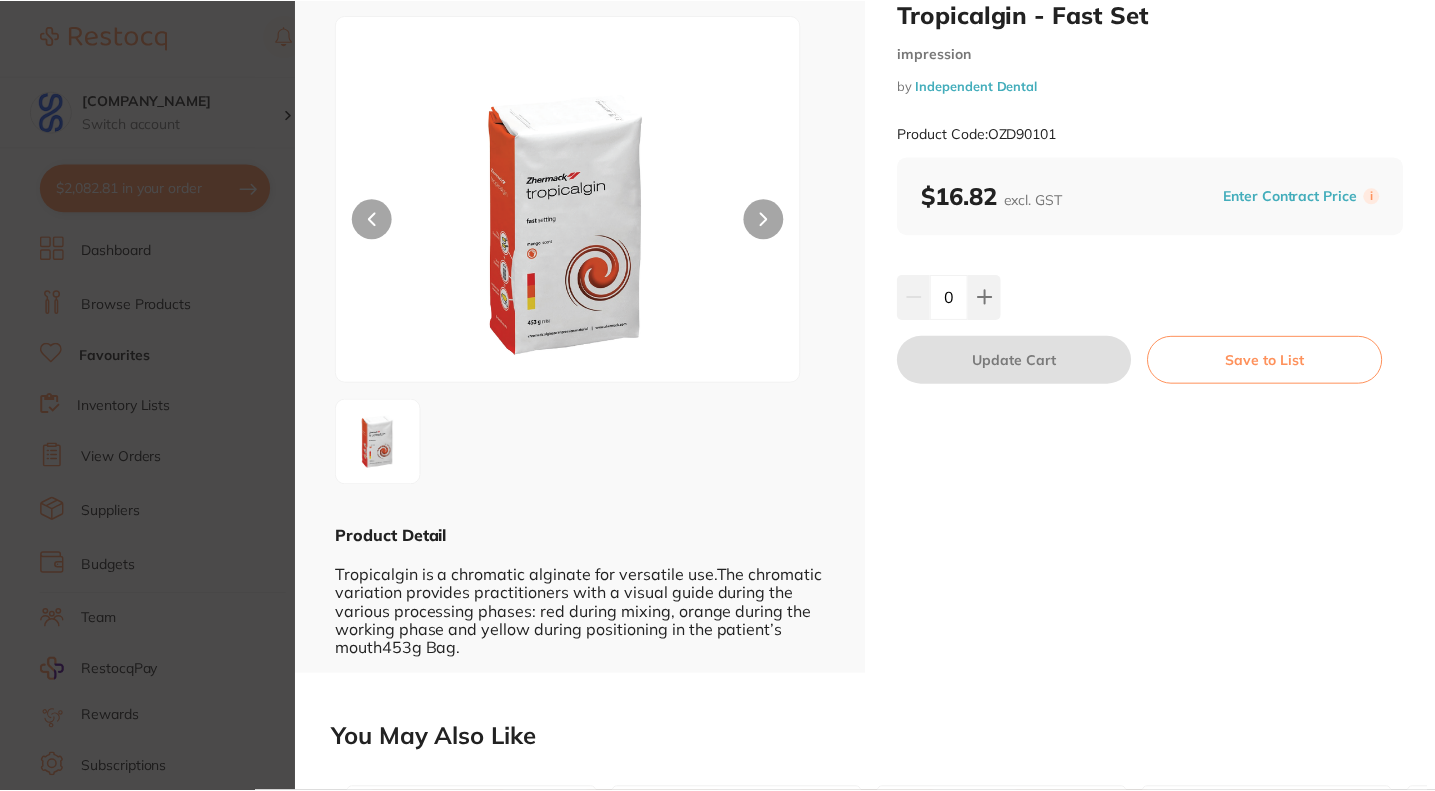 scroll, scrollTop: 0, scrollLeft: 0, axis: both 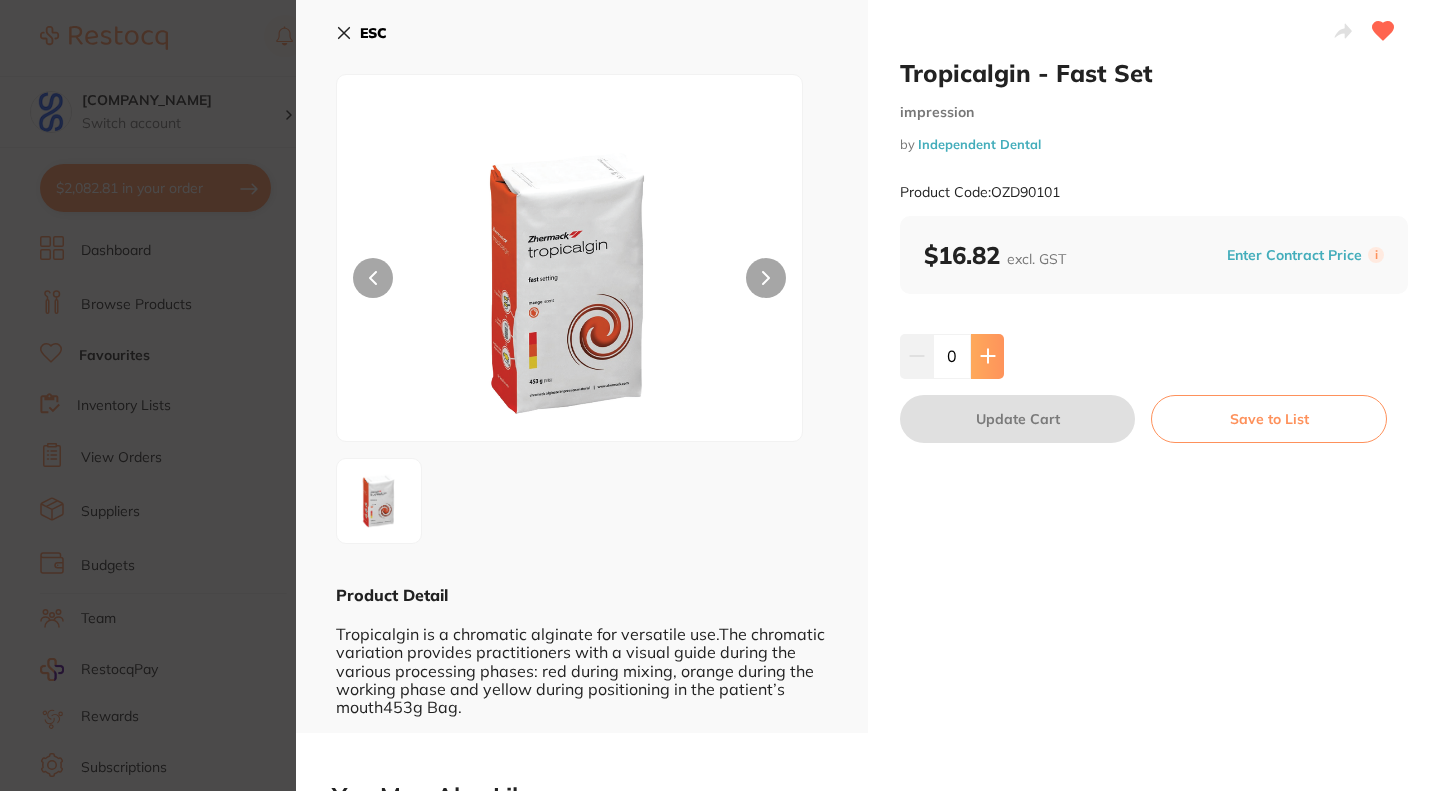 click at bounding box center (987, 356) 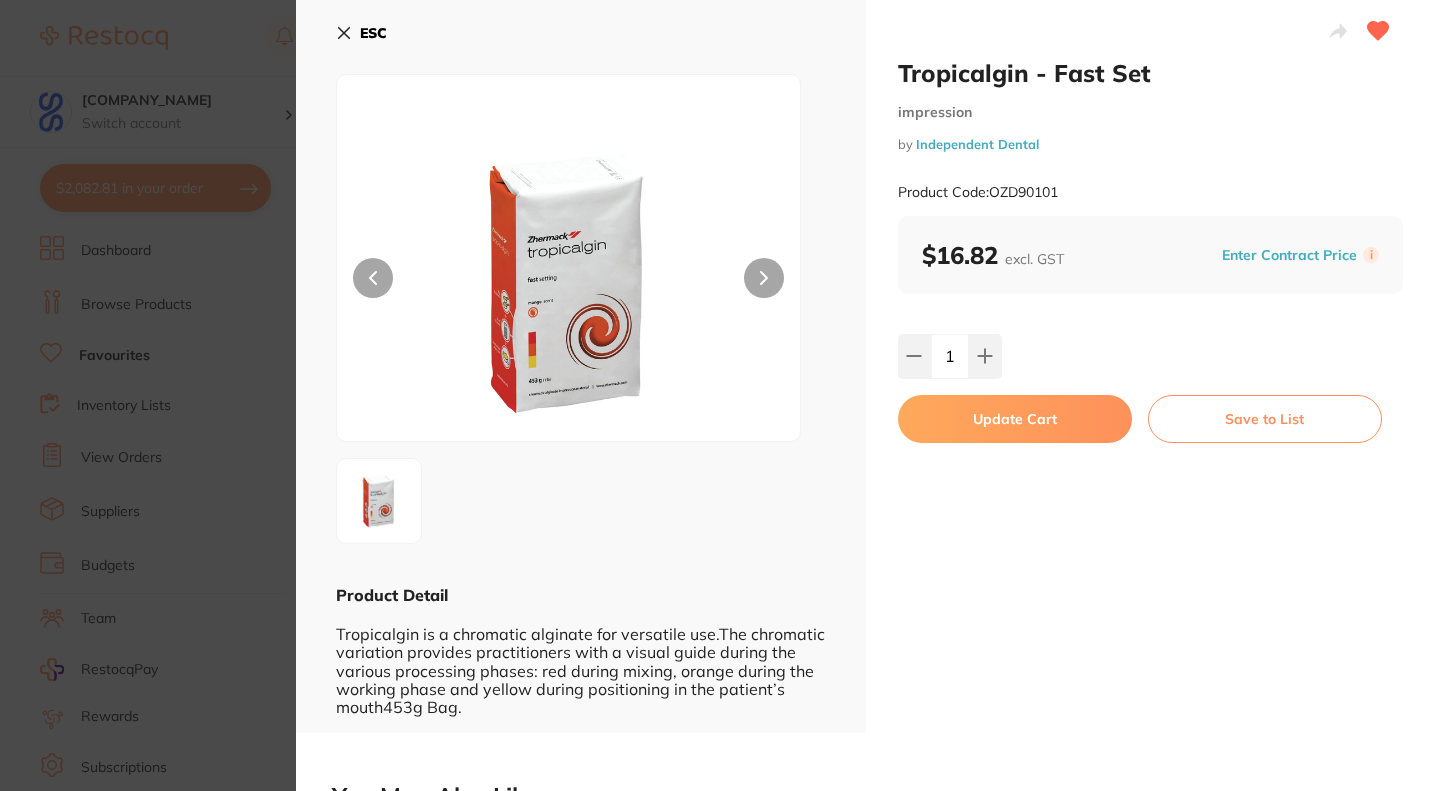 click on "Update Cart" at bounding box center [1015, 419] 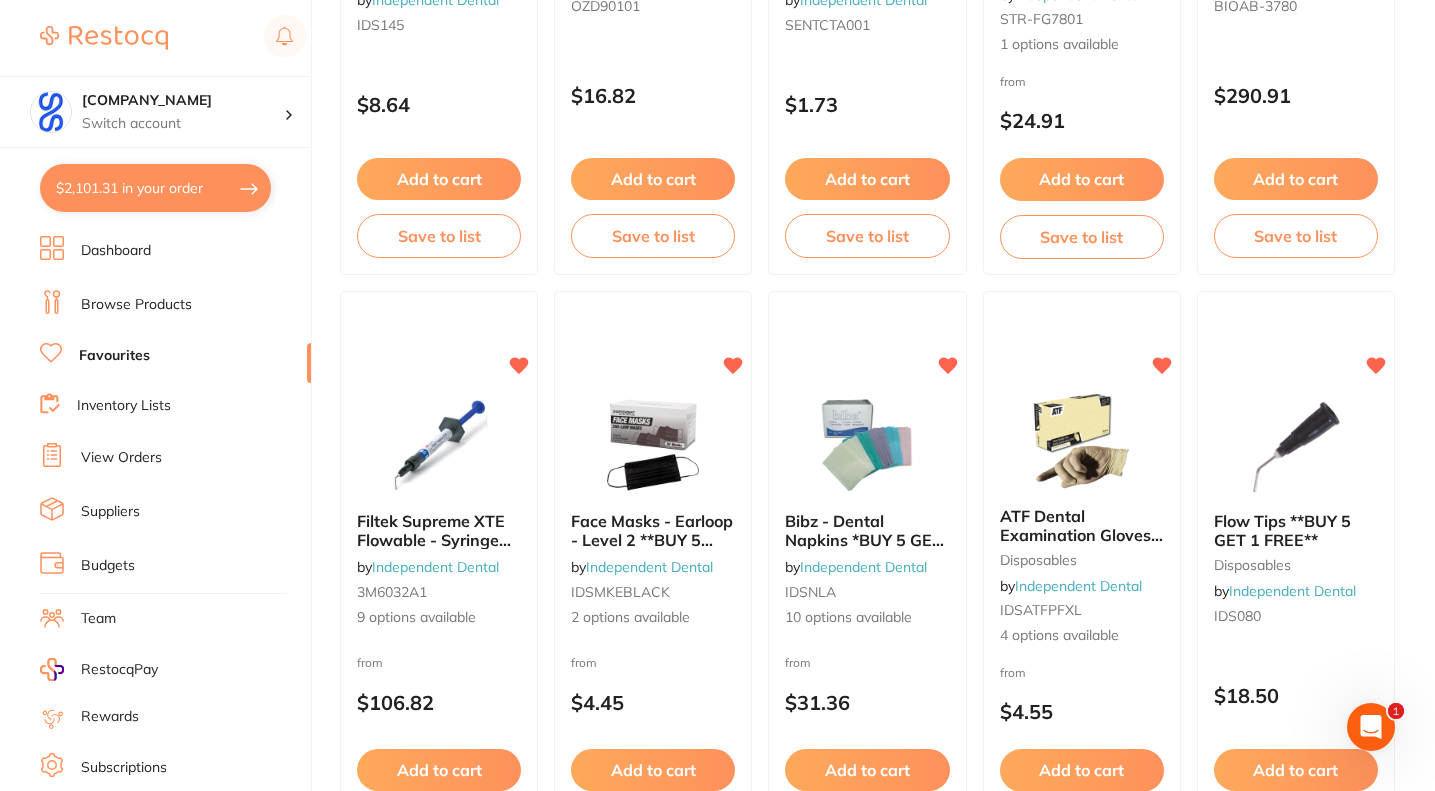 scroll, scrollTop: 2500, scrollLeft: 0, axis: vertical 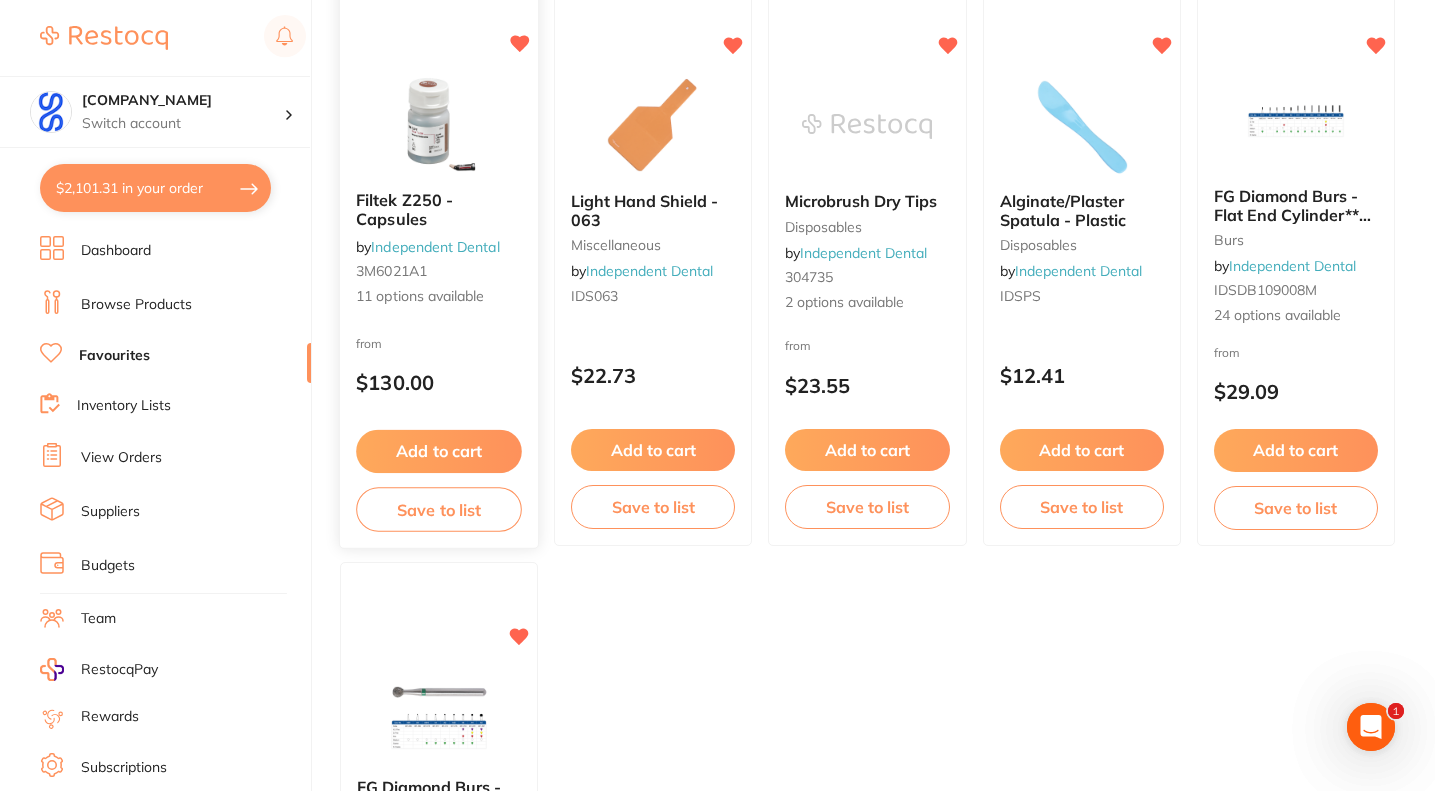 click on "Add to cart" at bounding box center [439, 451] 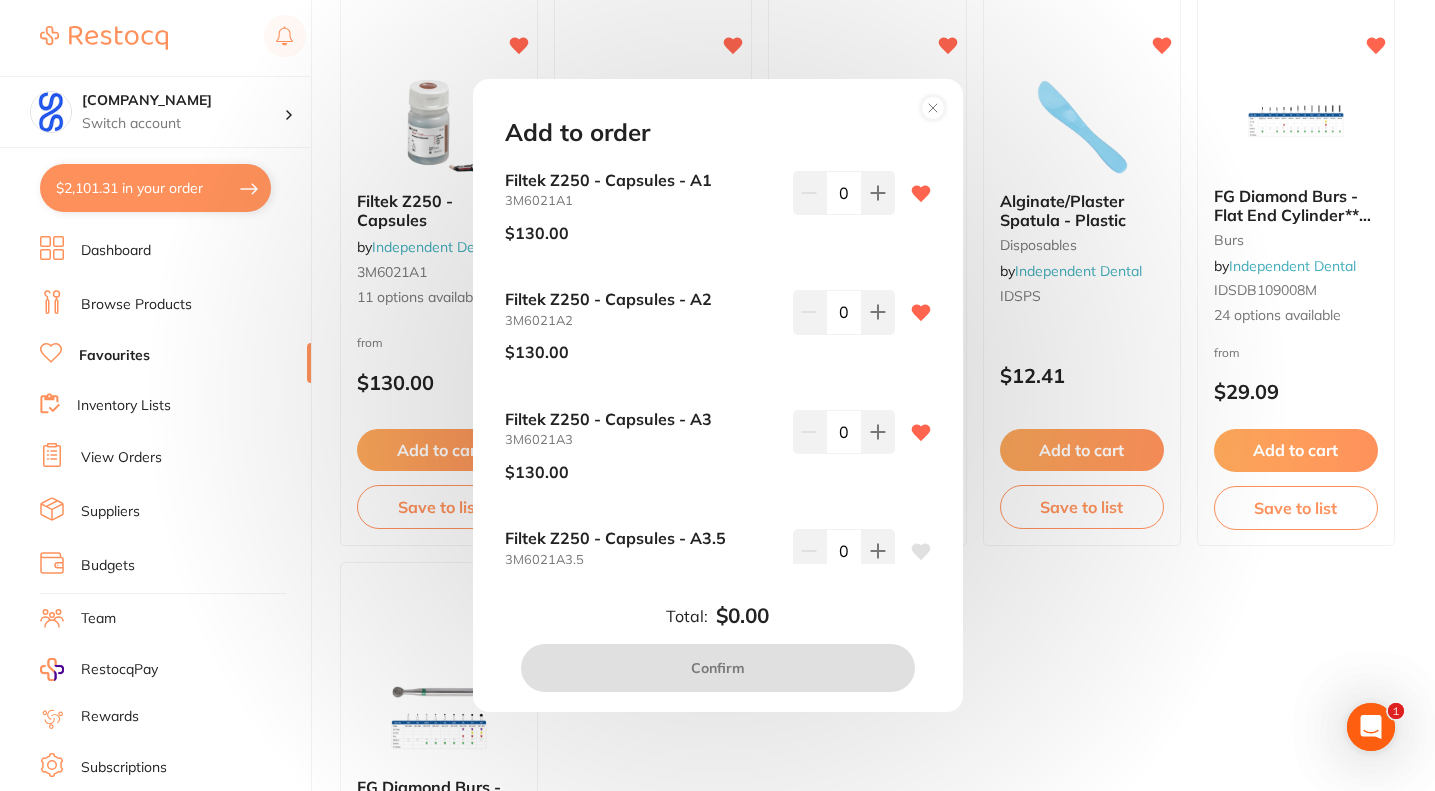 scroll, scrollTop: 0, scrollLeft: 0, axis: both 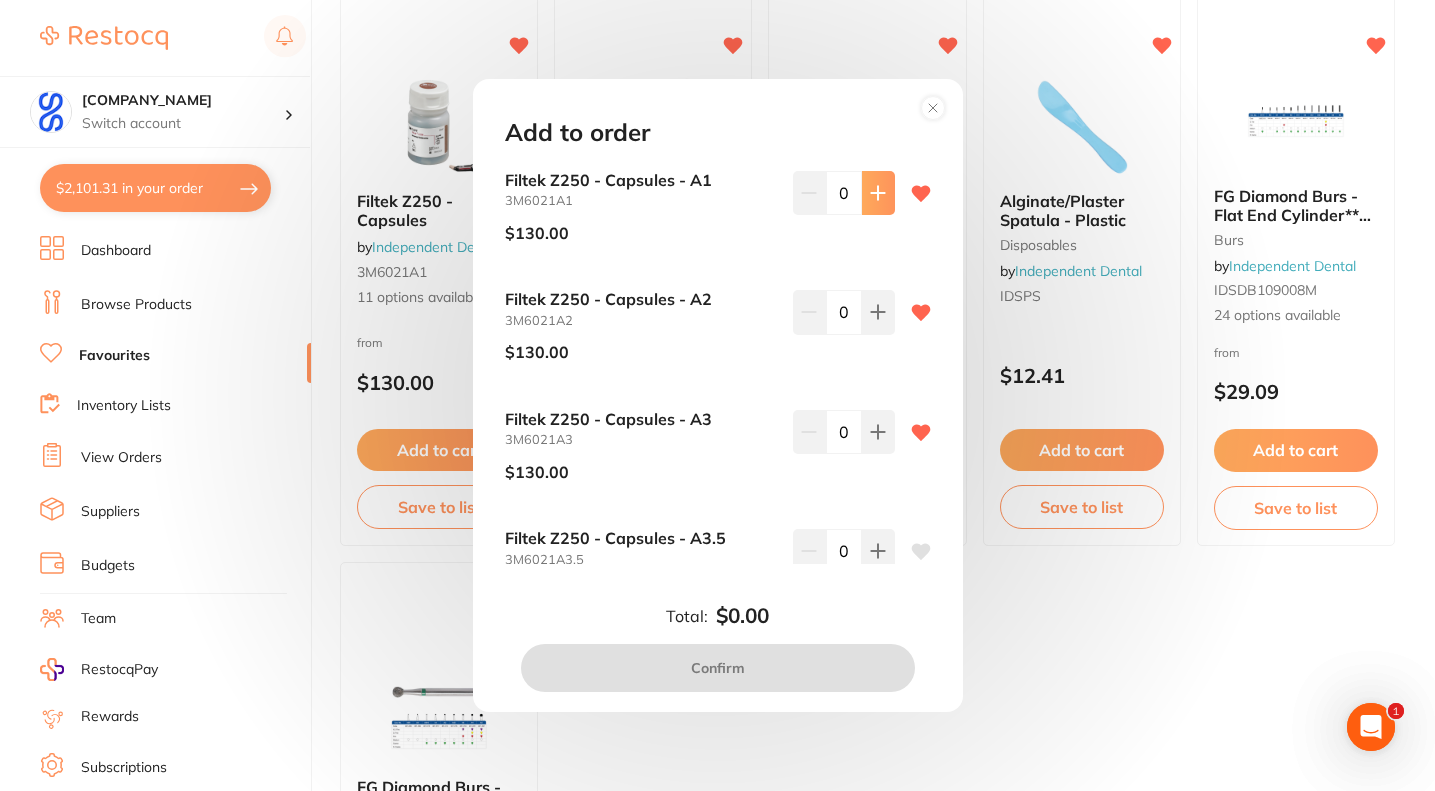 click at bounding box center [878, 193] 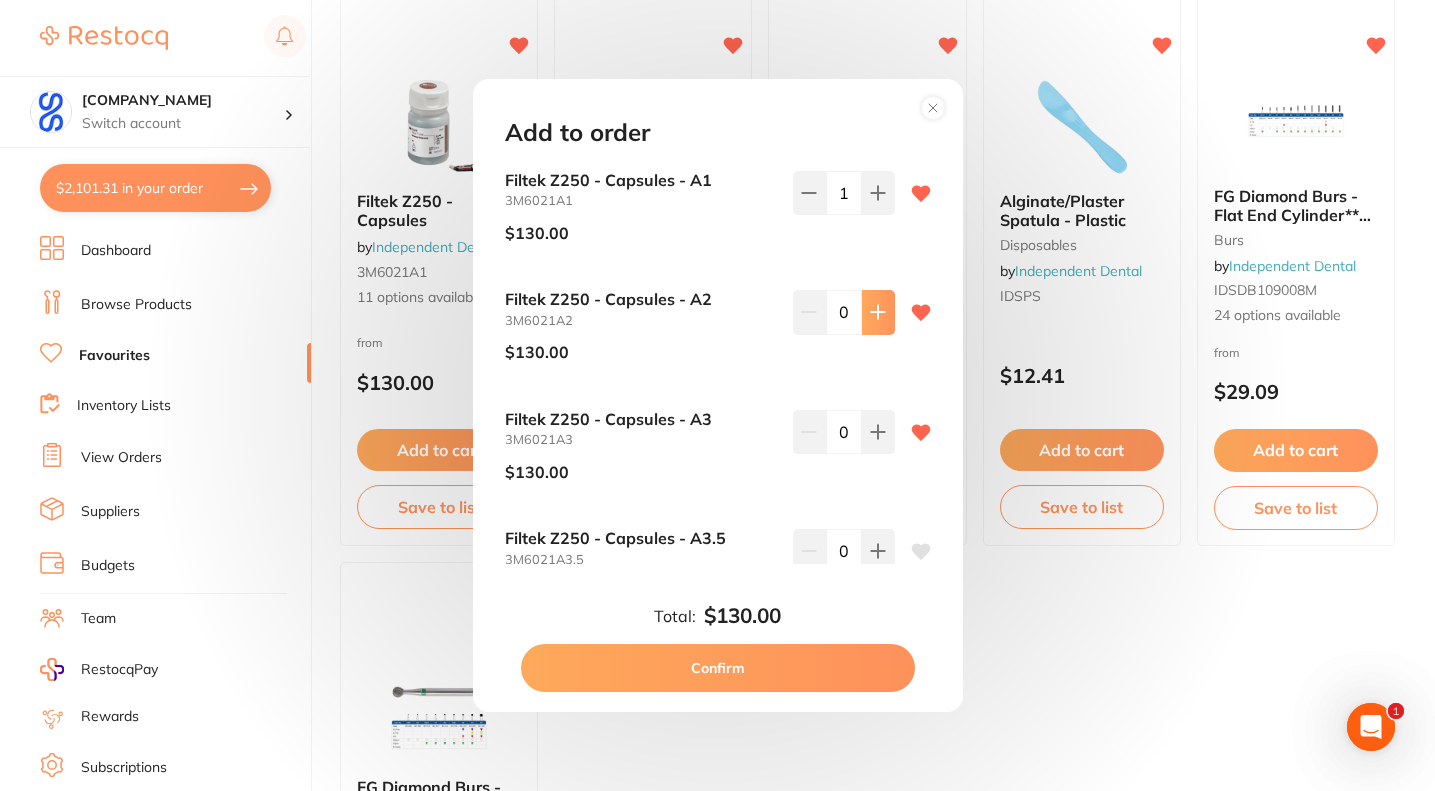 click 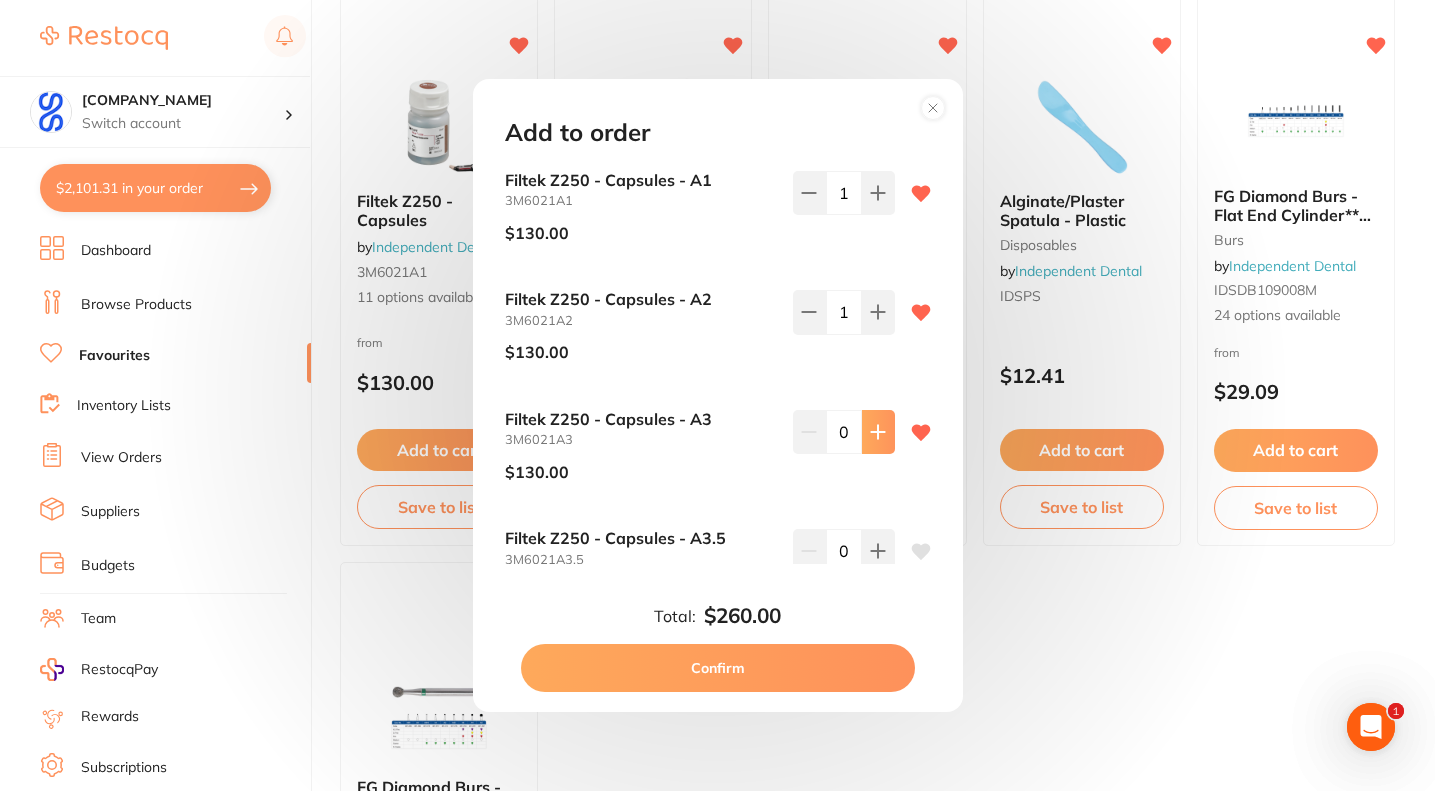 click at bounding box center [878, 193] 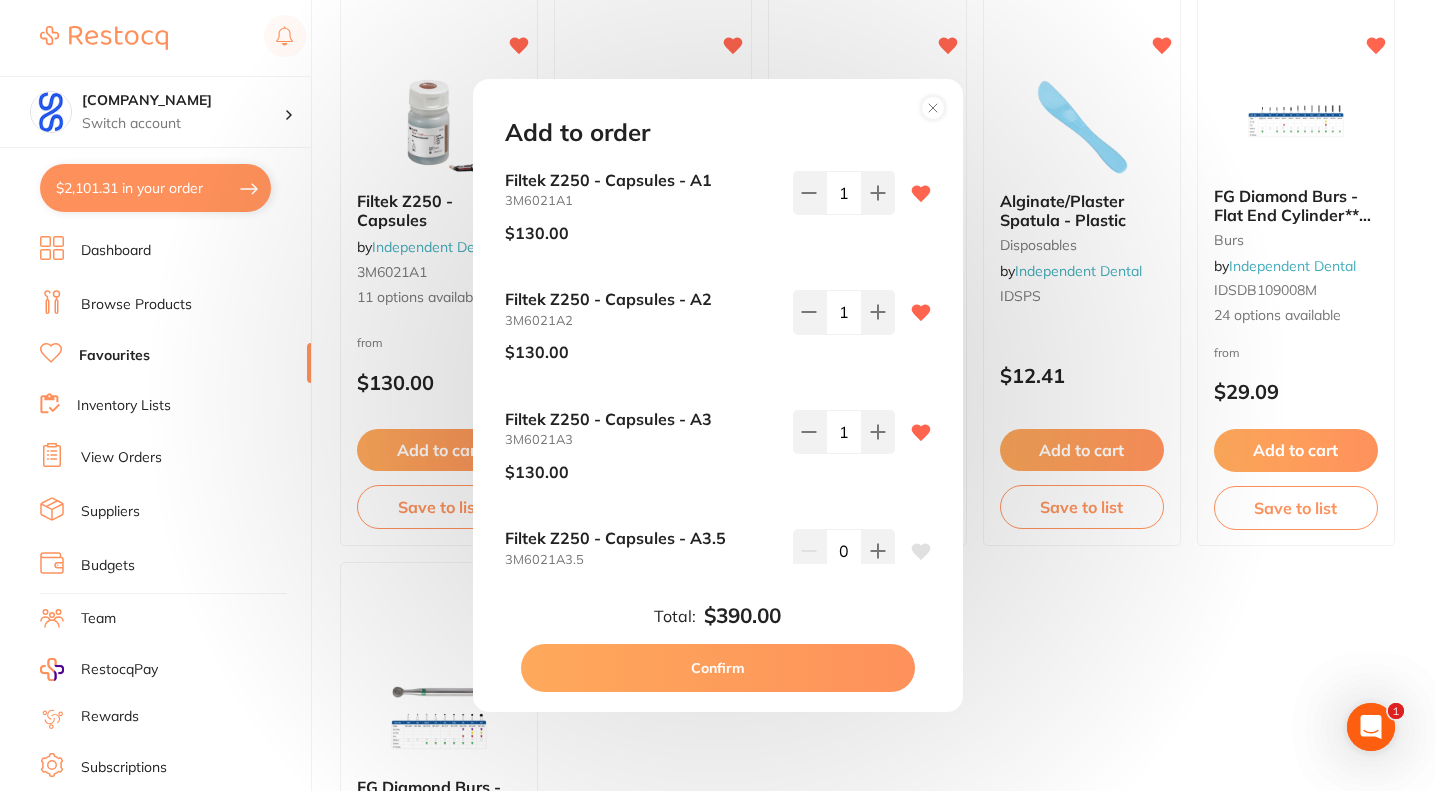 click on "Confirm" at bounding box center [718, 668] 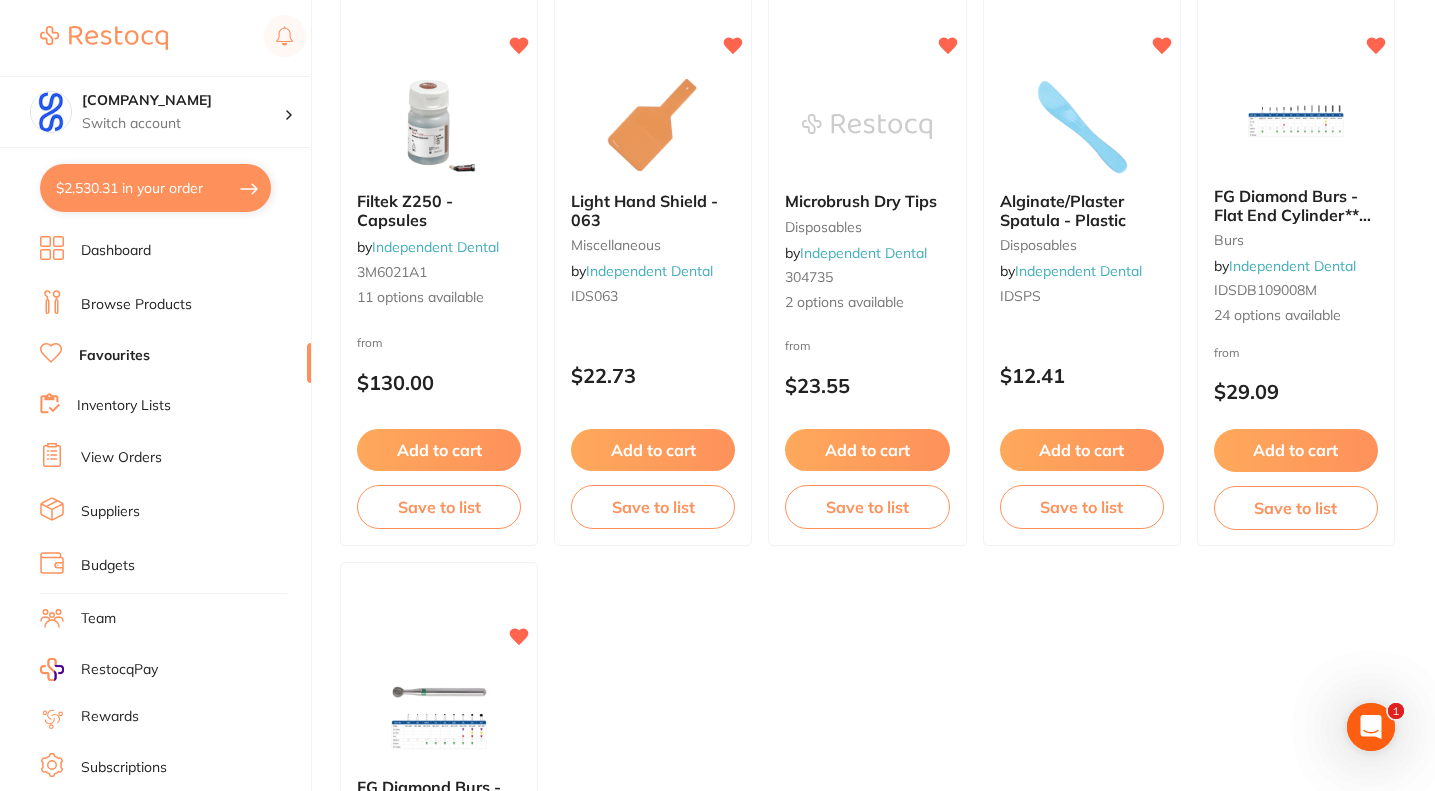 scroll, scrollTop: 0, scrollLeft: 0, axis: both 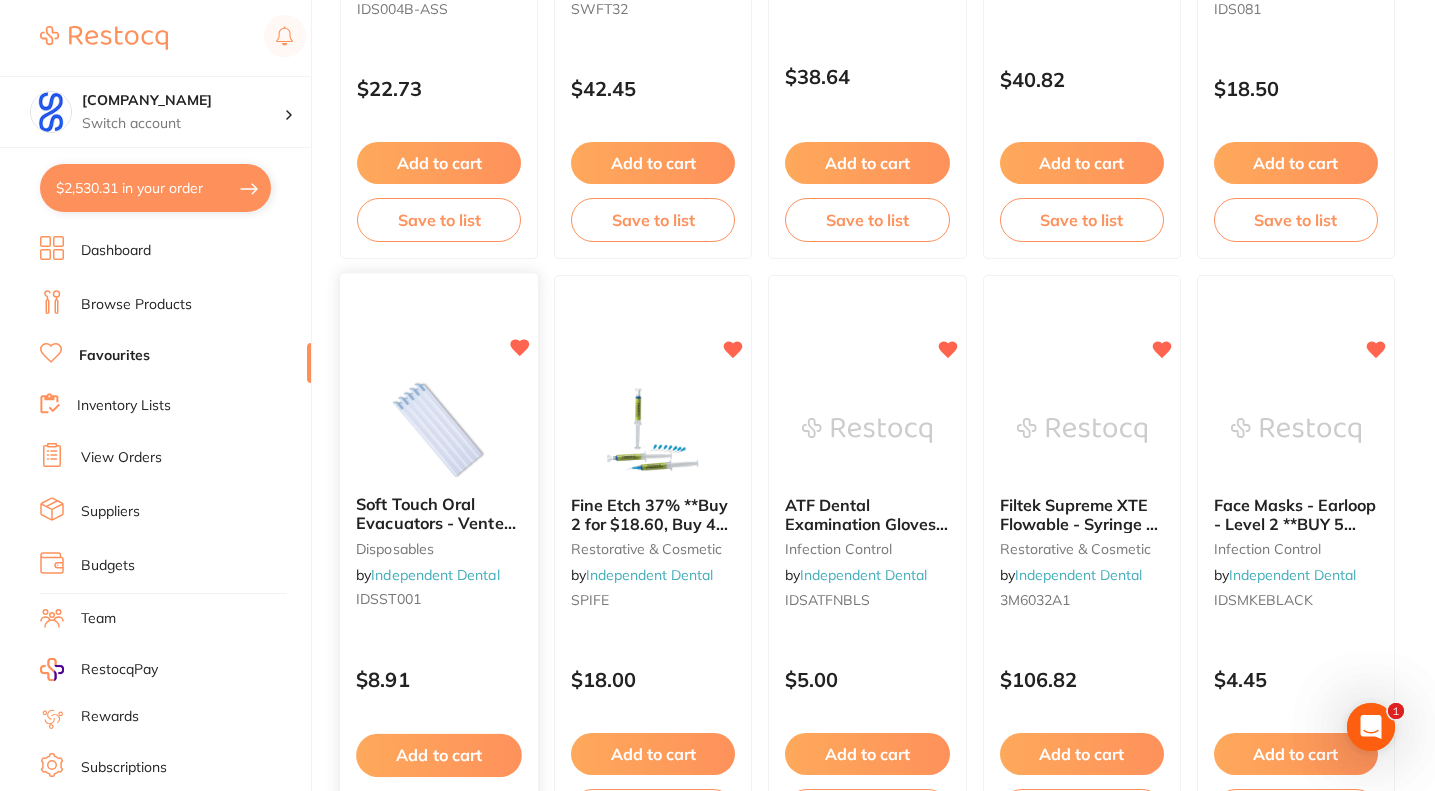 click at bounding box center [438, 429] 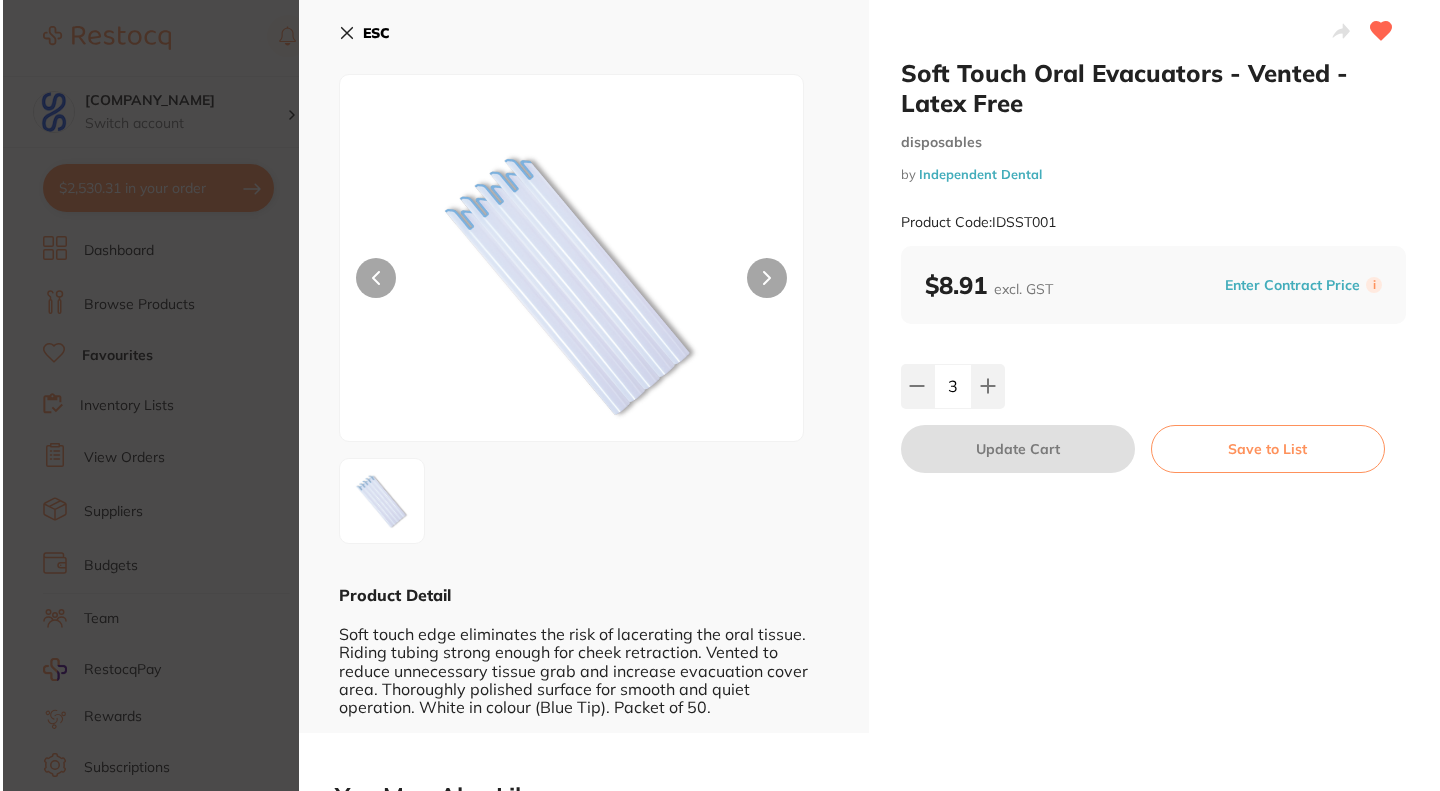 scroll, scrollTop: 0, scrollLeft: 0, axis: both 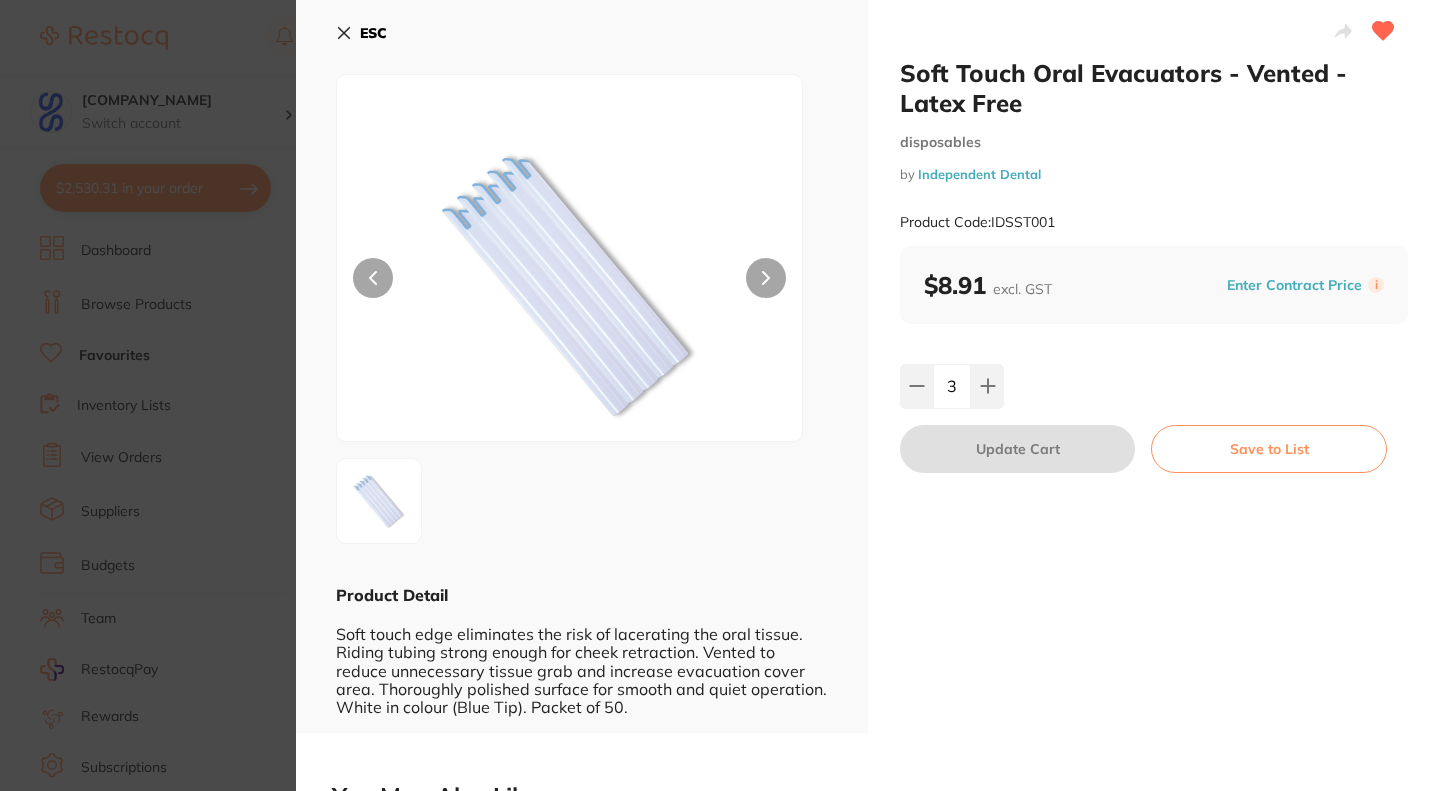 click 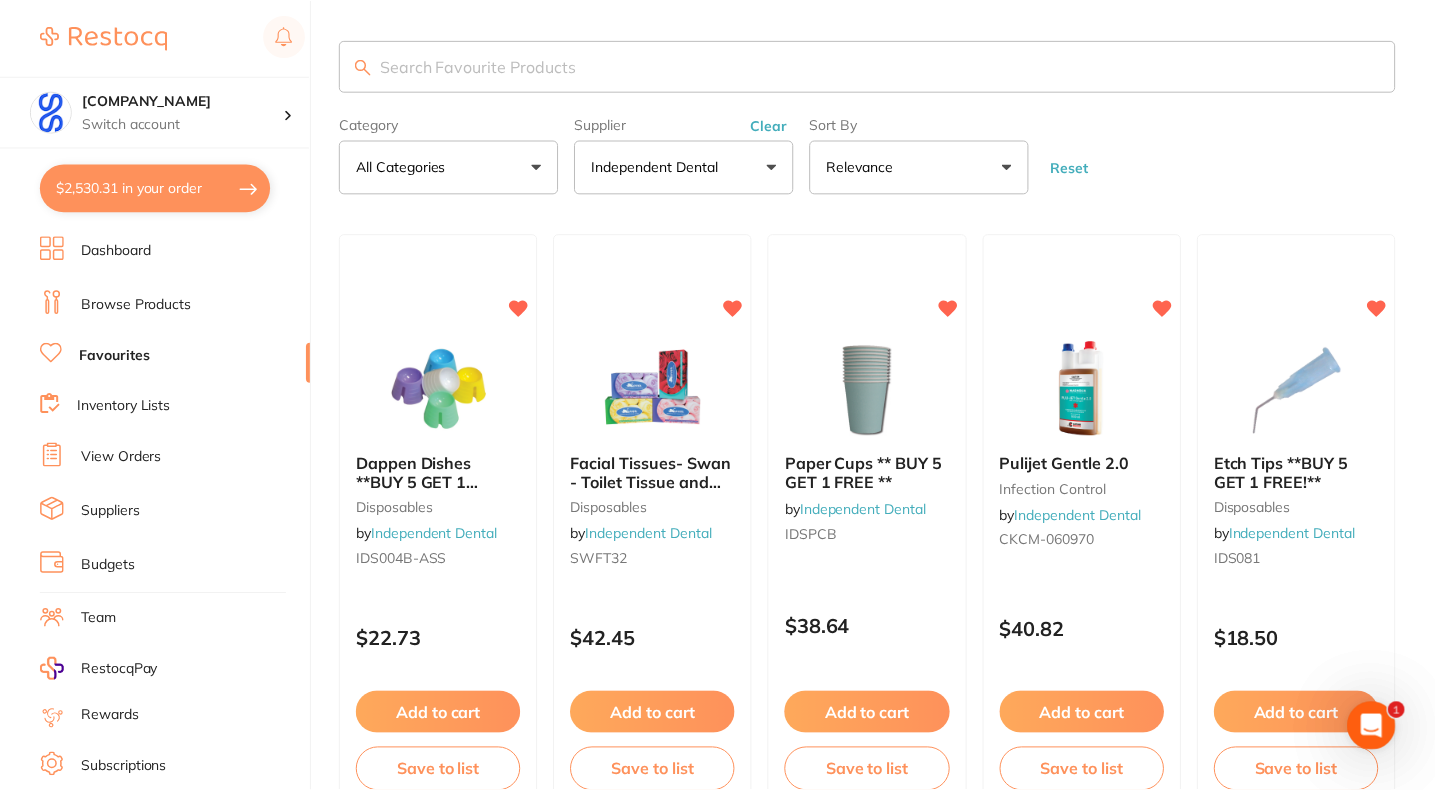 scroll, scrollTop: 550, scrollLeft: 0, axis: vertical 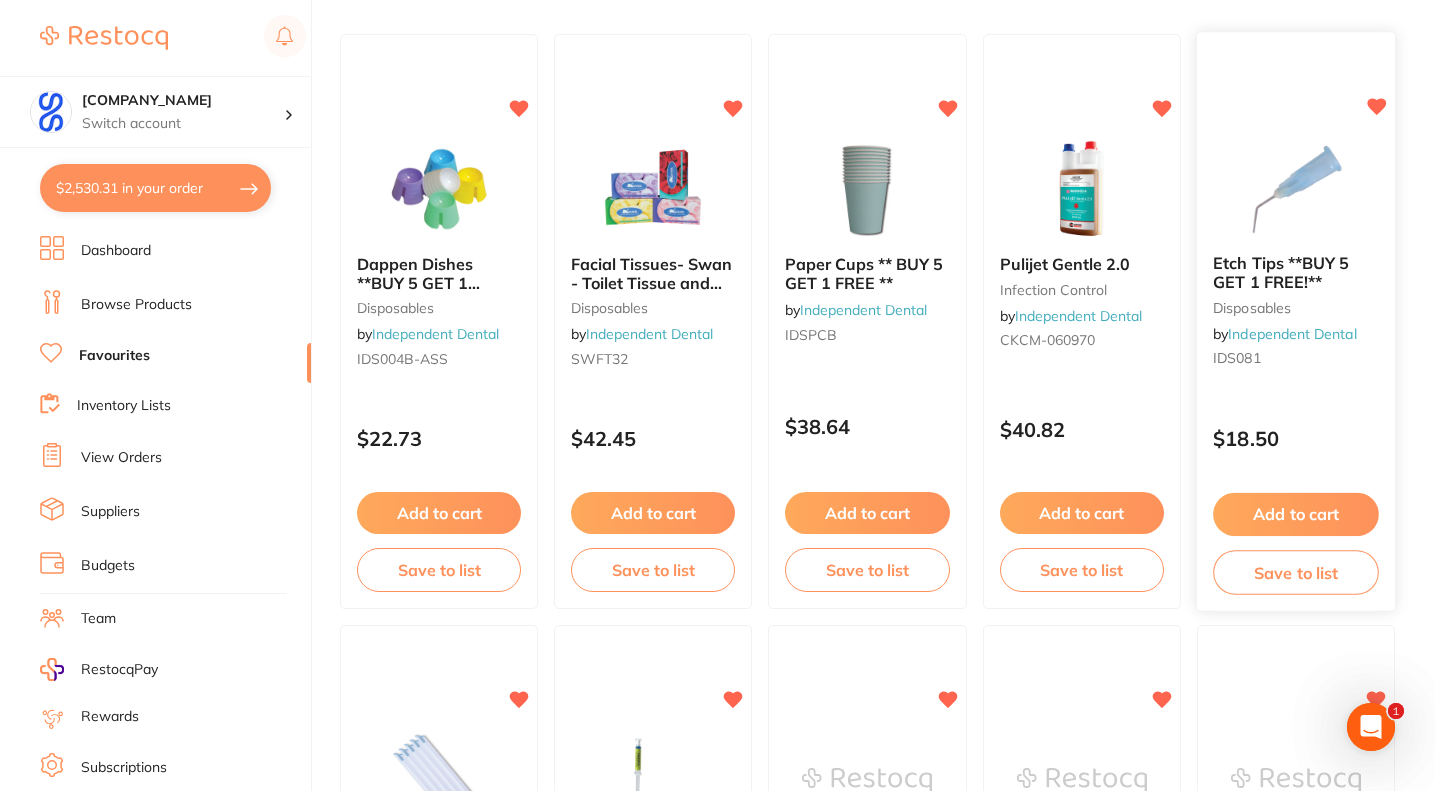 click on "Add to cart" at bounding box center [1296, 514] 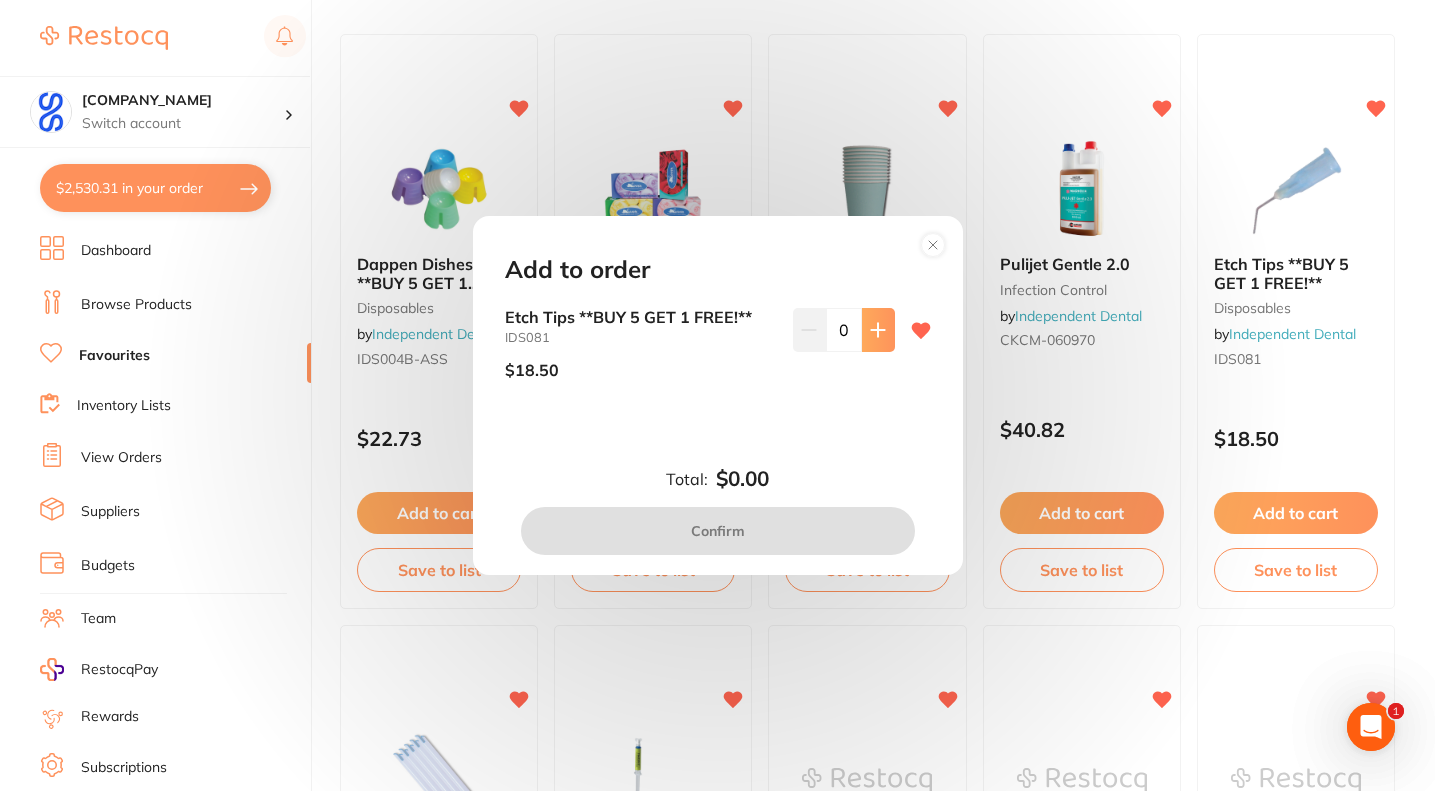 scroll, scrollTop: 0, scrollLeft: 0, axis: both 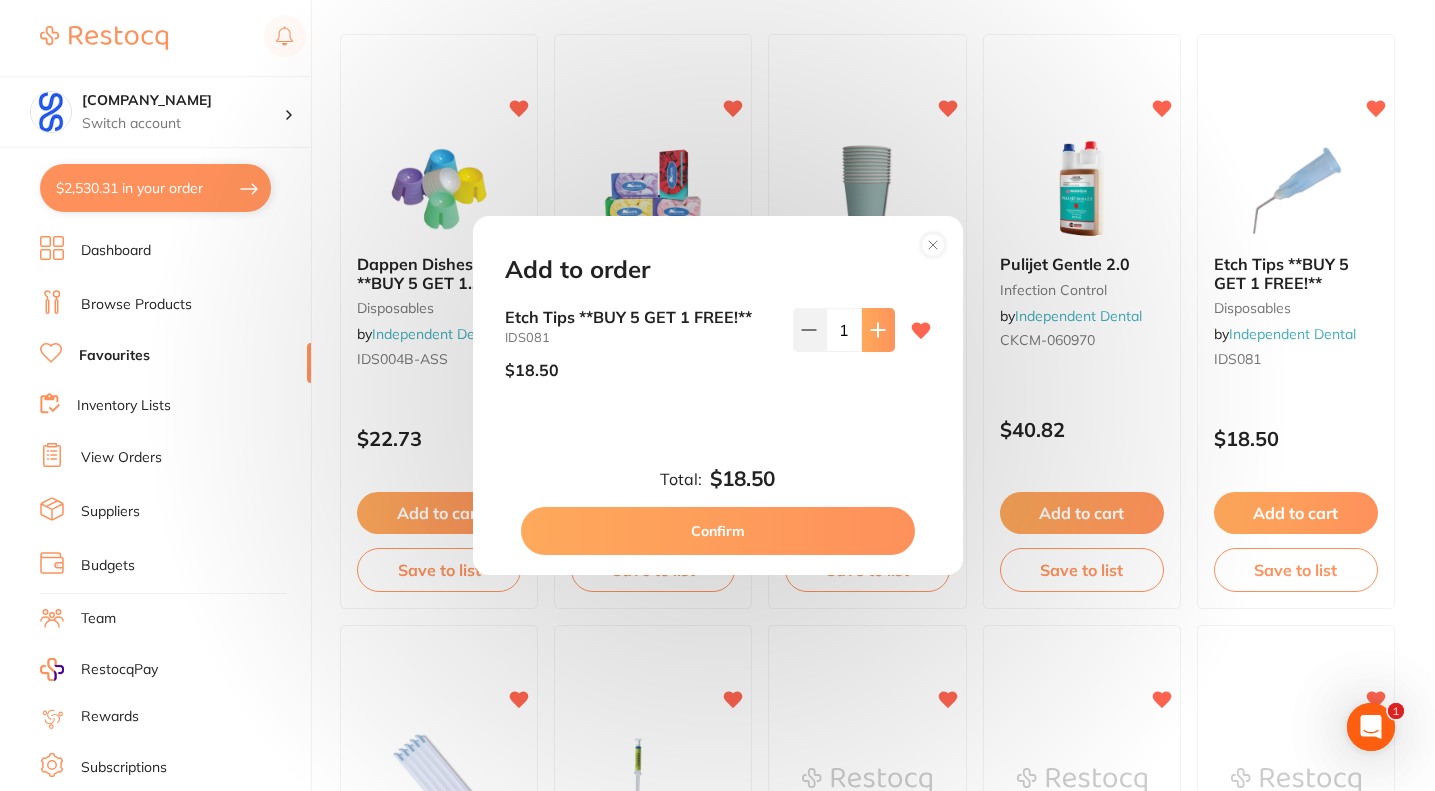 click 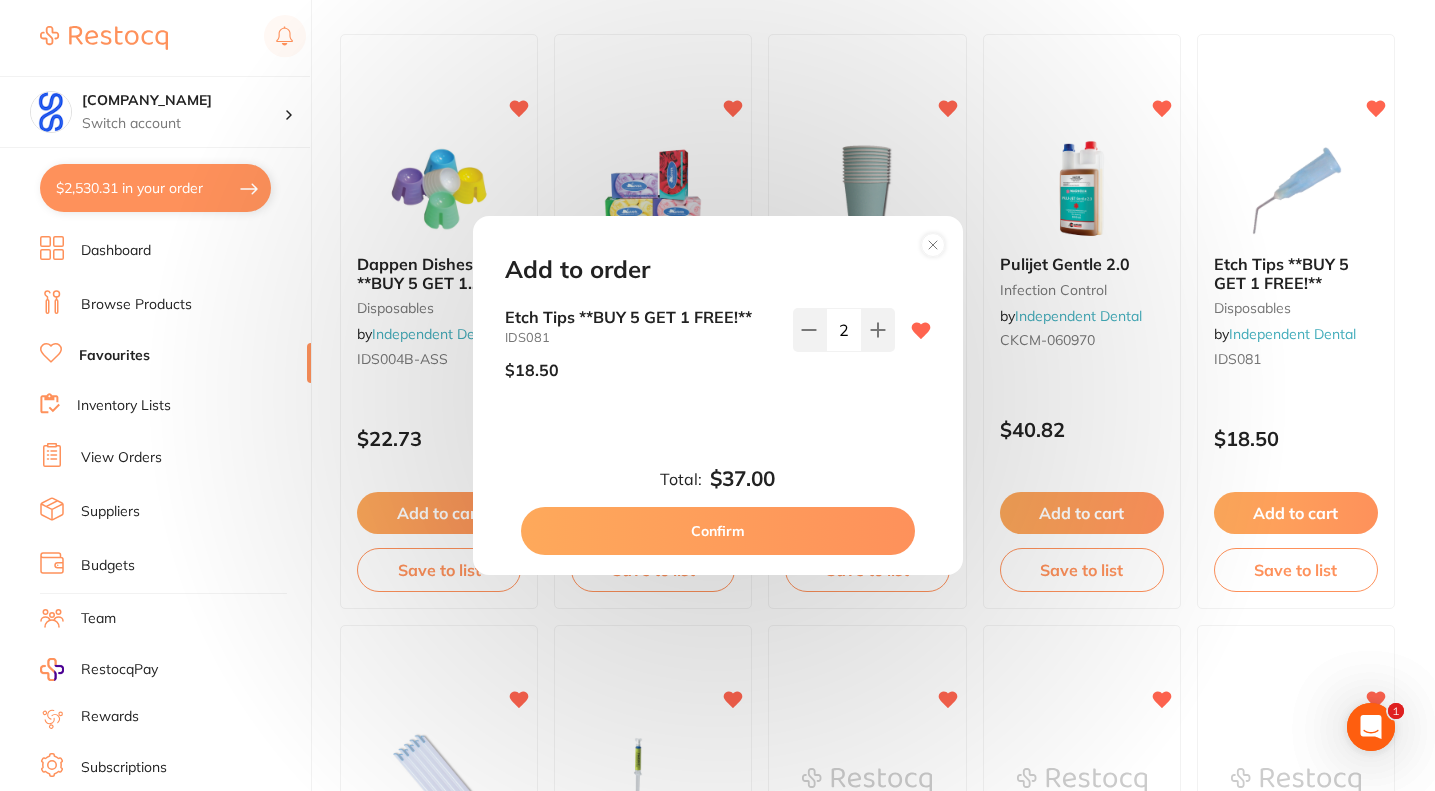 click on "Confirm" at bounding box center [718, 531] 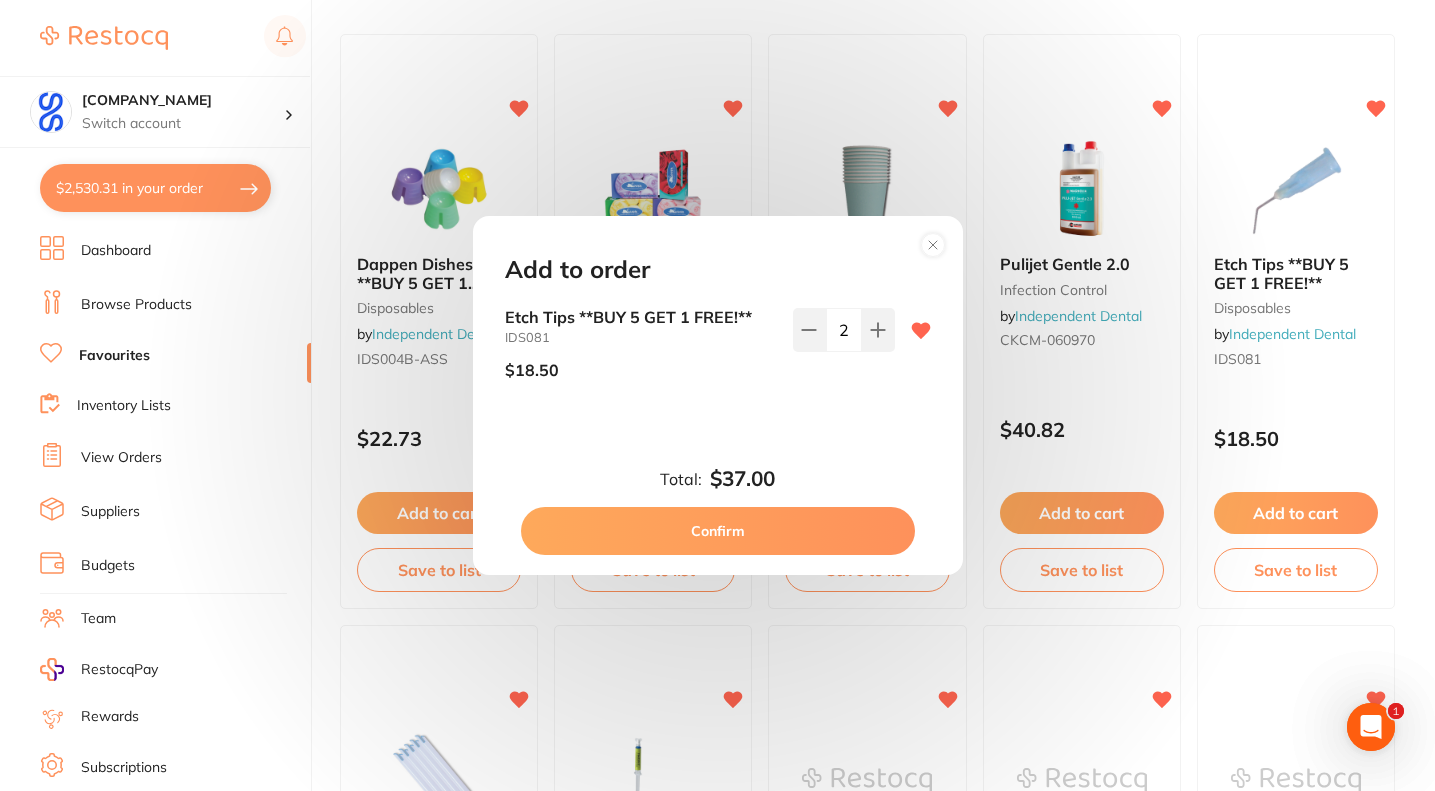 click at bounding box center [717, 395] 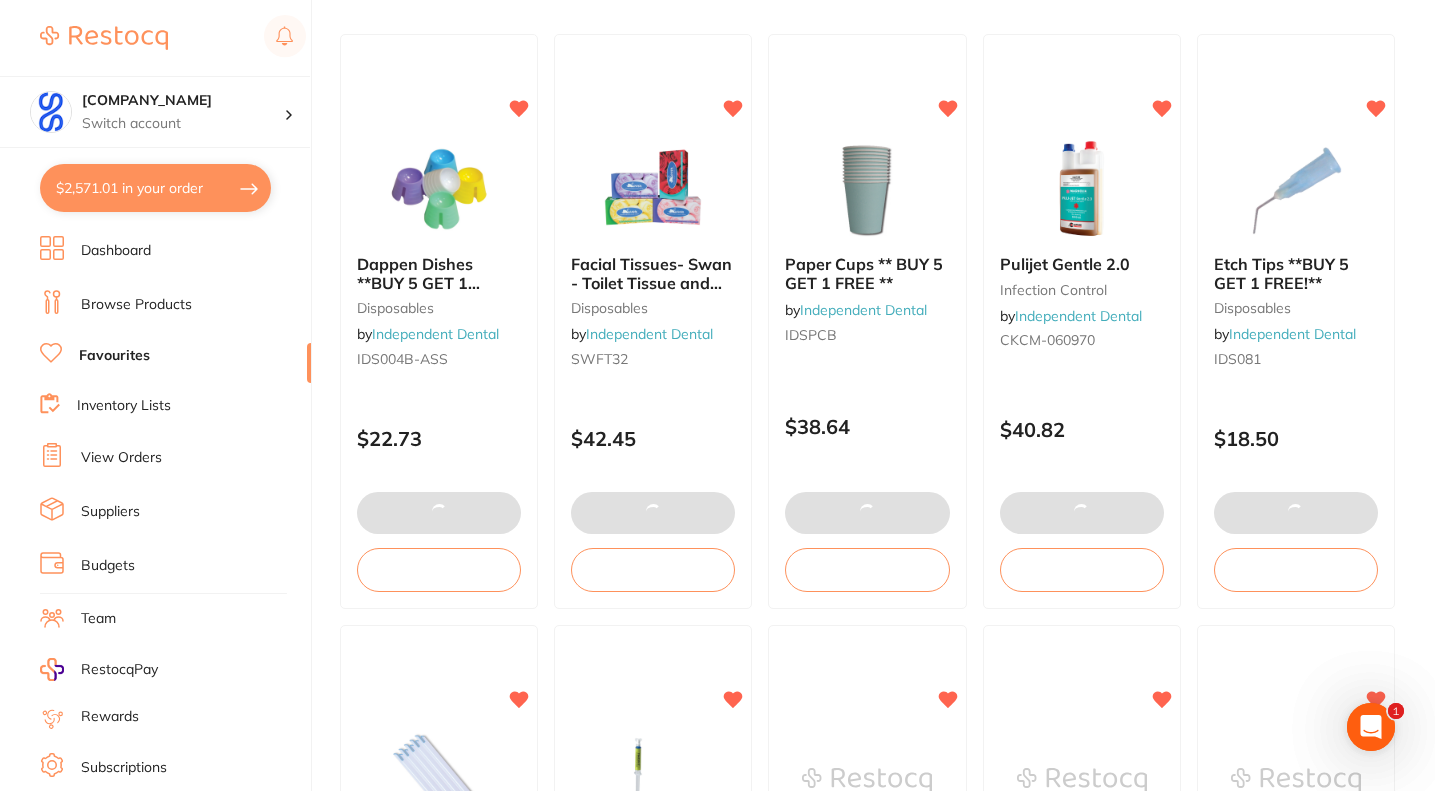 click on "$2,571.01   in your order" at bounding box center (155, 188) 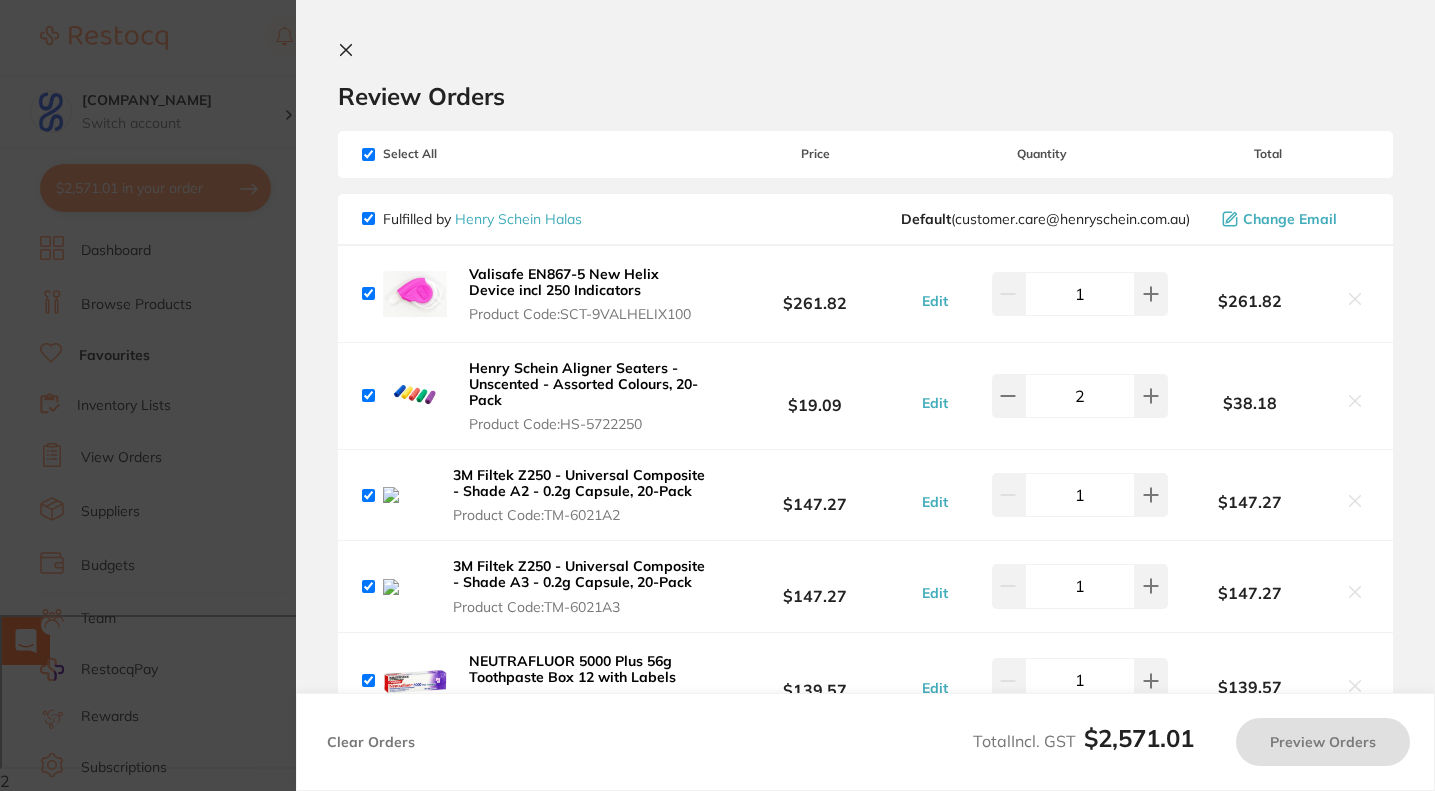 checkbox on "true" 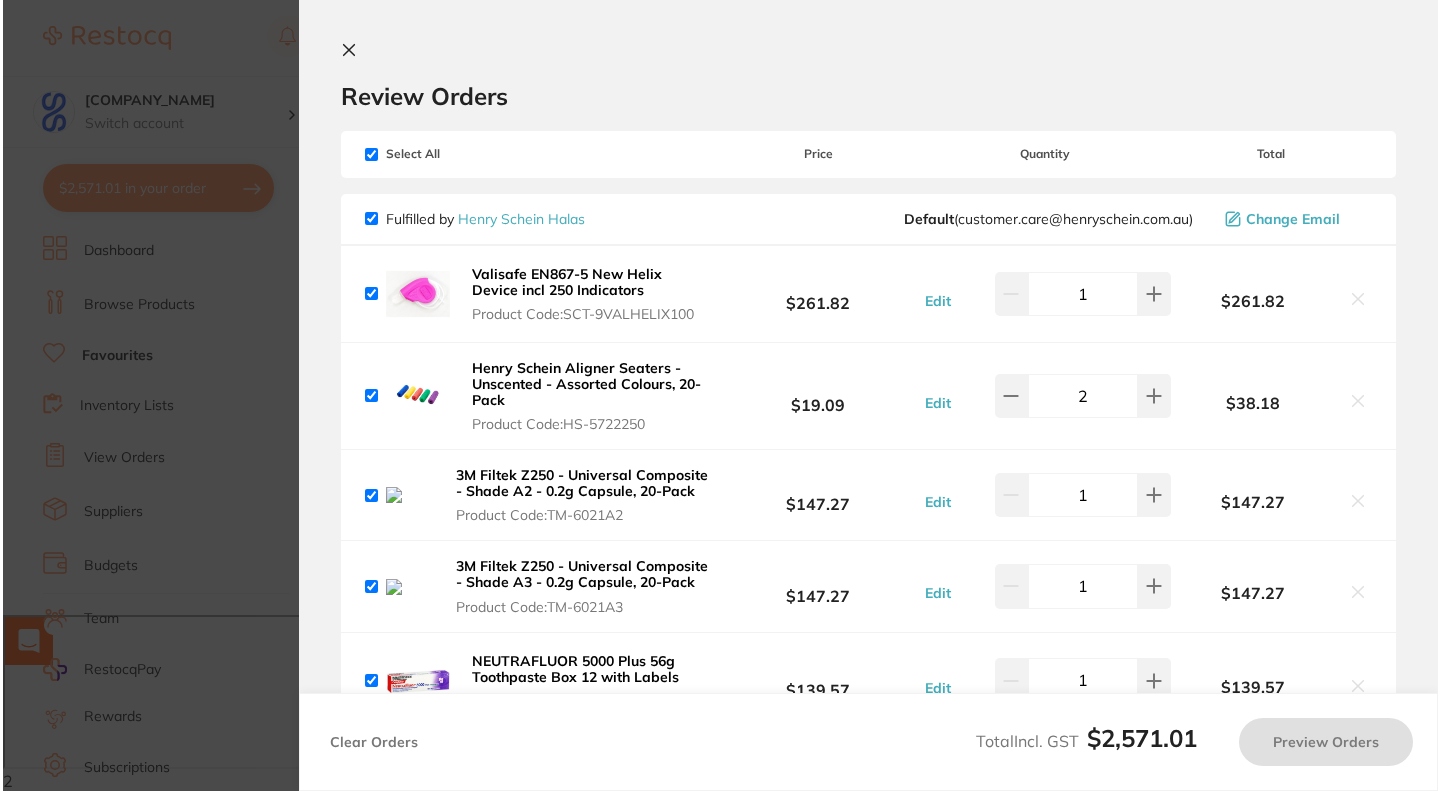 scroll, scrollTop: 0, scrollLeft: 0, axis: both 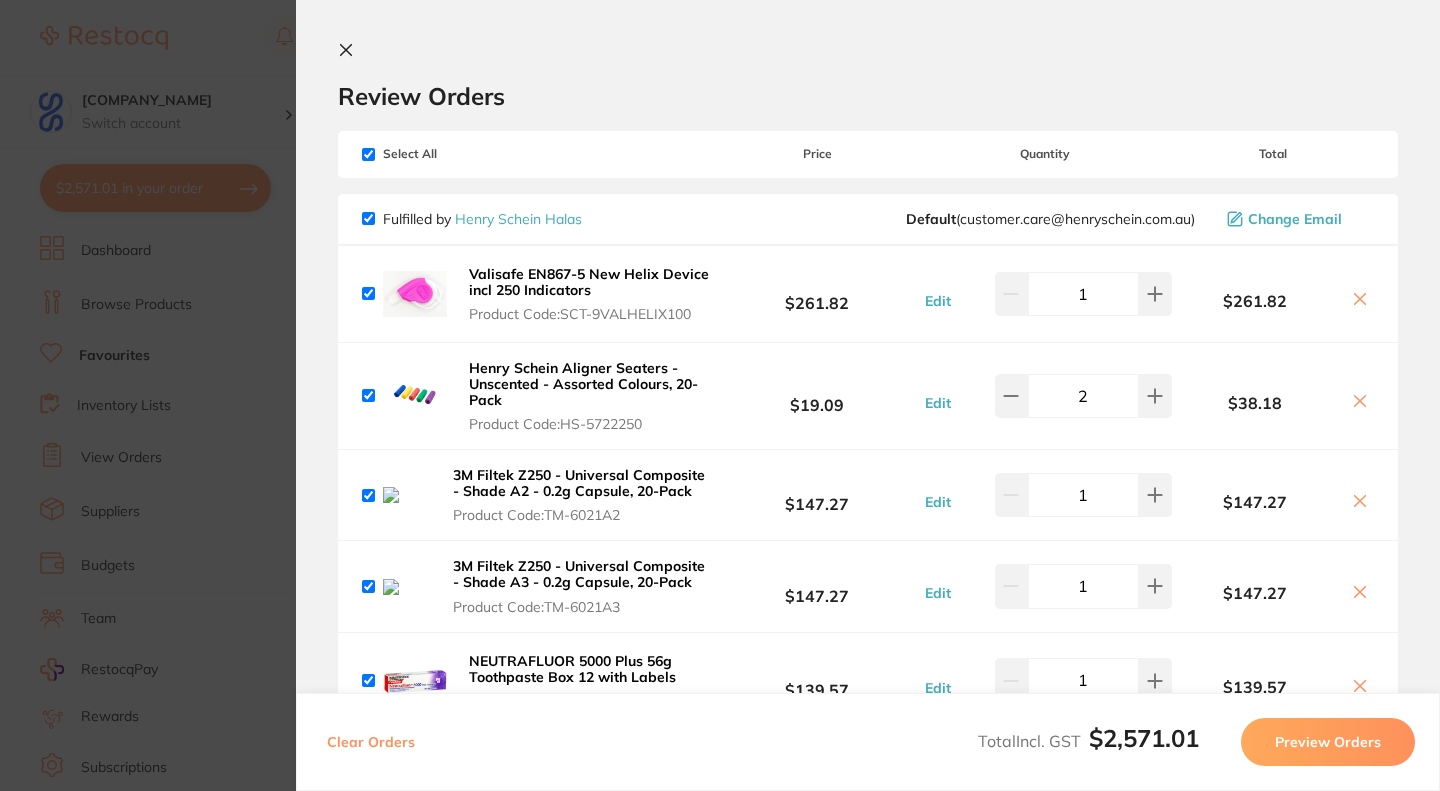 checkbox on "true" 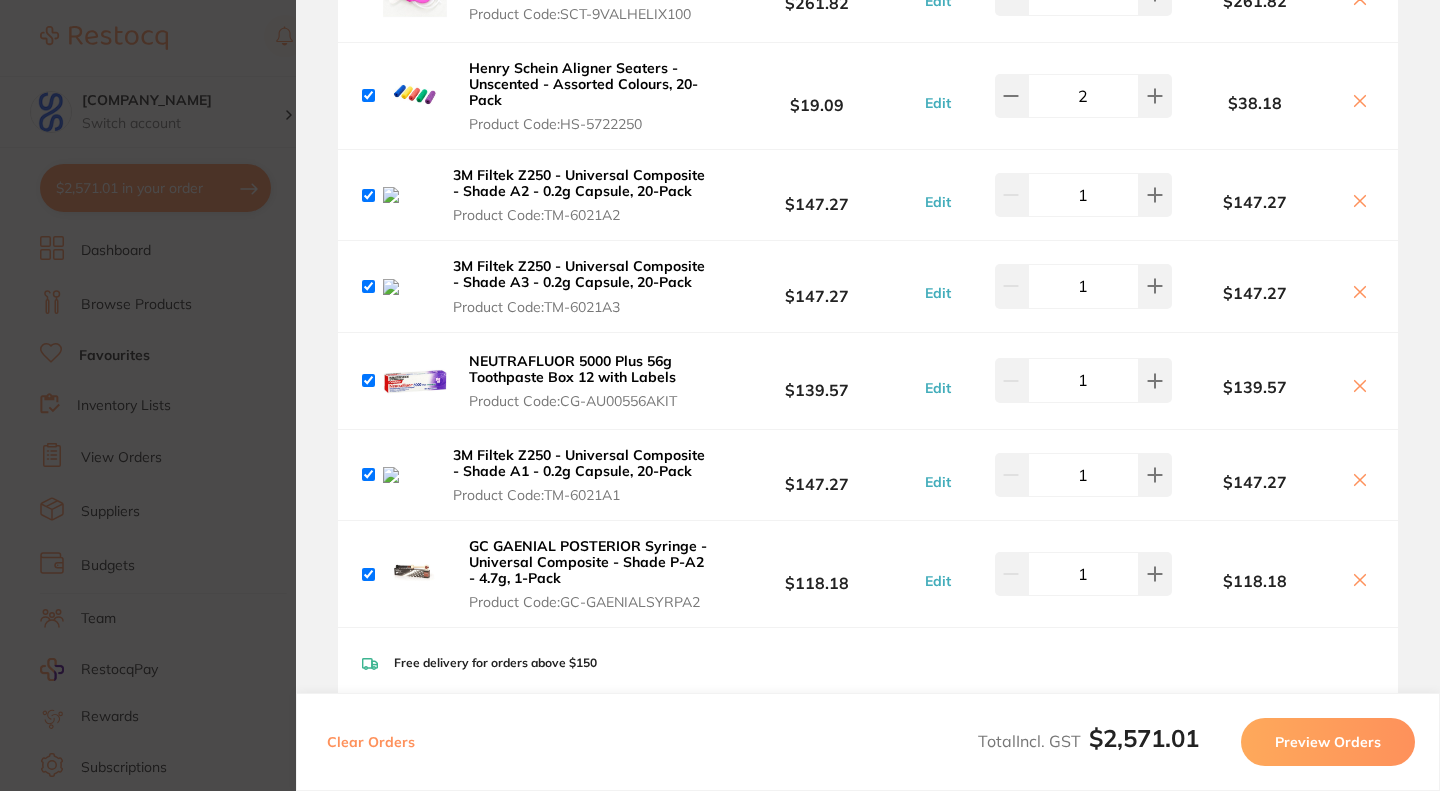scroll, scrollTop: 0, scrollLeft: 0, axis: both 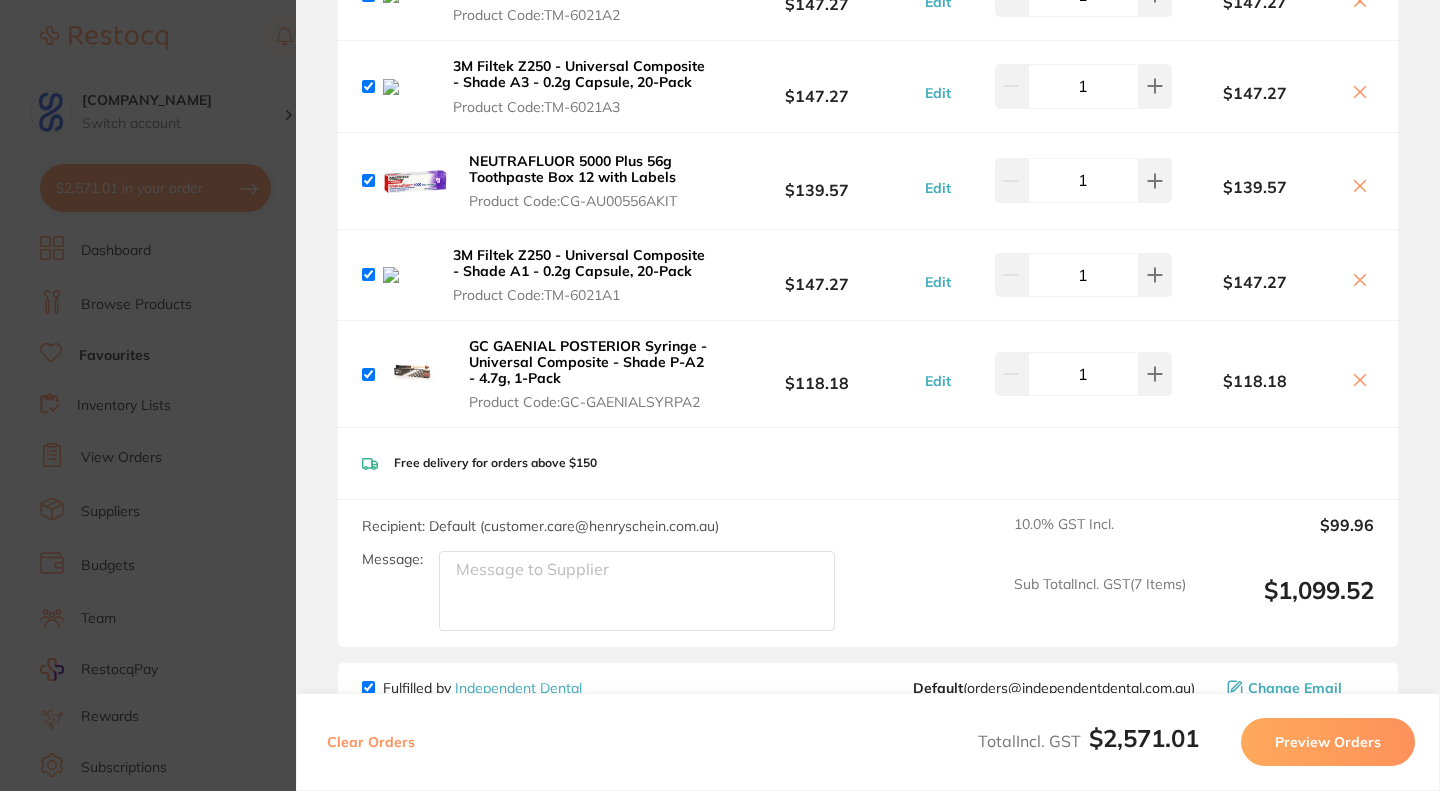 click 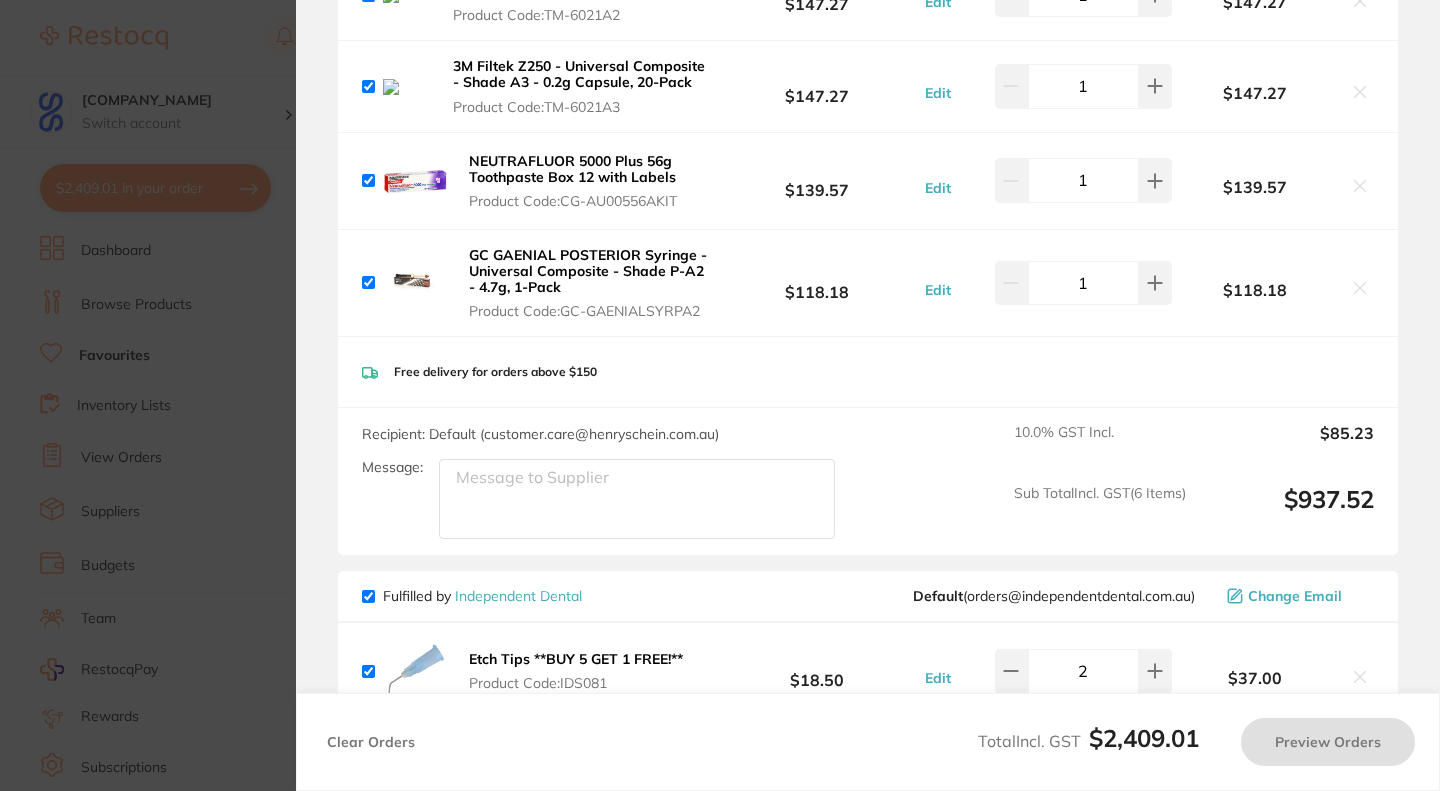 scroll, scrollTop: 200, scrollLeft: 0, axis: vertical 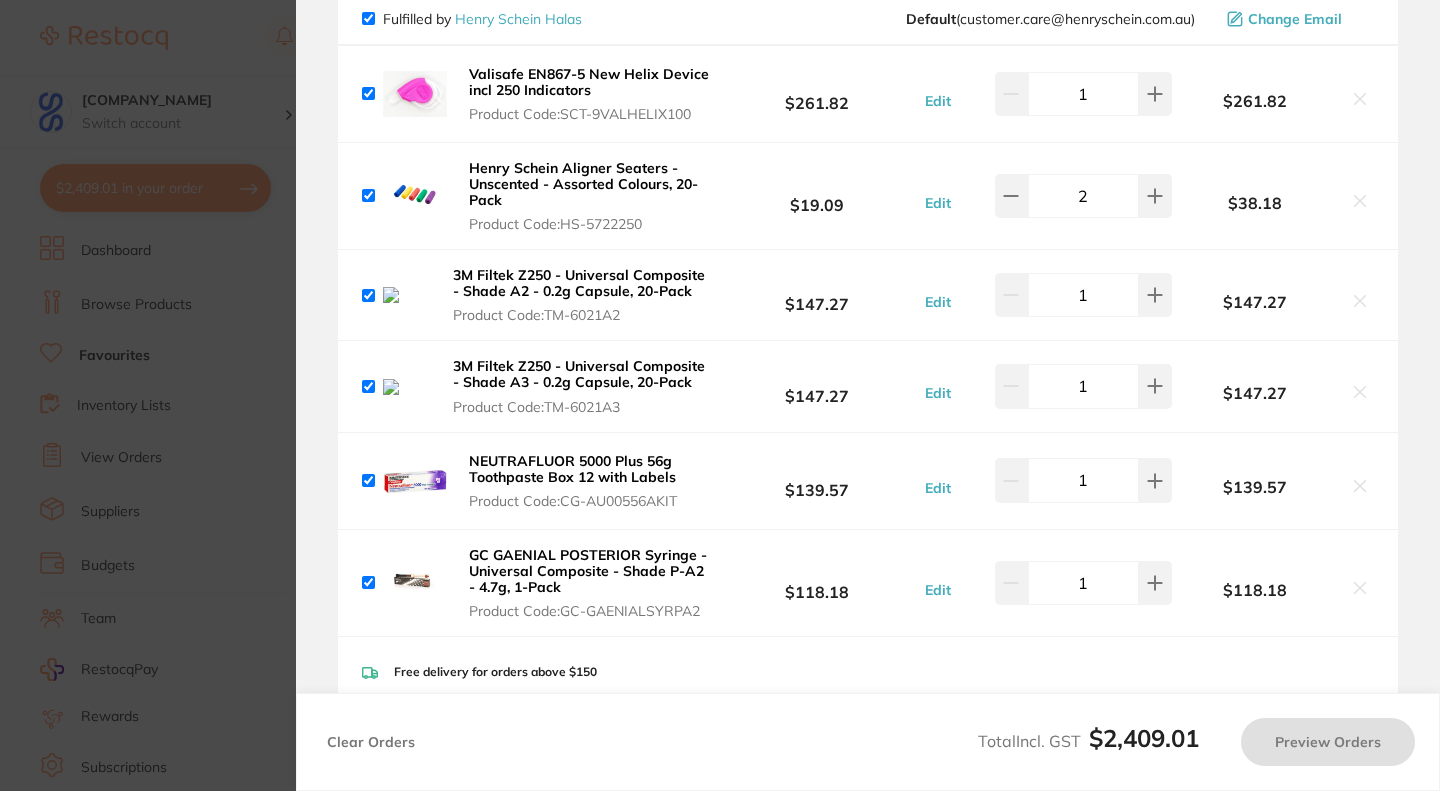 click 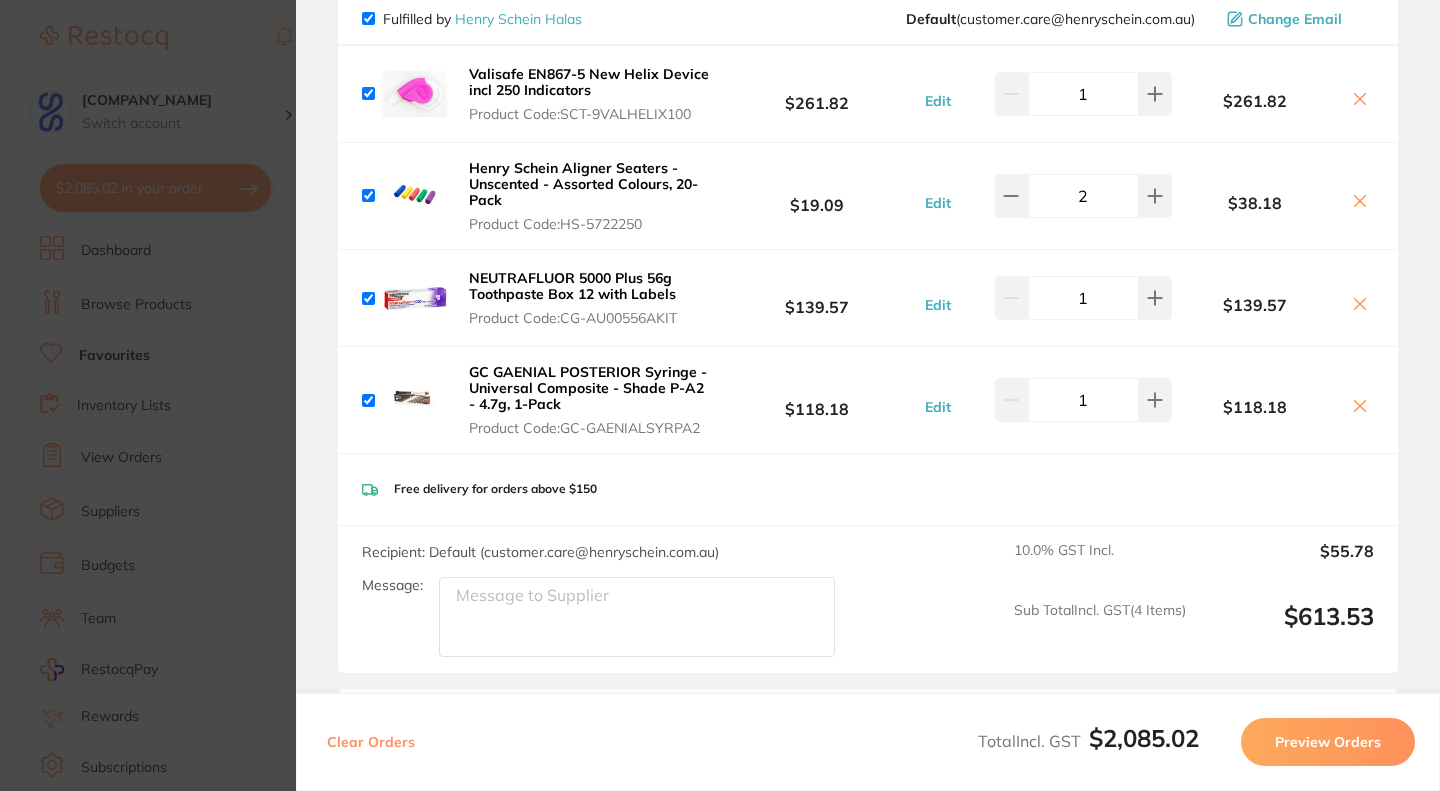 checkbox on "true" 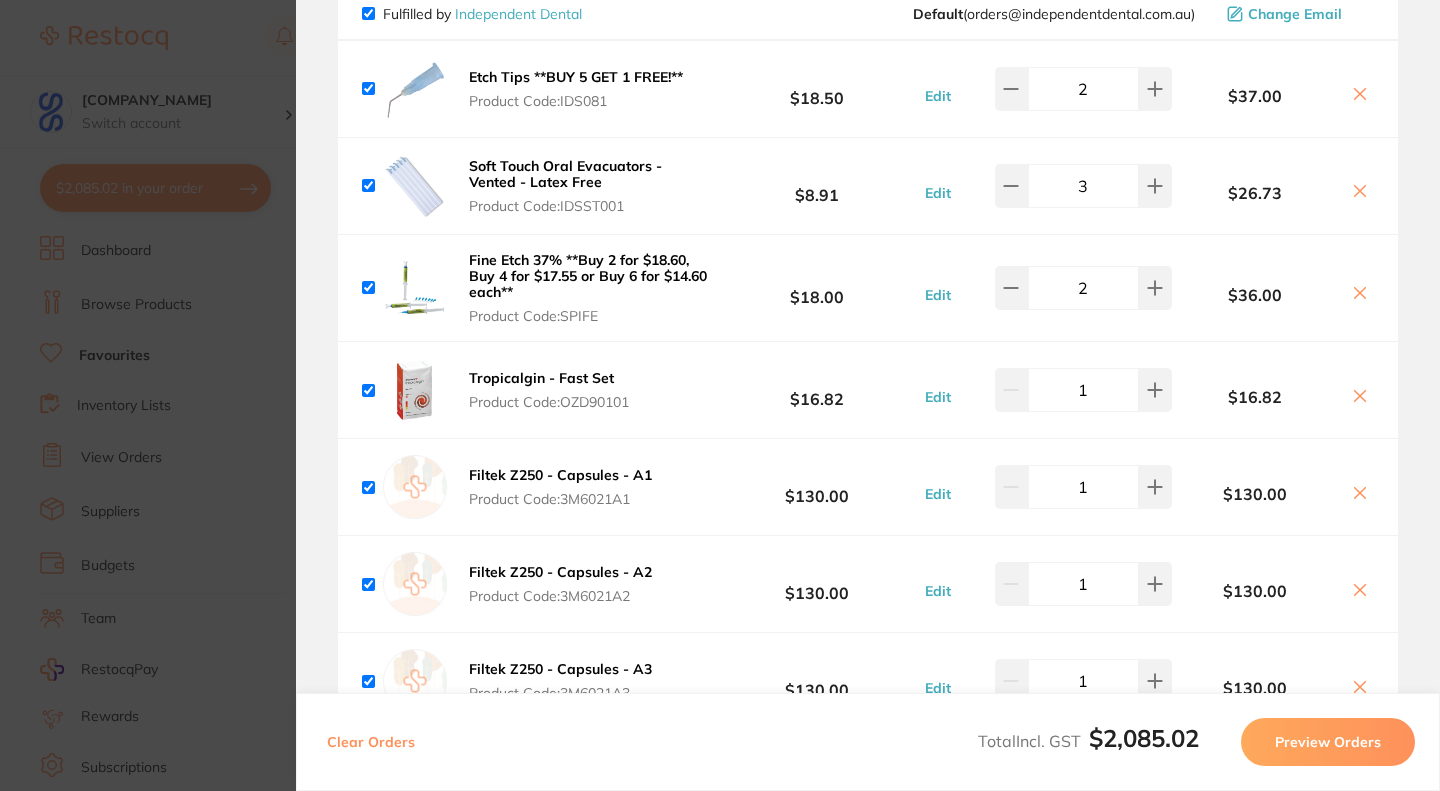 scroll, scrollTop: 1000, scrollLeft: 0, axis: vertical 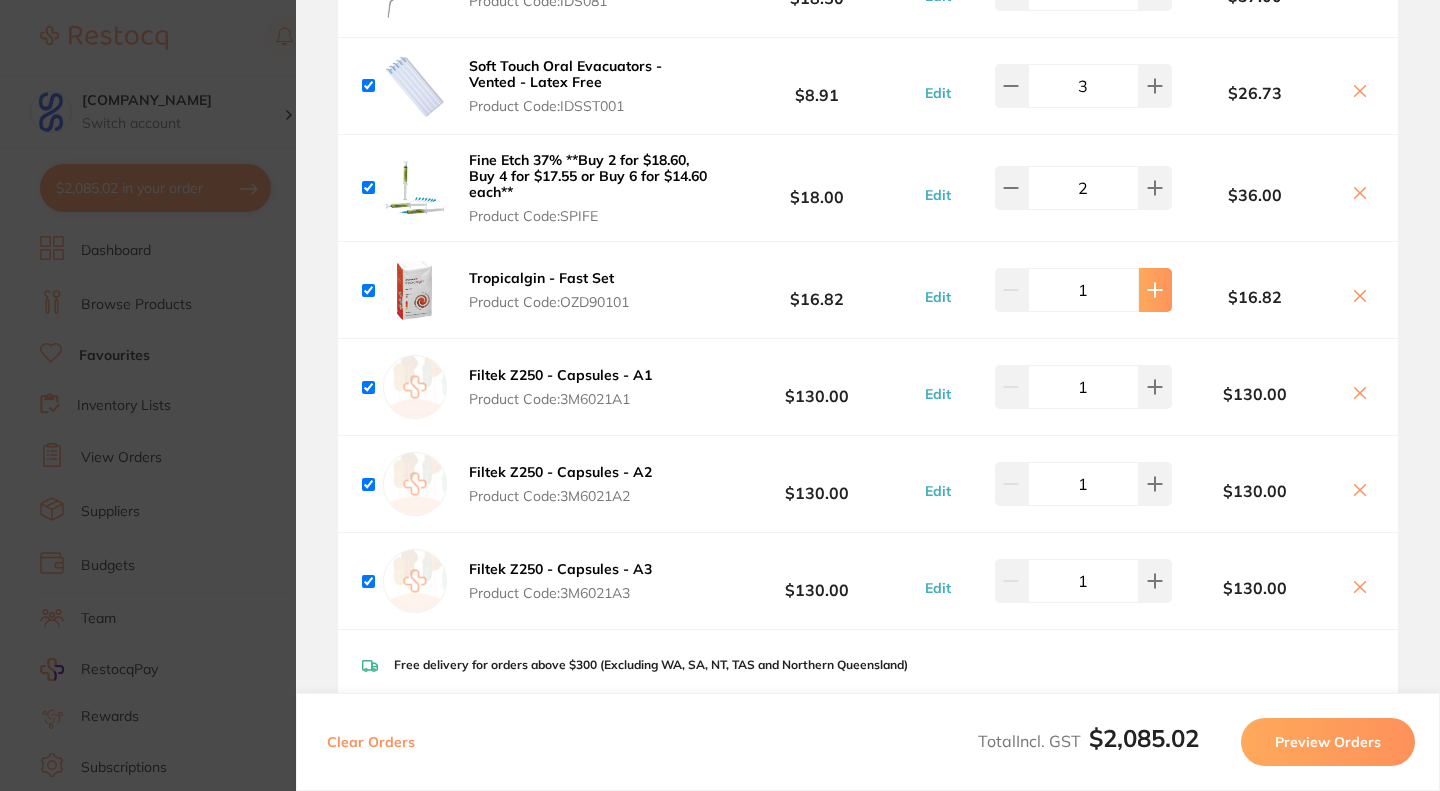 click 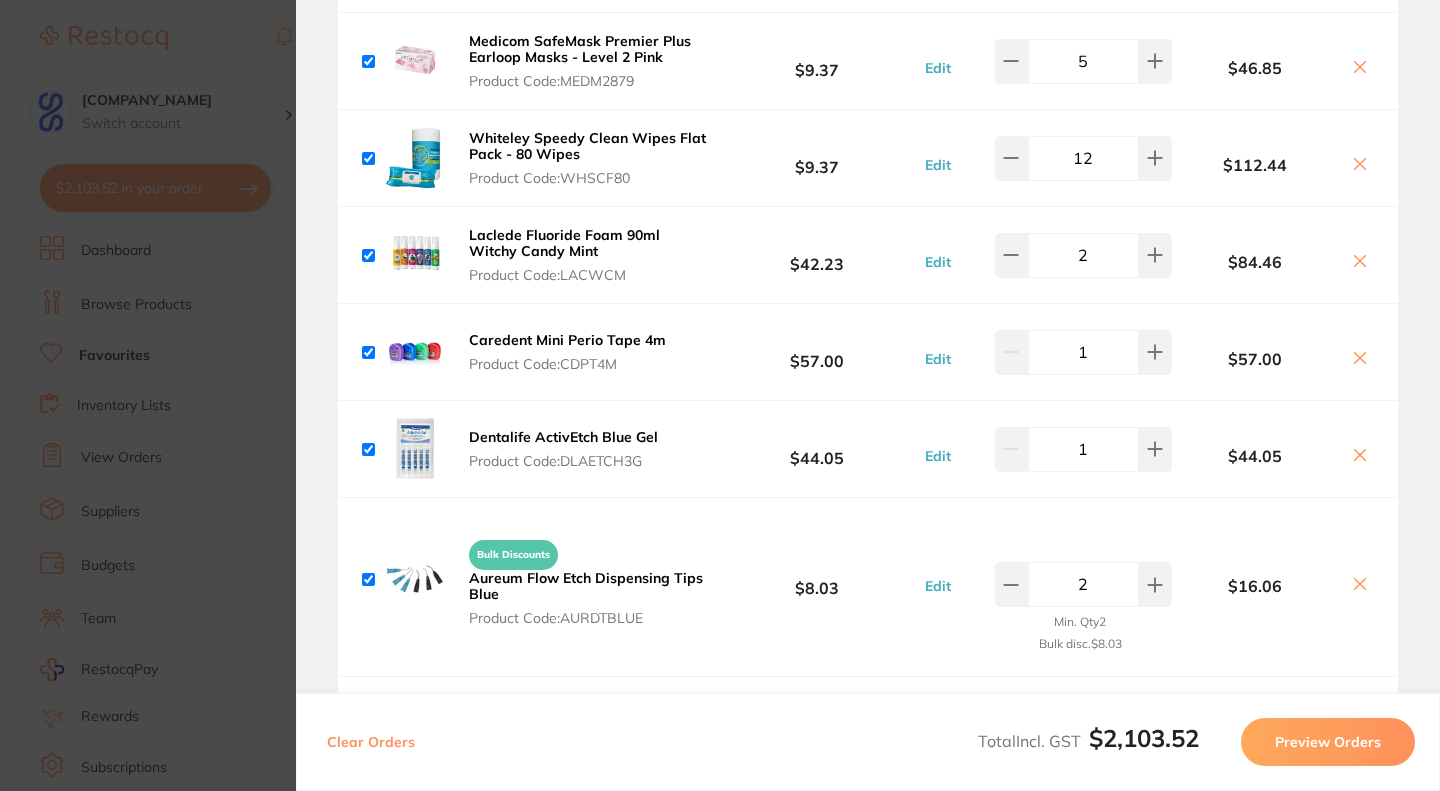 scroll, scrollTop: 2100, scrollLeft: 0, axis: vertical 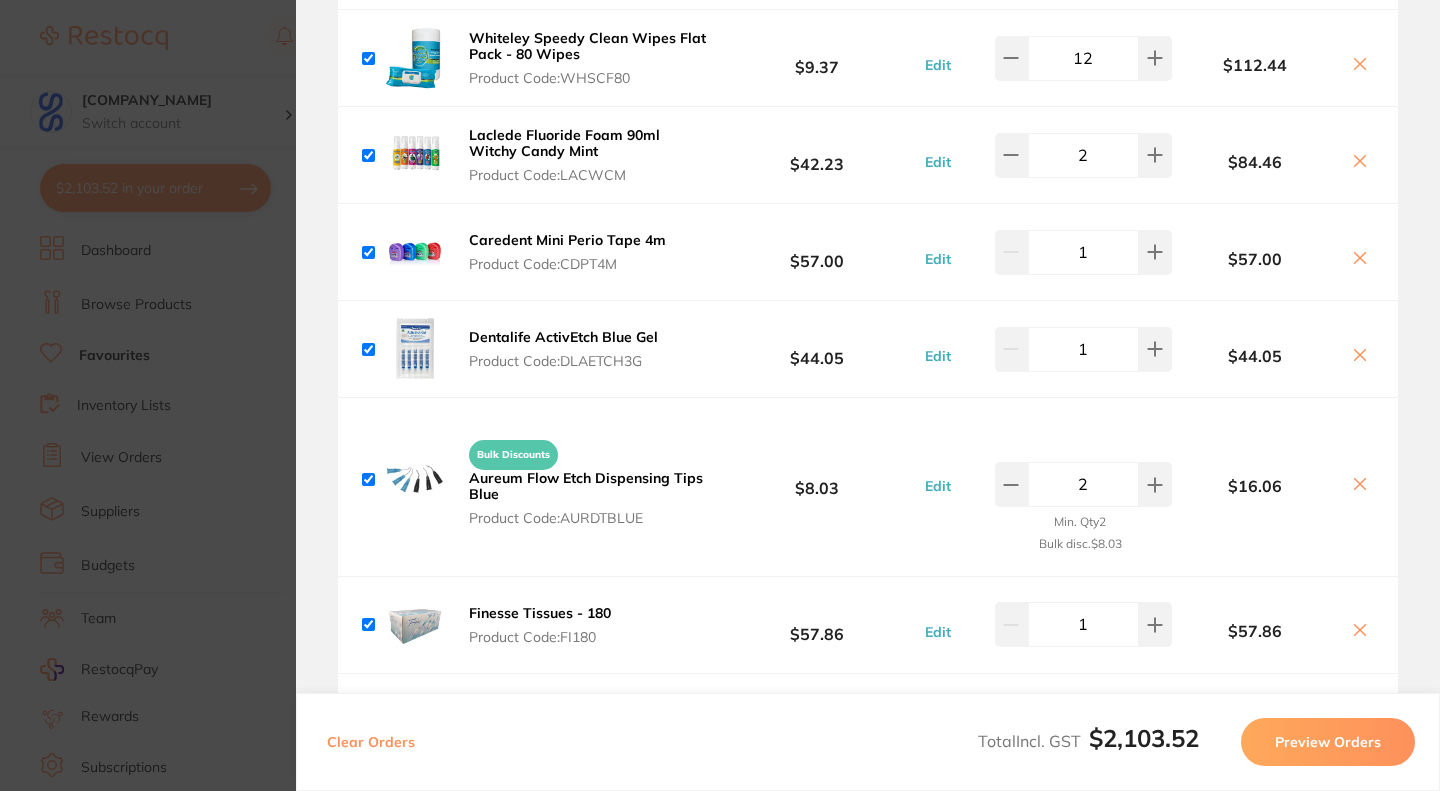 click 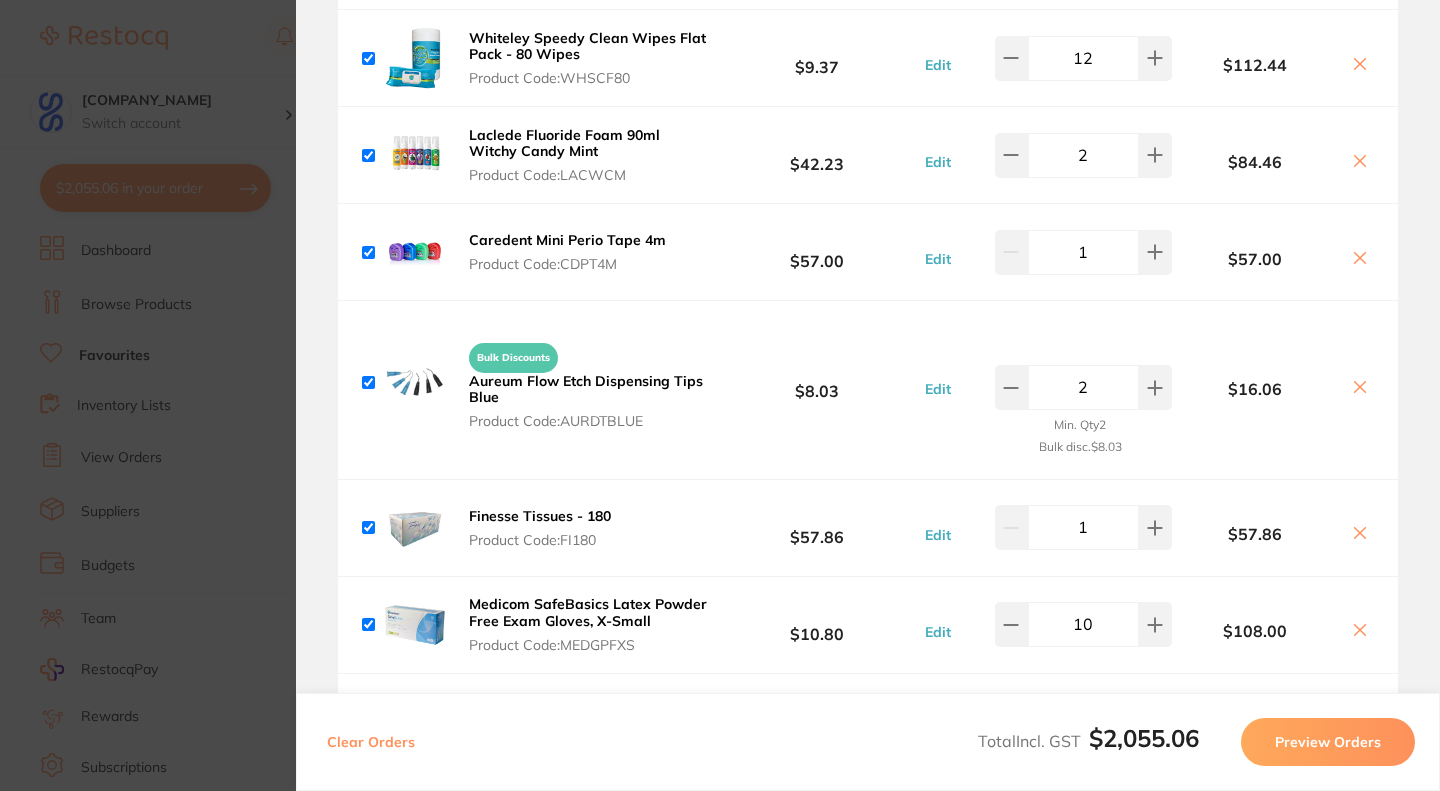 click 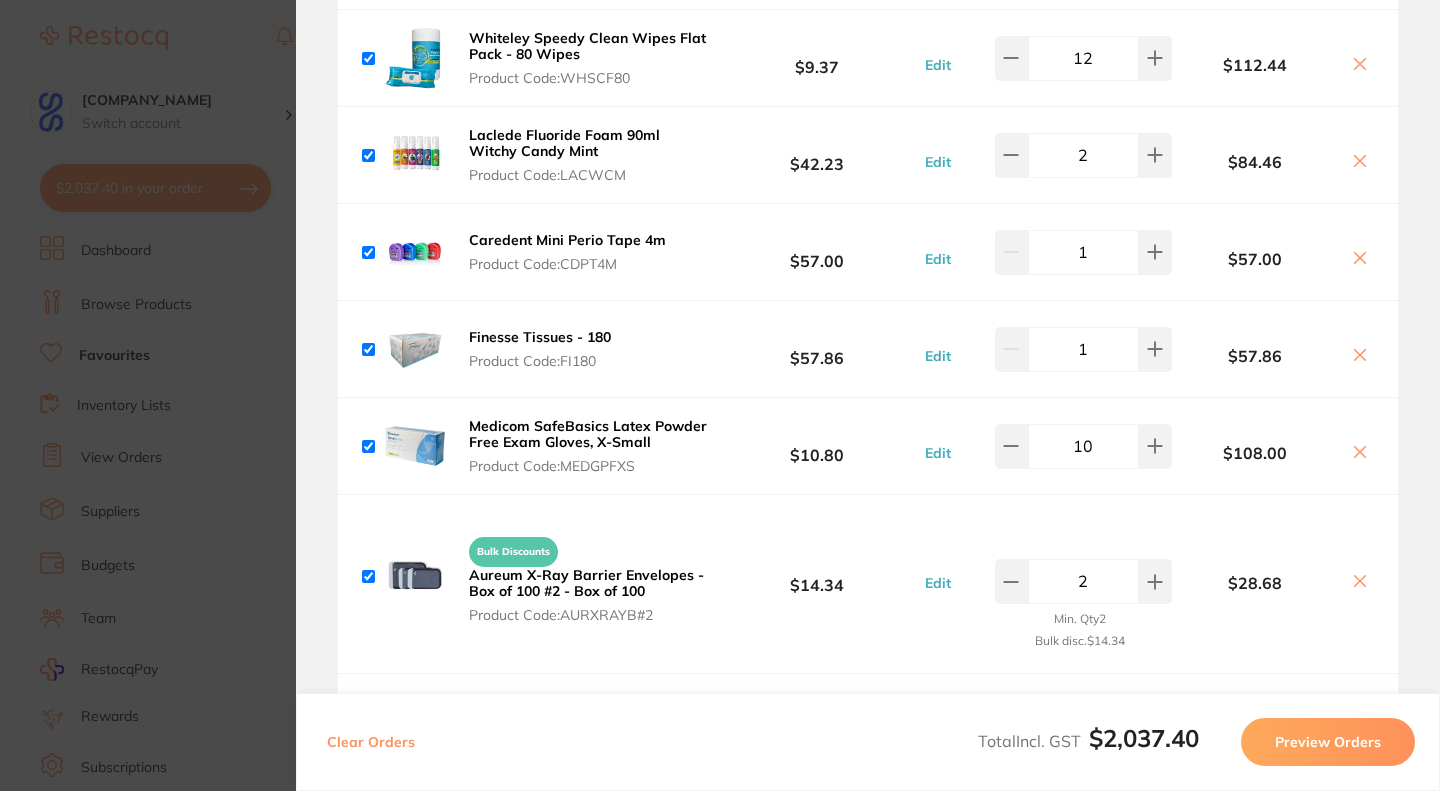 checkbox on "true" 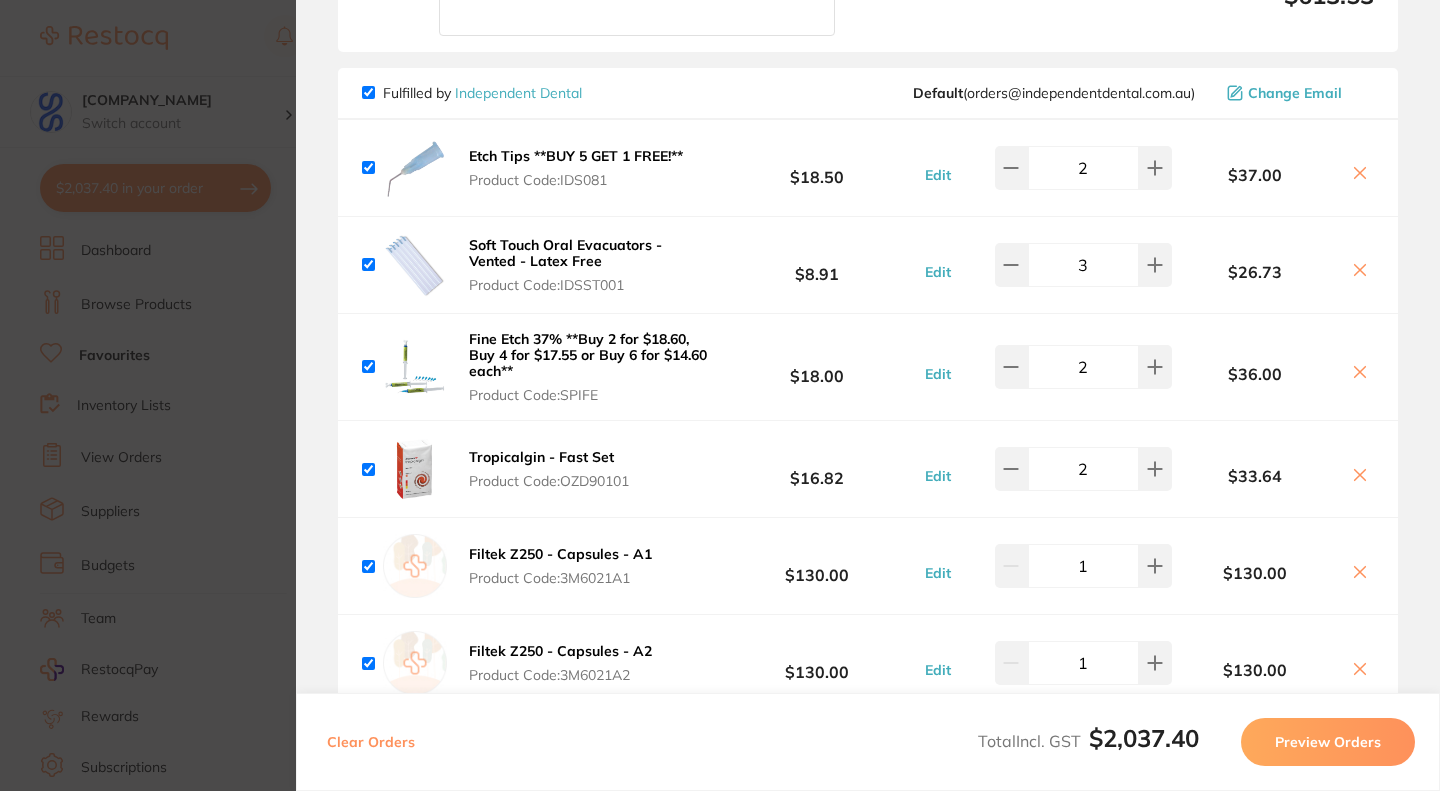 scroll, scrollTop: 800, scrollLeft: 0, axis: vertical 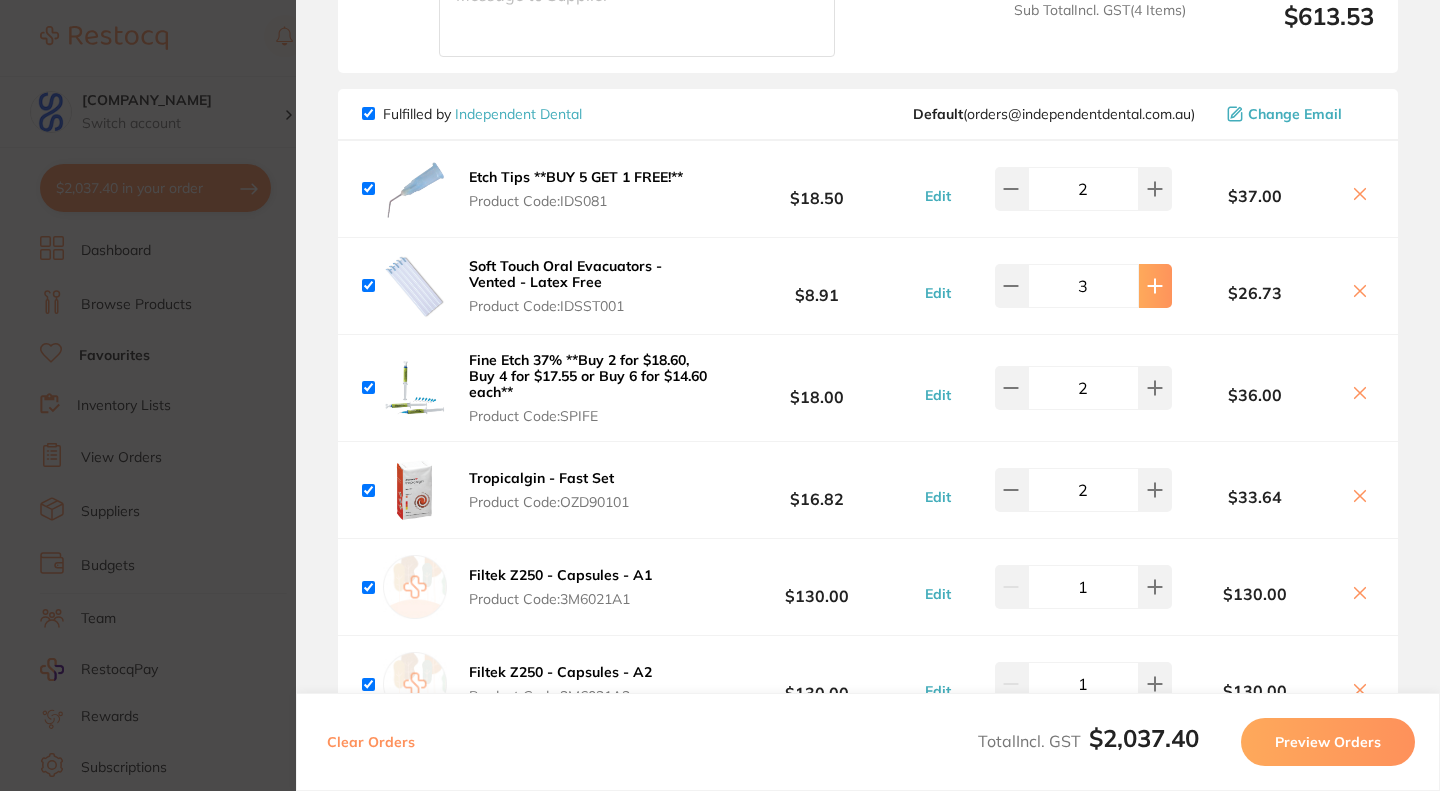click 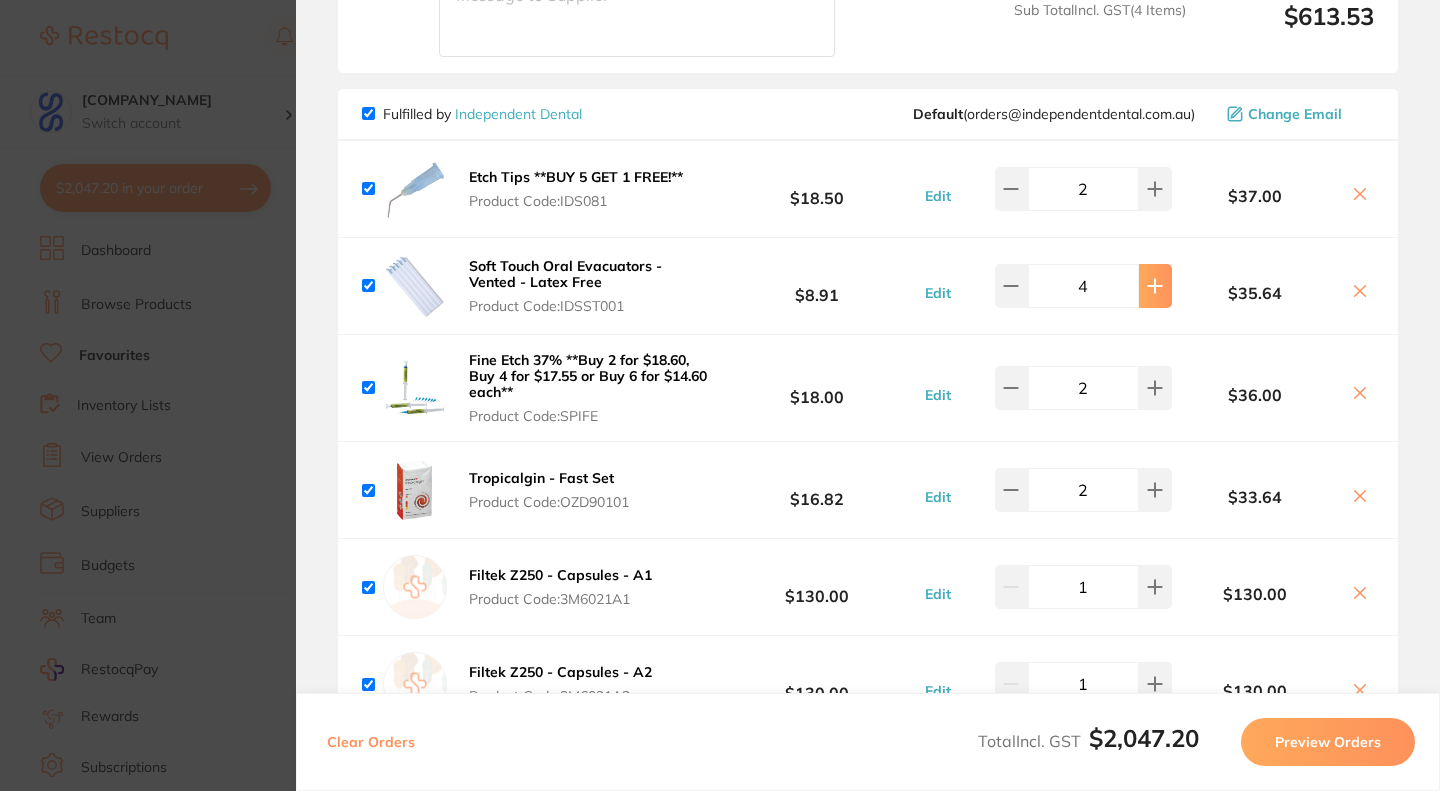 click 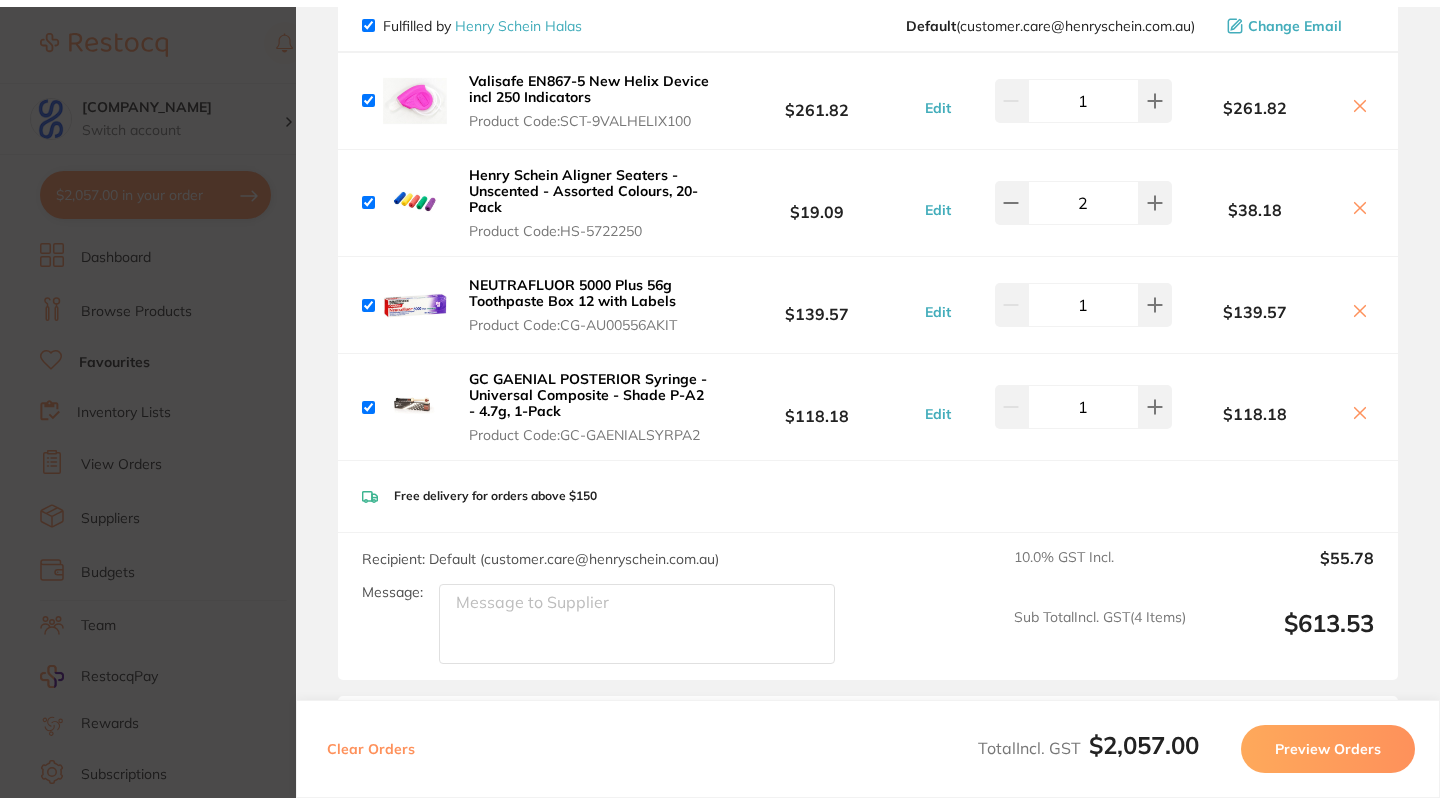 scroll, scrollTop: 100, scrollLeft: 0, axis: vertical 